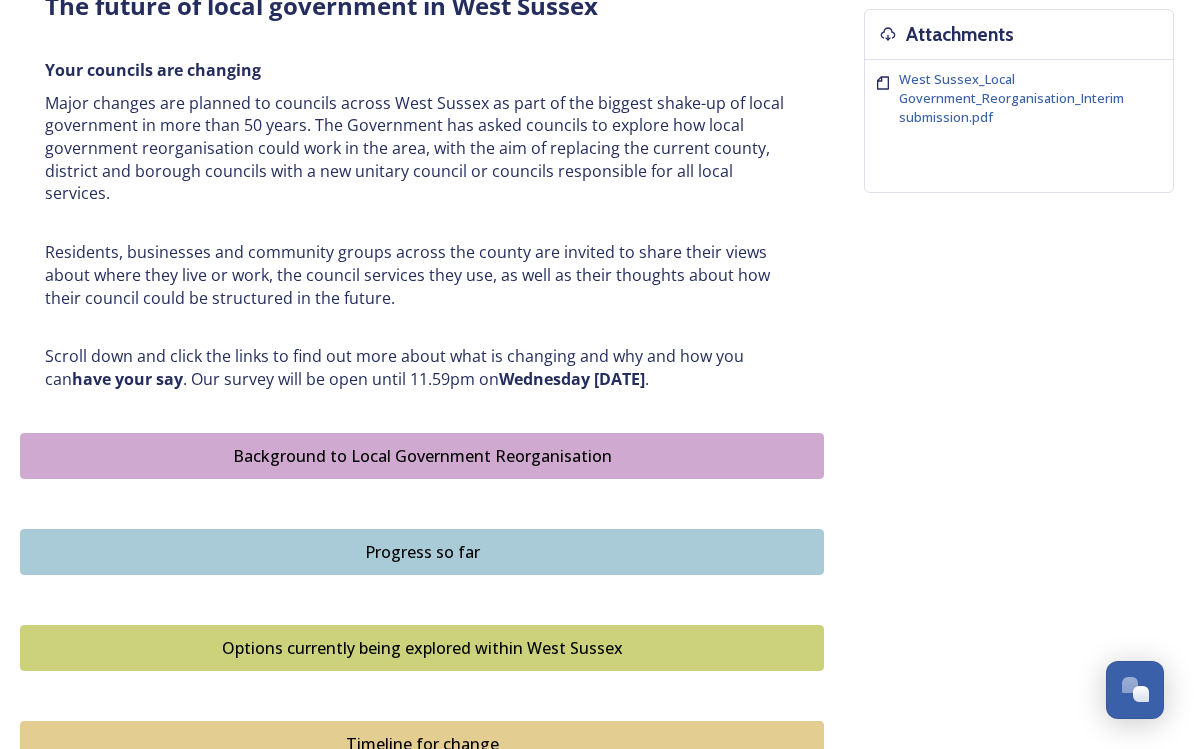 scroll, scrollTop: 795, scrollLeft: 0, axis: vertical 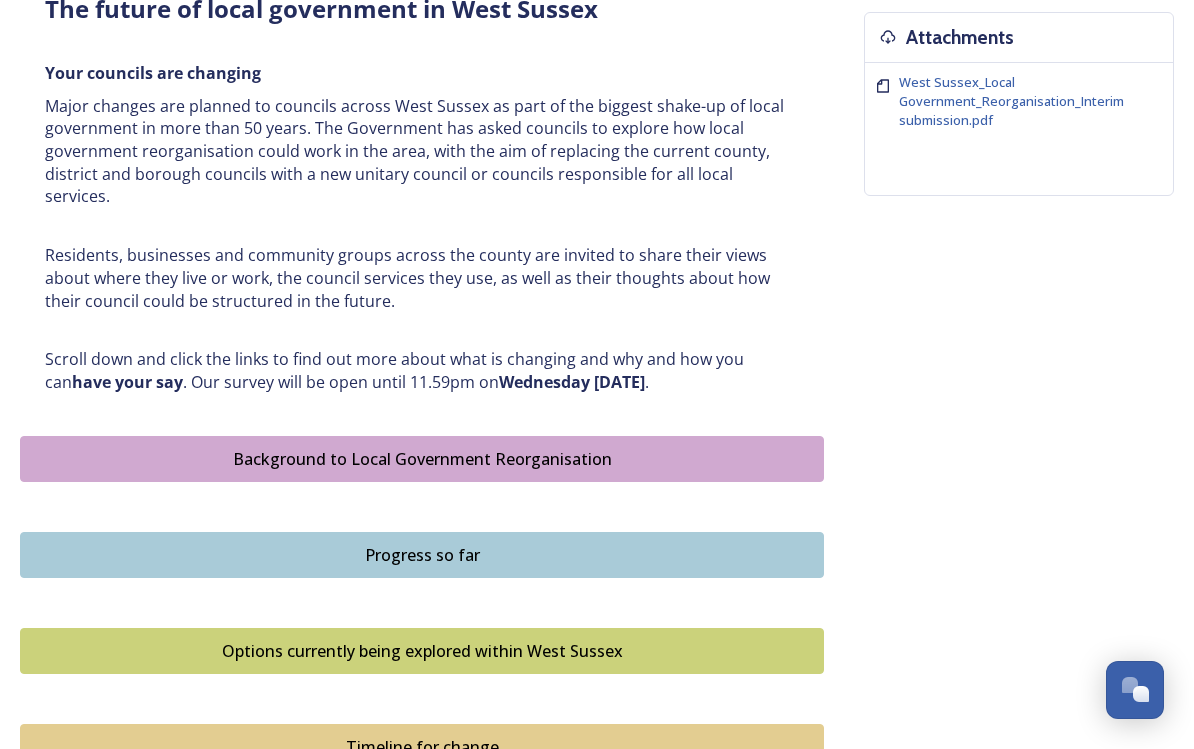 click on "Background to Local Government Reorganisation" at bounding box center [422, 459] 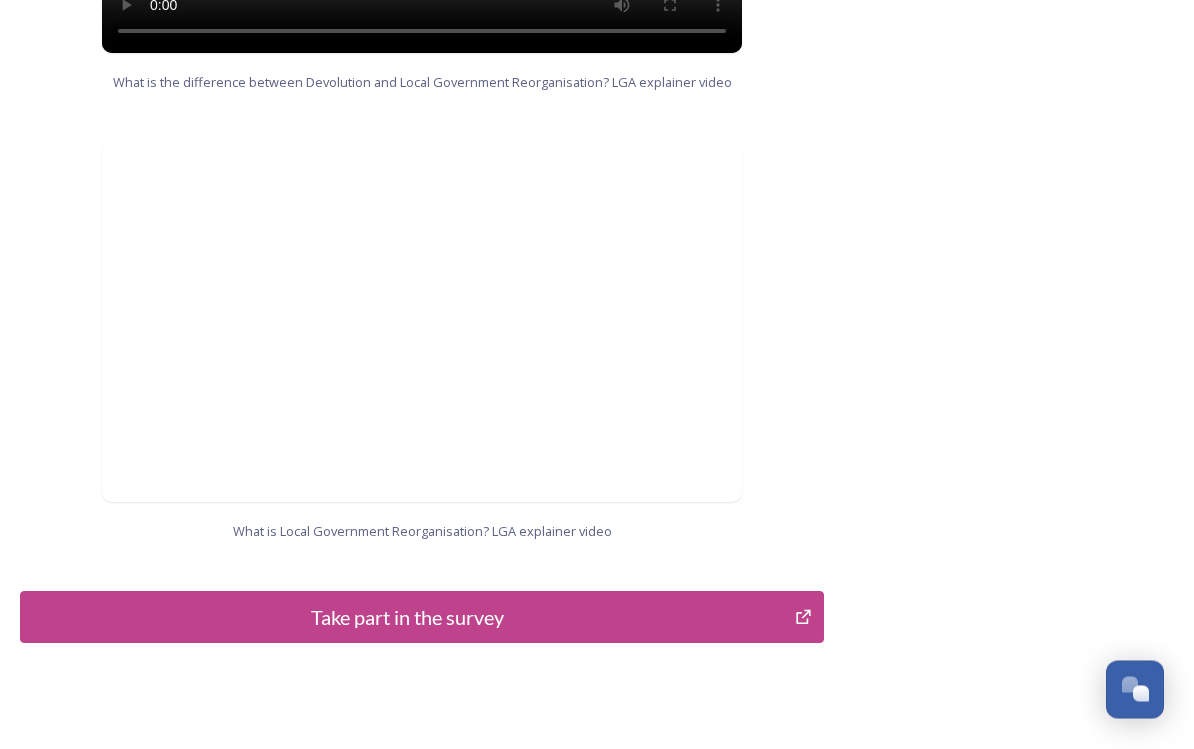 scroll, scrollTop: 2023, scrollLeft: 0, axis: vertical 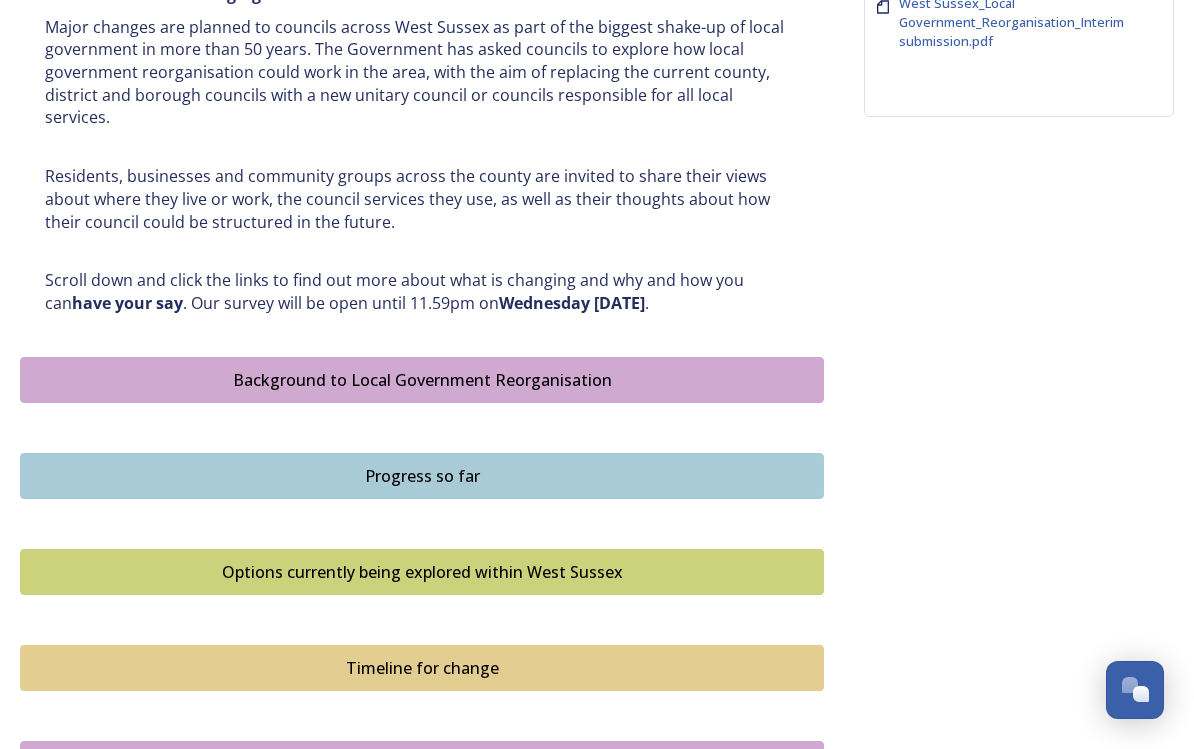 click on "Progress so far" at bounding box center [422, 476] 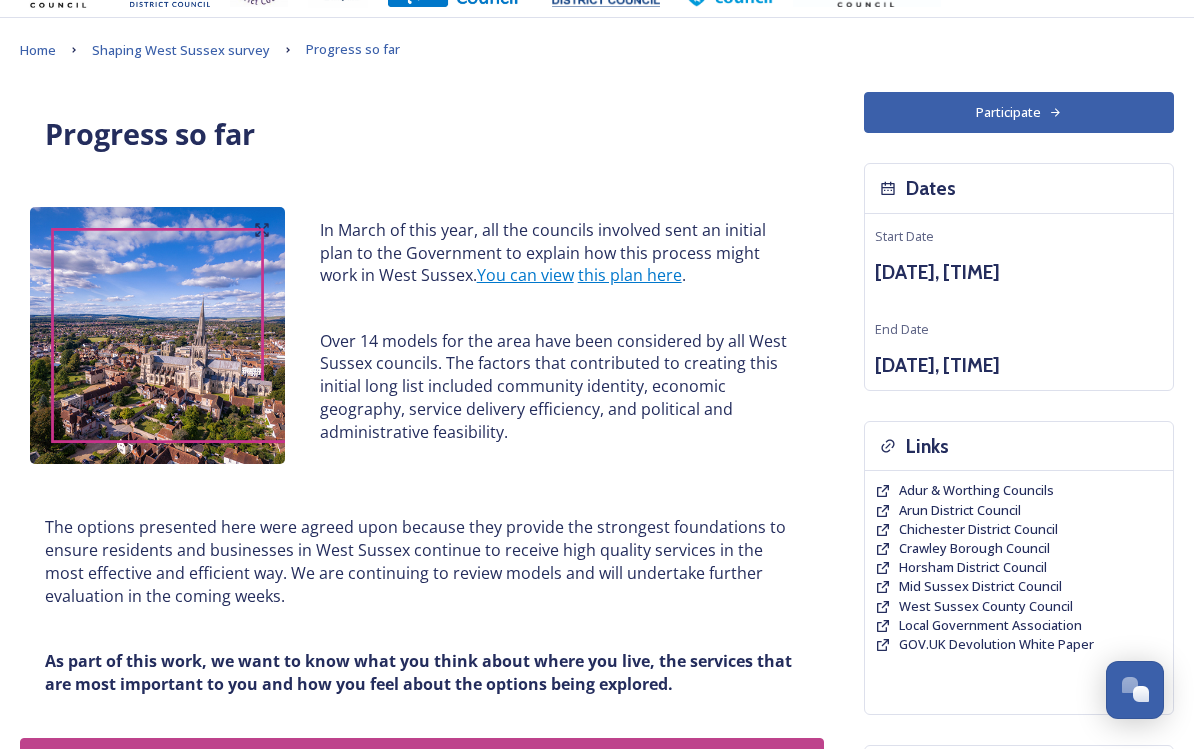 scroll, scrollTop: 0, scrollLeft: 0, axis: both 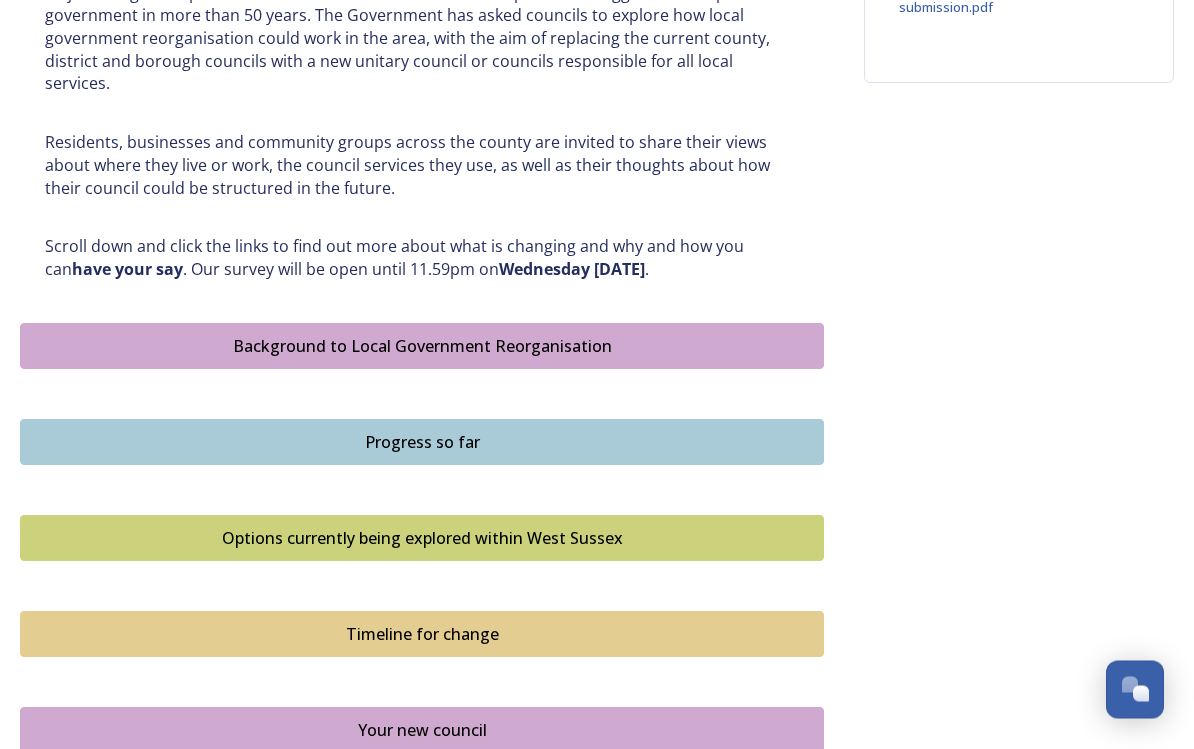 click on "Options currently being explored within West Sussex" at bounding box center [422, 539] 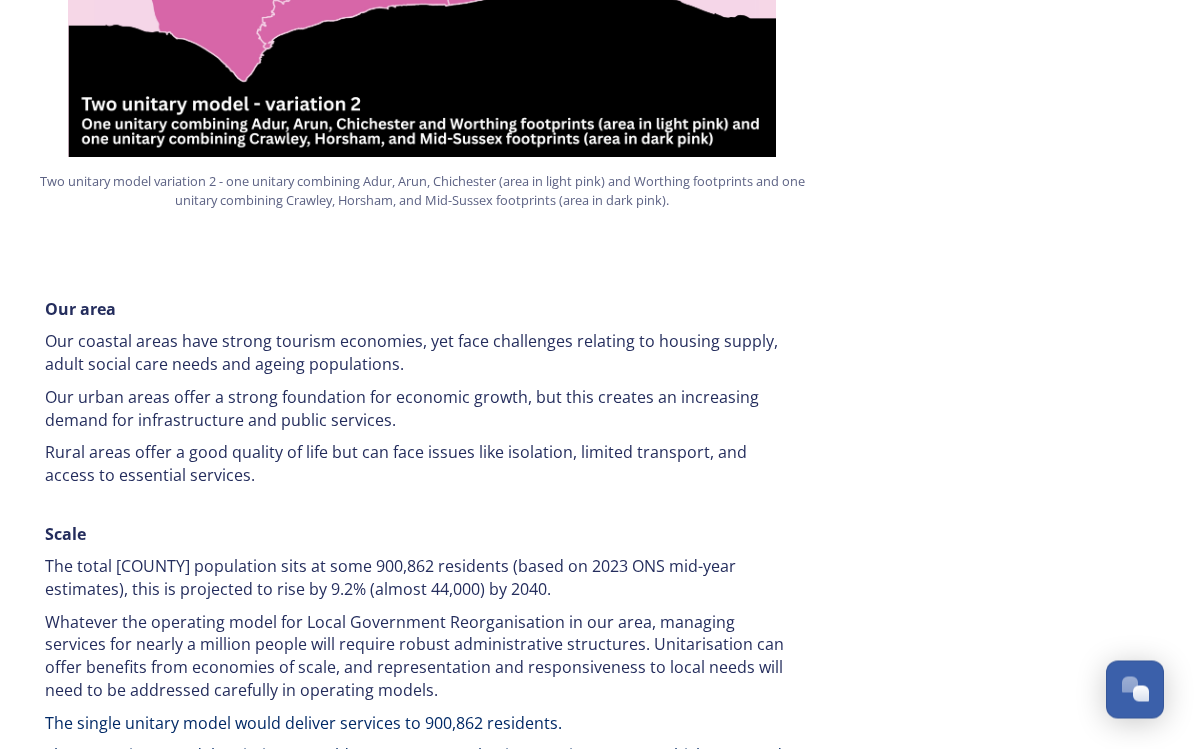 scroll, scrollTop: 2553, scrollLeft: 0, axis: vertical 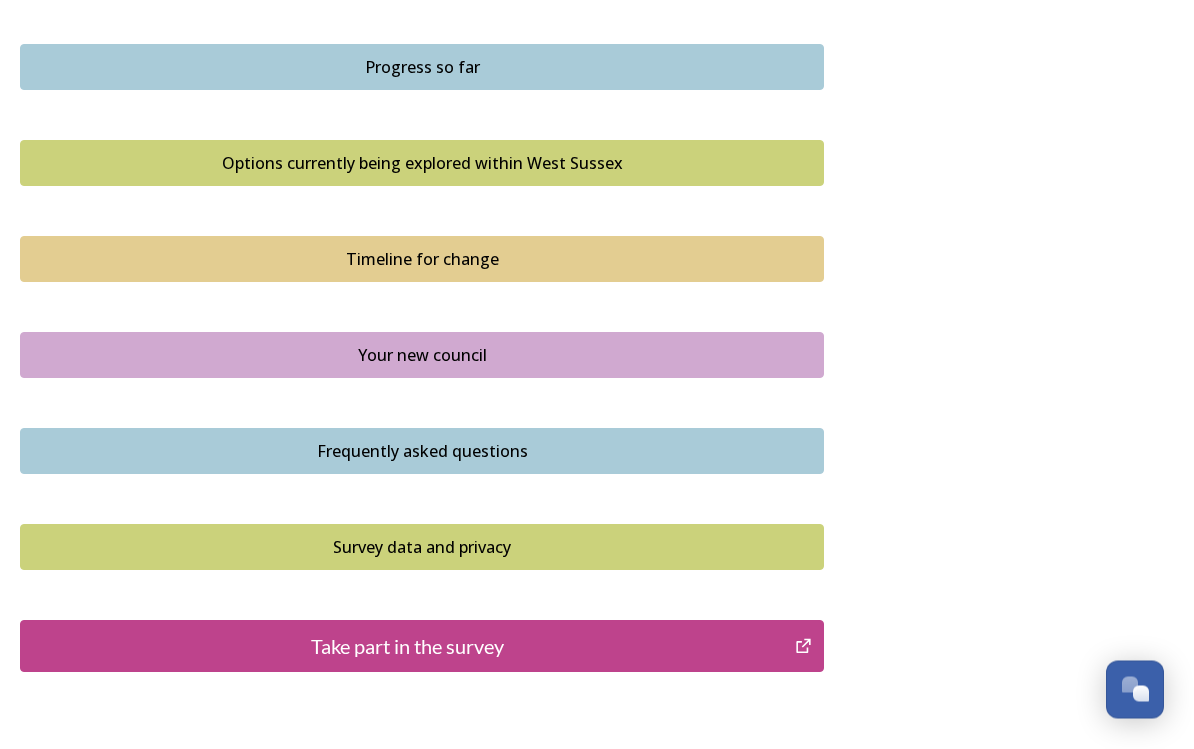 click on "Take part in the survey" at bounding box center (407, 647) 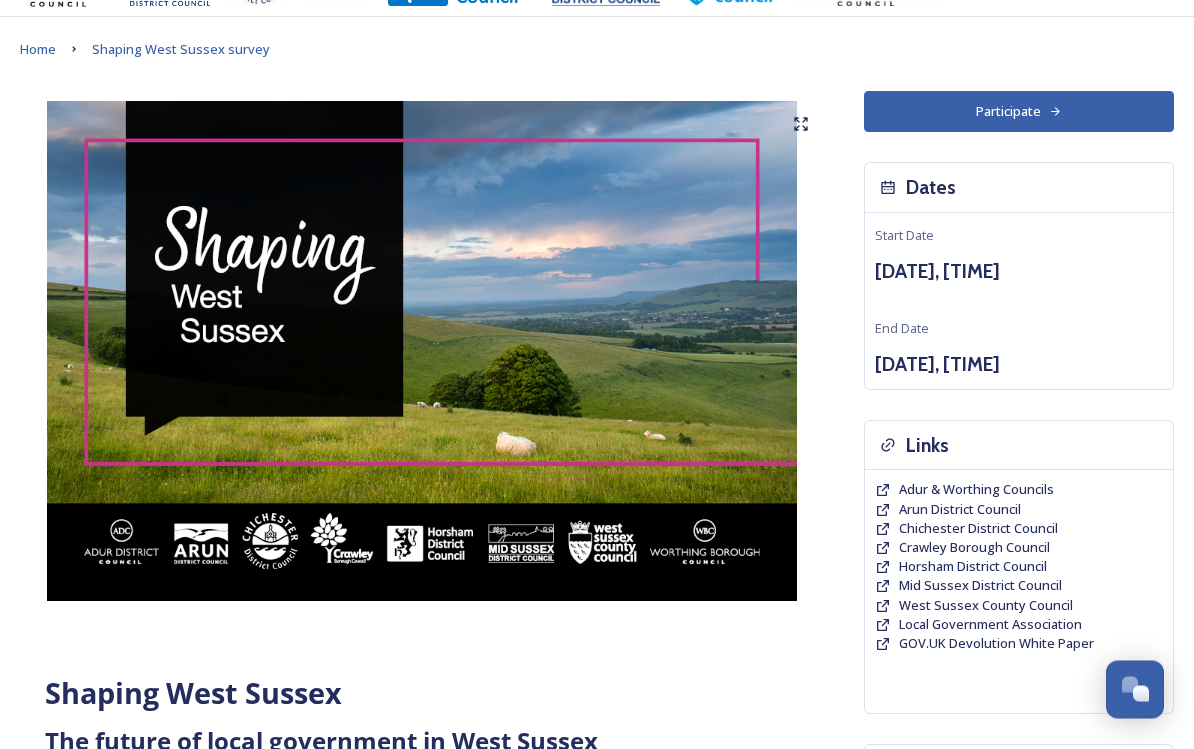 scroll, scrollTop: 0, scrollLeft: 0, axis: both 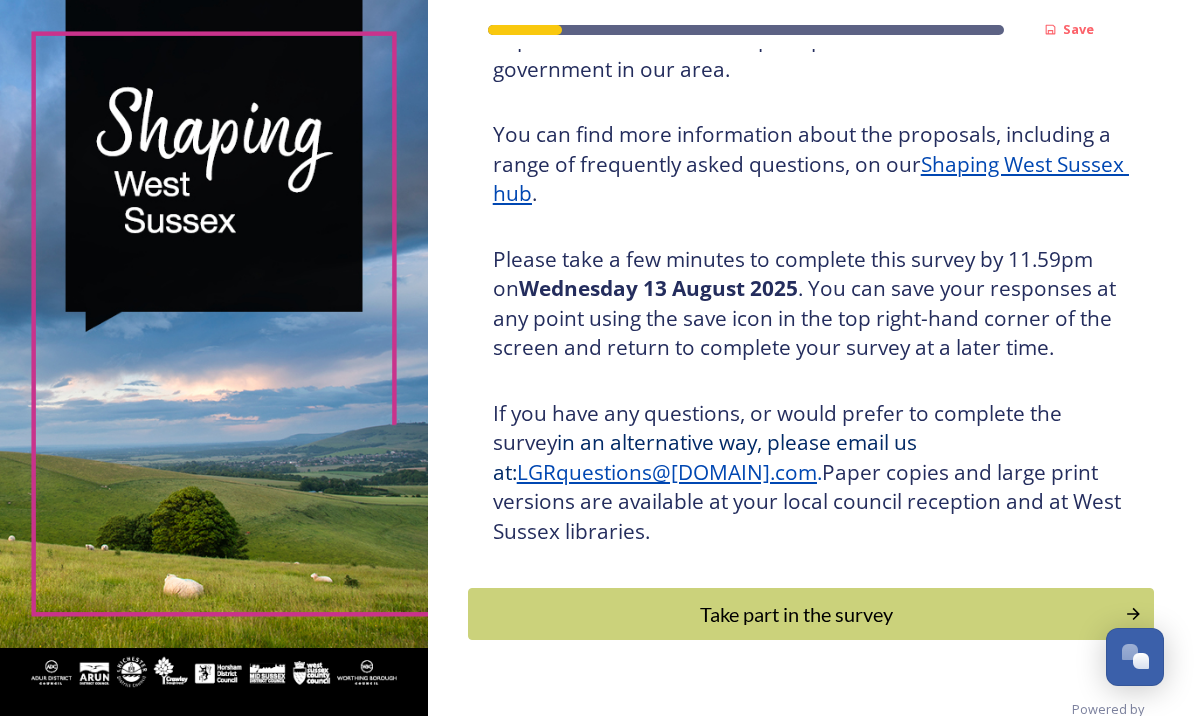 click at bounding box center (214, 358) 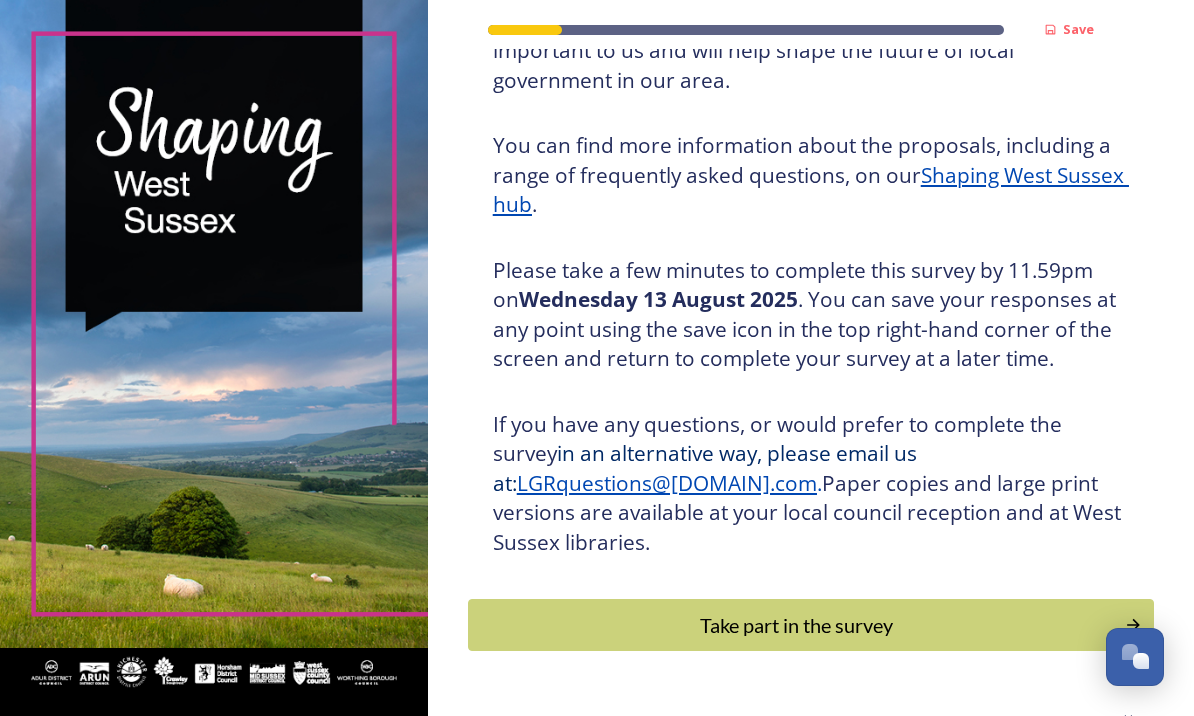 scroll, scrollTop: 222, scrollLeft: 0, axis: vertical 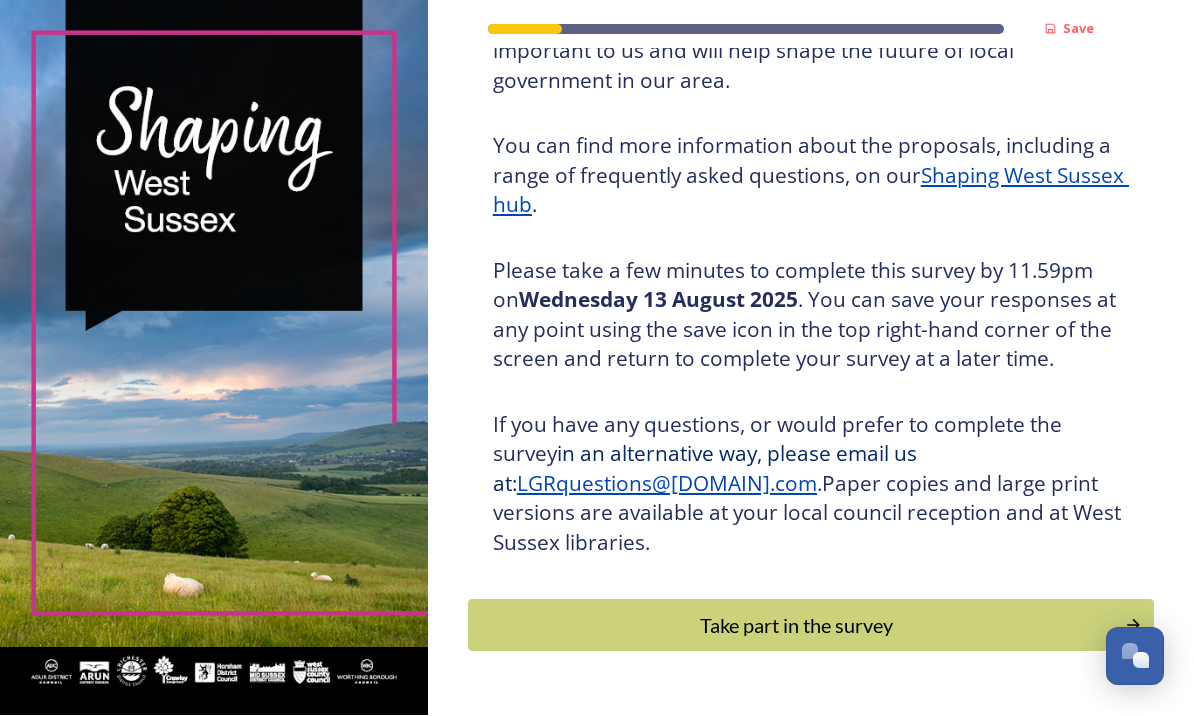 click on "Take part in the survey" at bounding box center (796, 626) 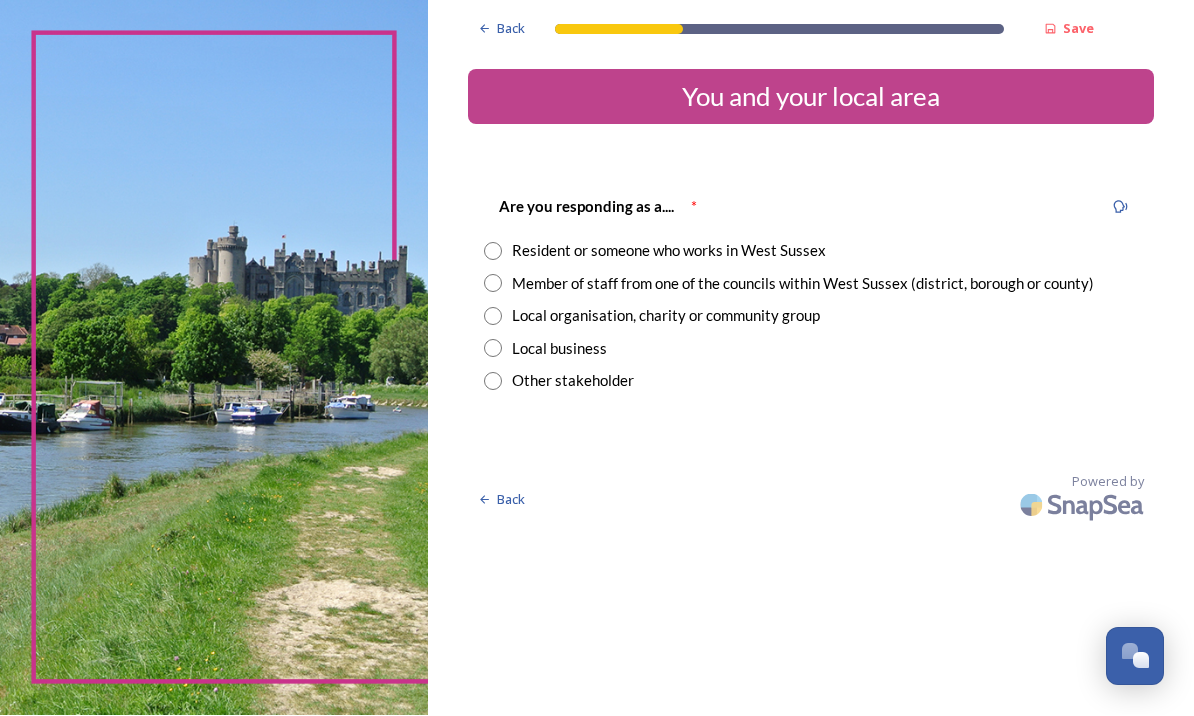 scroll, scrollTop: 0, scrollLeft: 0, axis: both 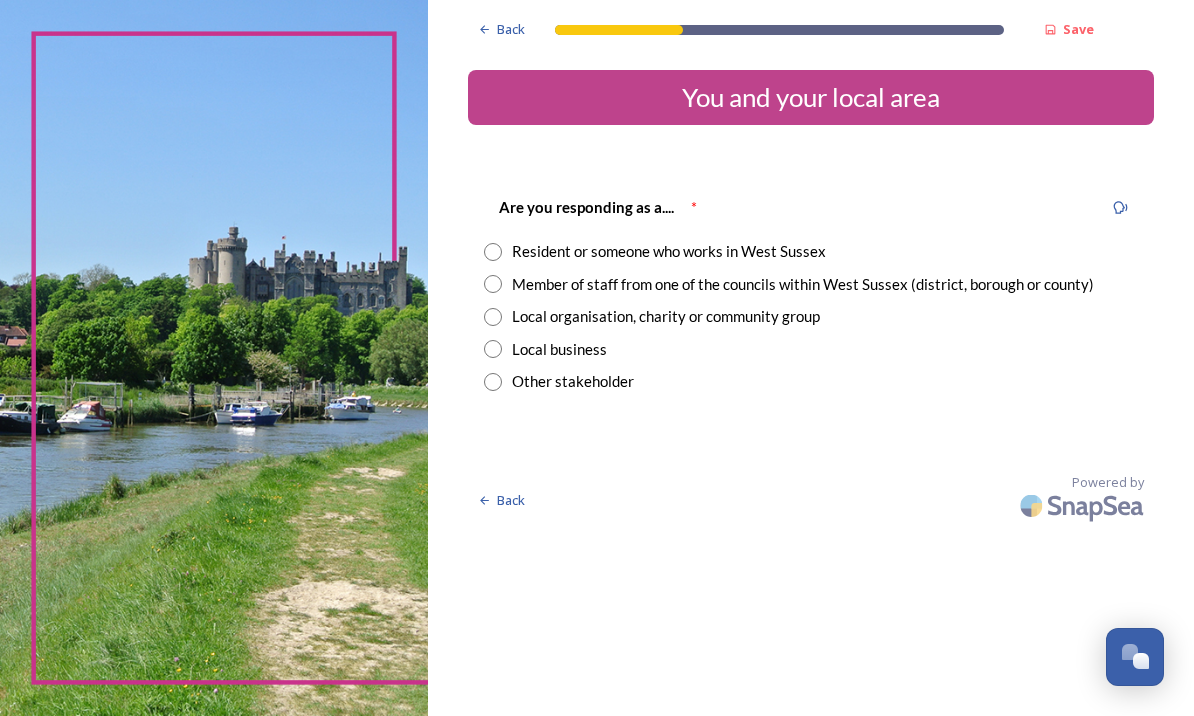 click at bounding box center (493, 252) 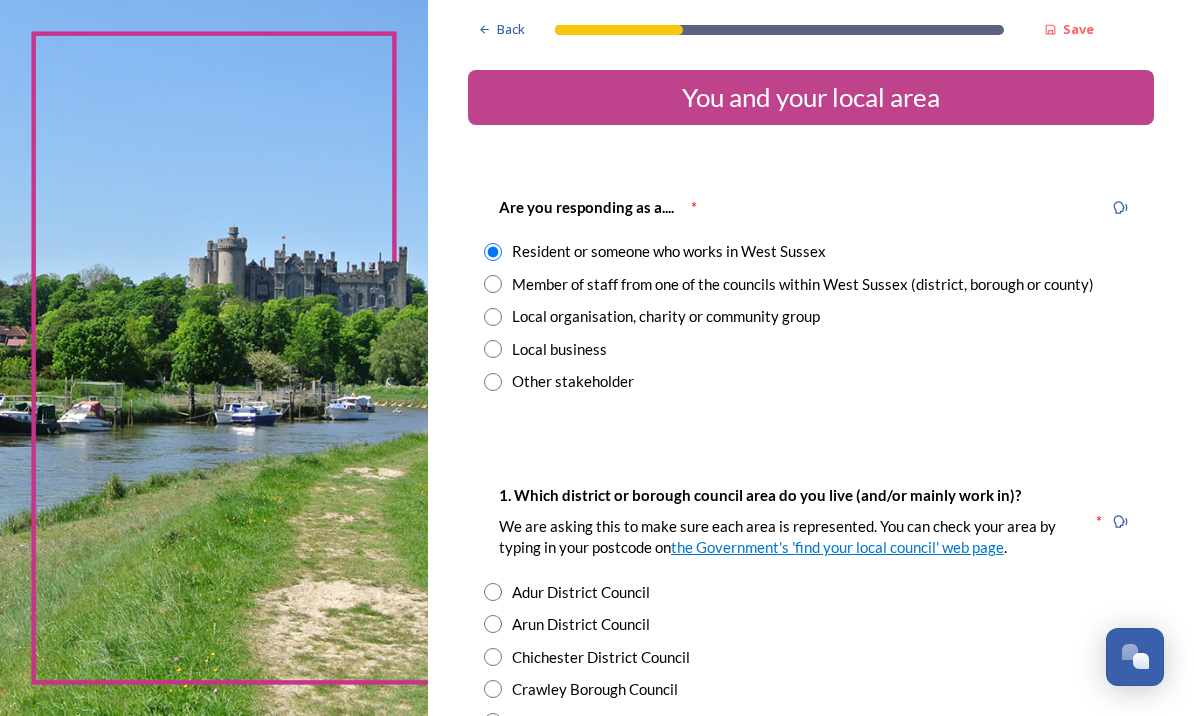 scroll, scrollTop: 69, scrollLeft: 0, axis: vertical 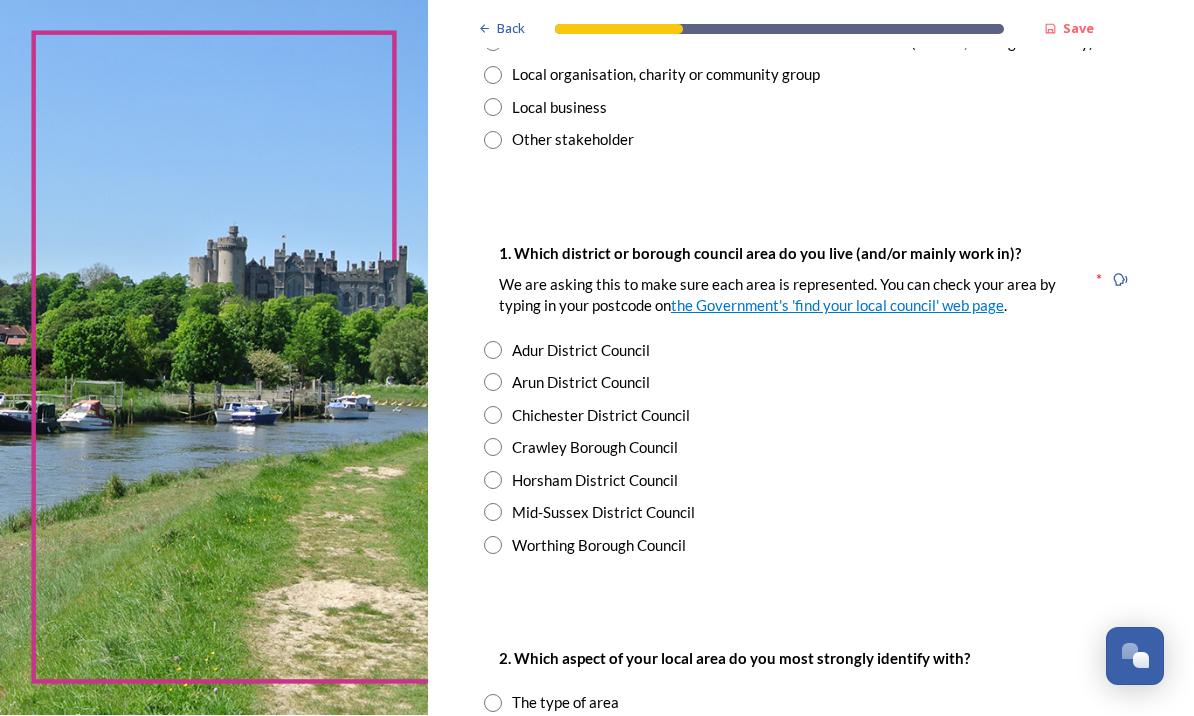 click at bounding box center [493, 383] 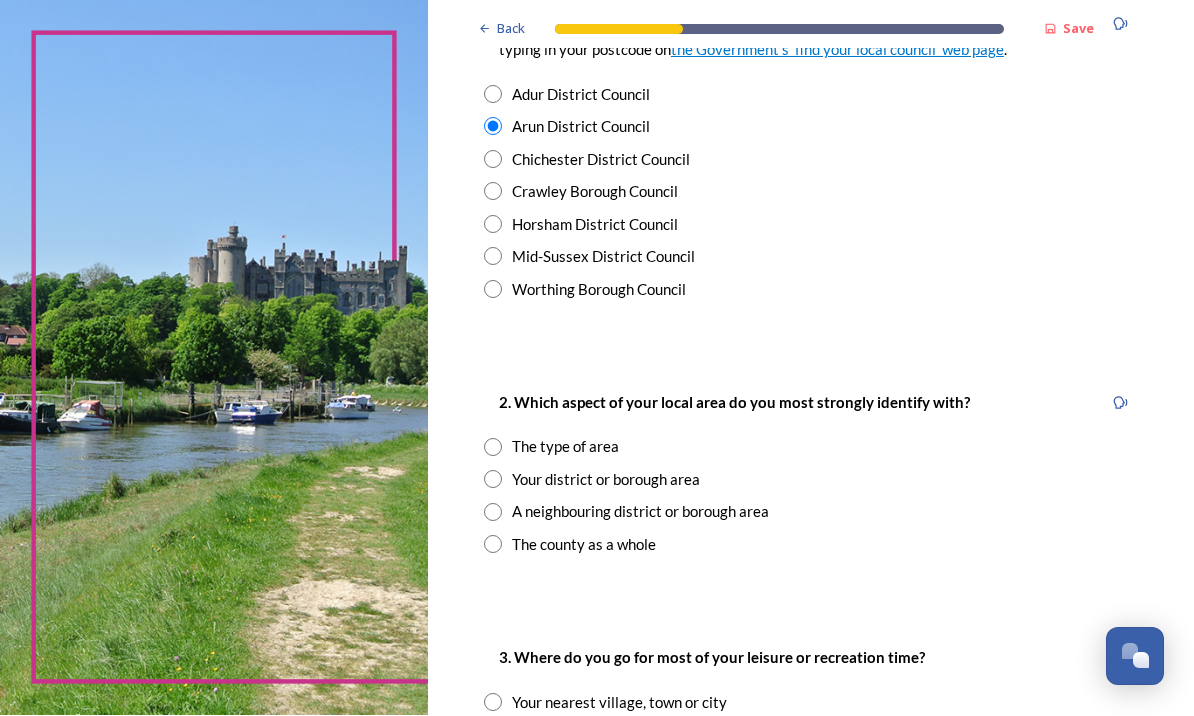 scroll, scrollTop: 497, scrollLeft: 0, axis: vertical 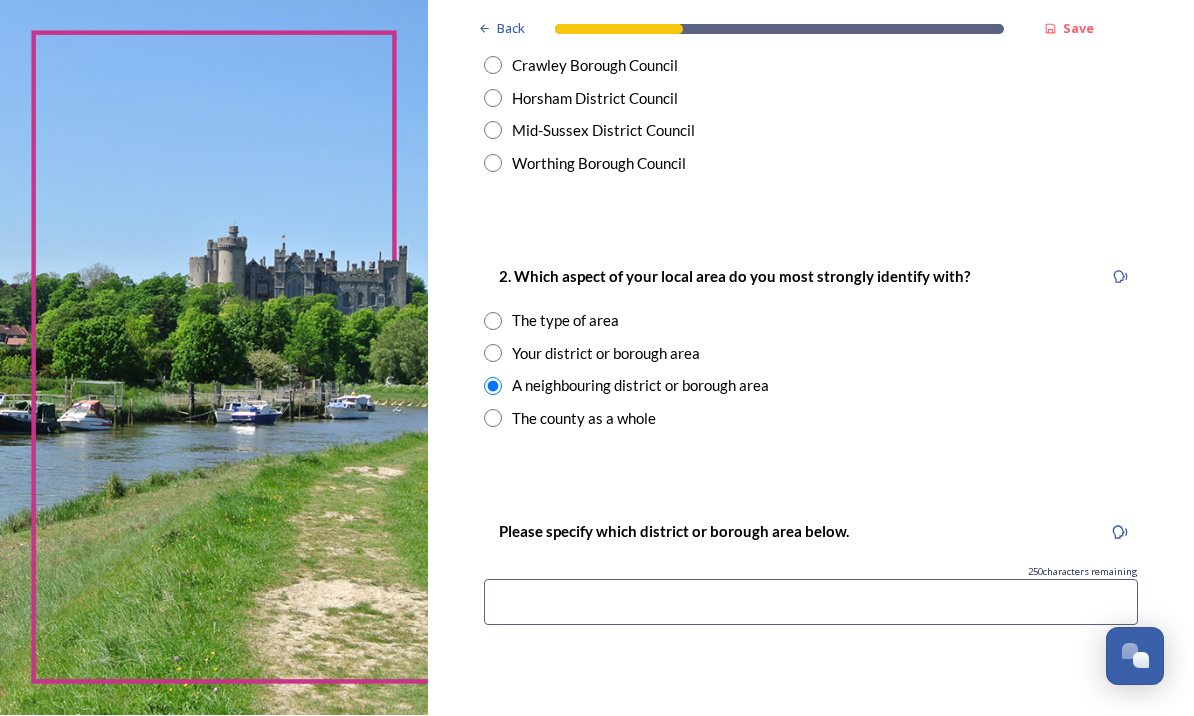 click at bounding box center (493, 354) 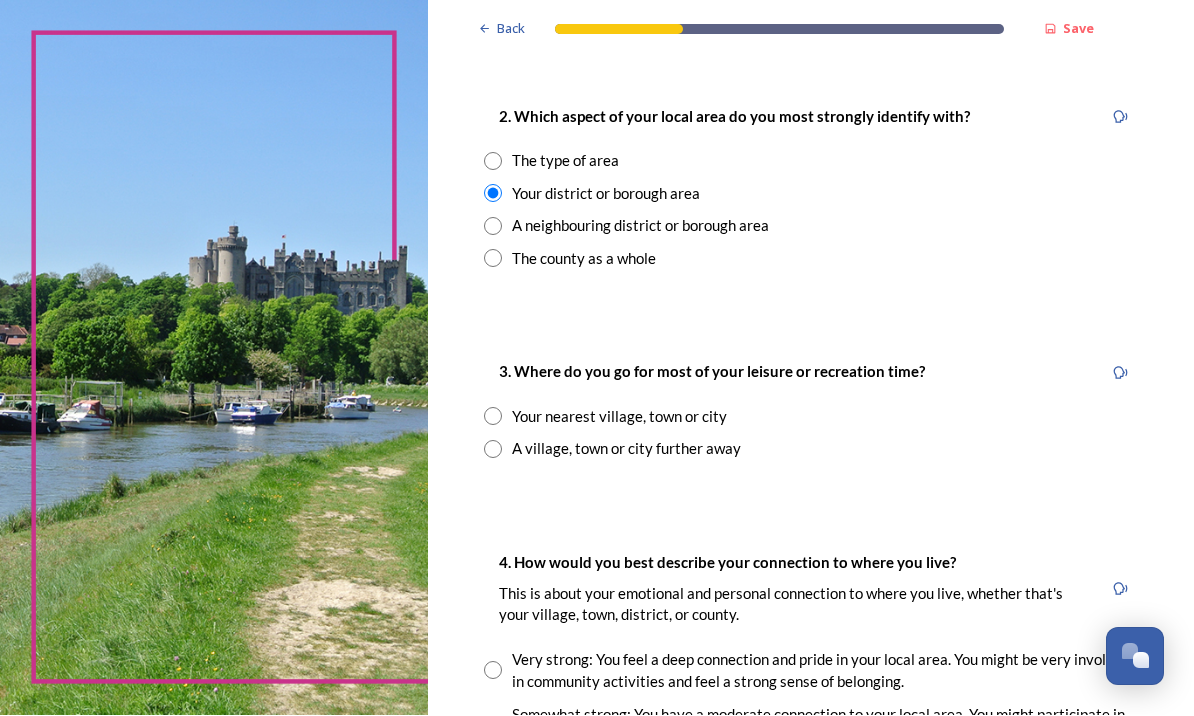 scroll, scrollTop: 783, scrollLeft: 0, axis: vertical 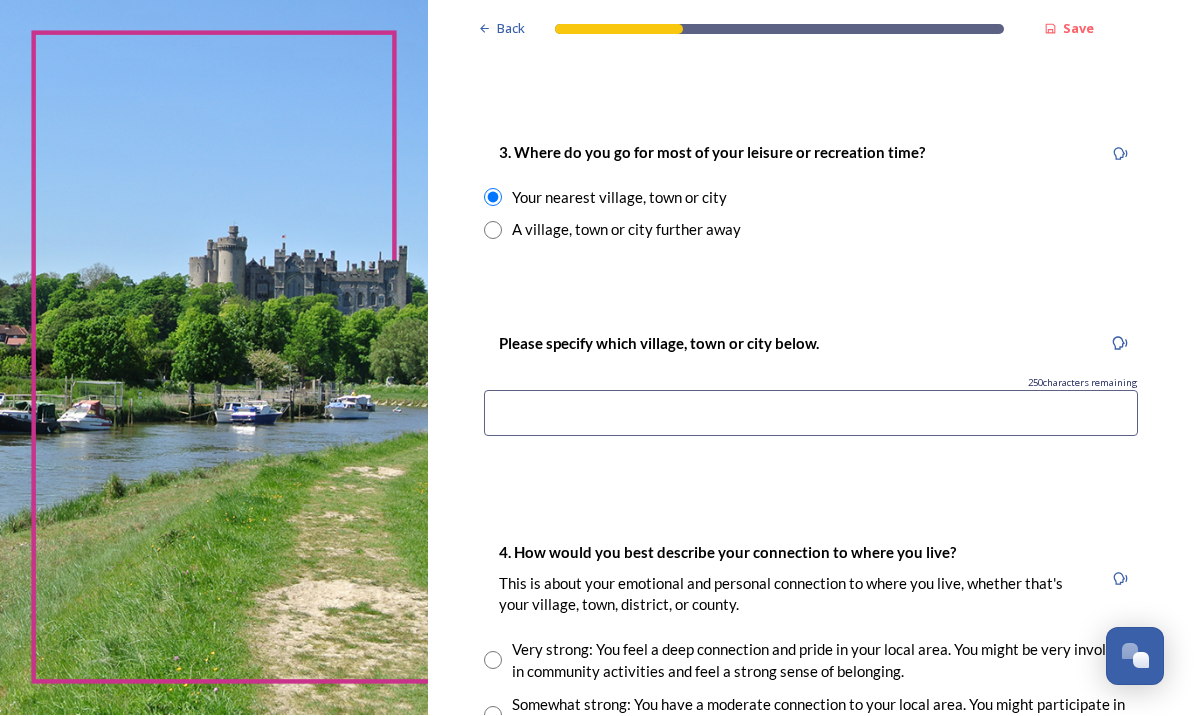 click at bounding box center (811, 414) 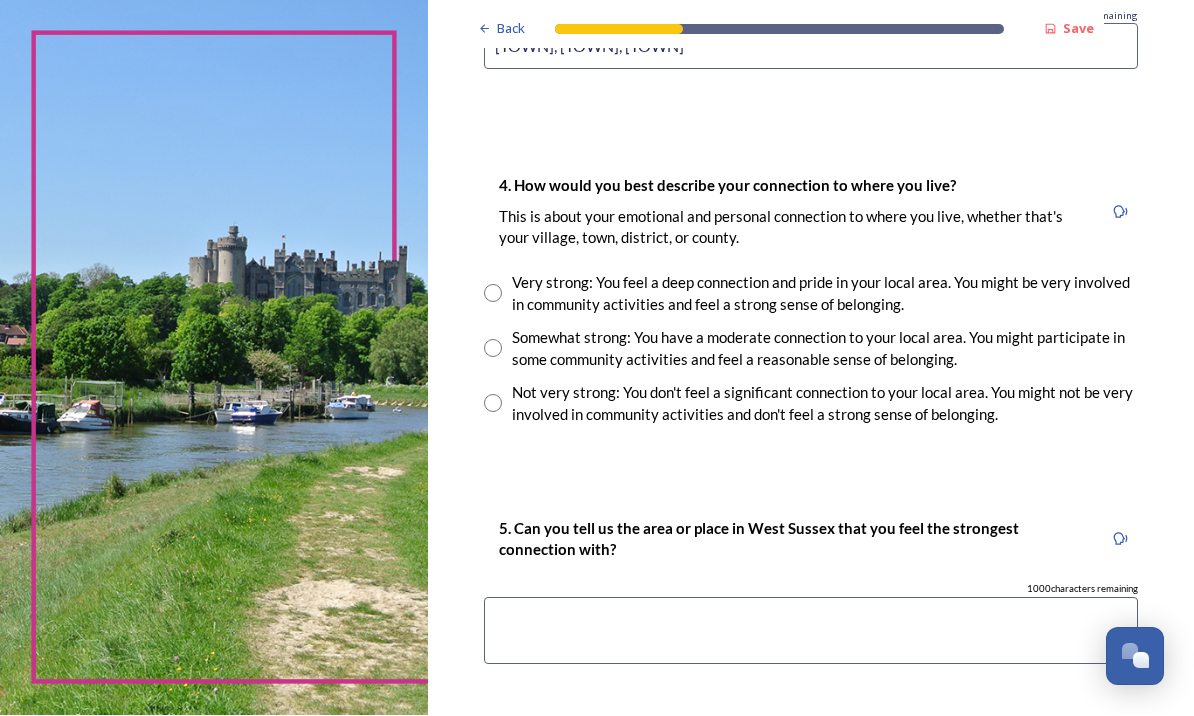 scroll, scrollTop: 1369, scrollLeft: 0, axis: vertical 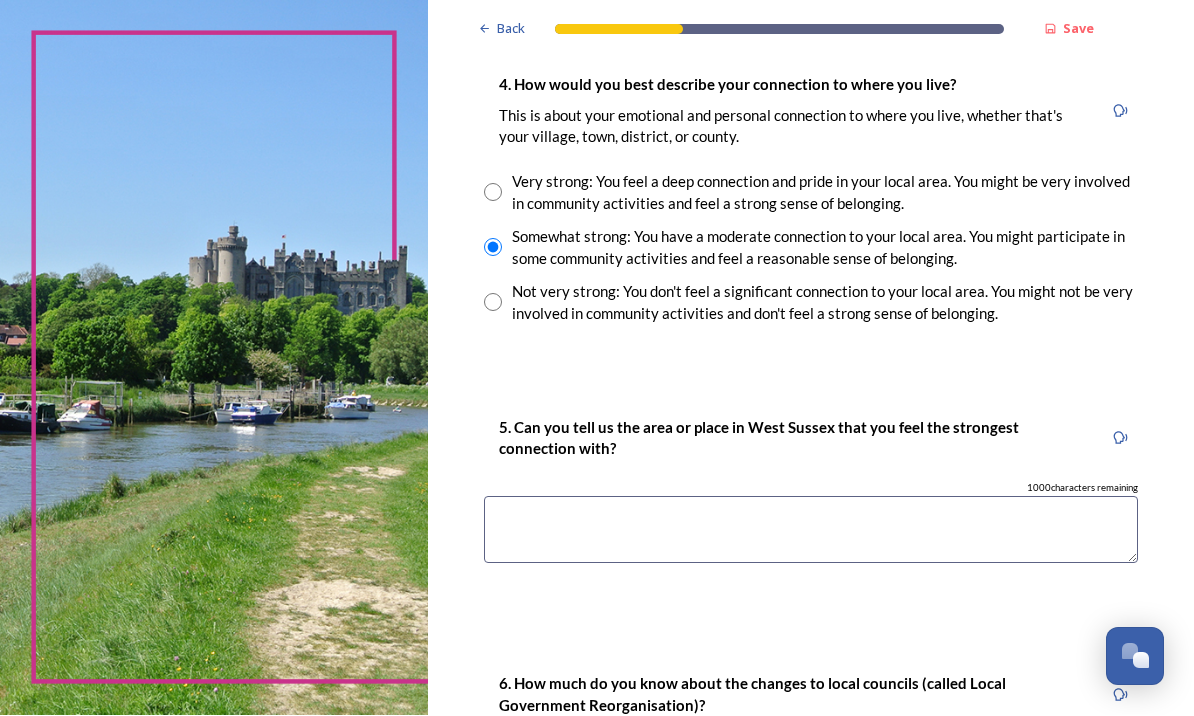 click at bounding box center (811, 530) 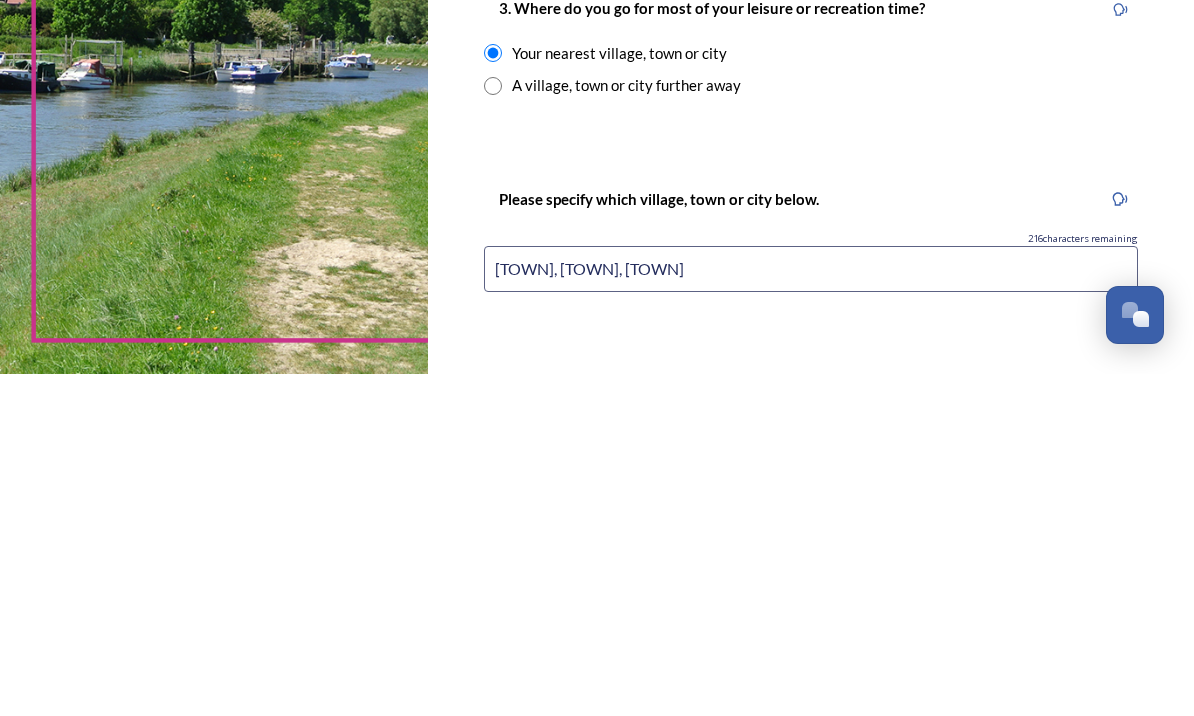 scroll, scrollTop: 805, scrollLeft: 0, axis: vertical 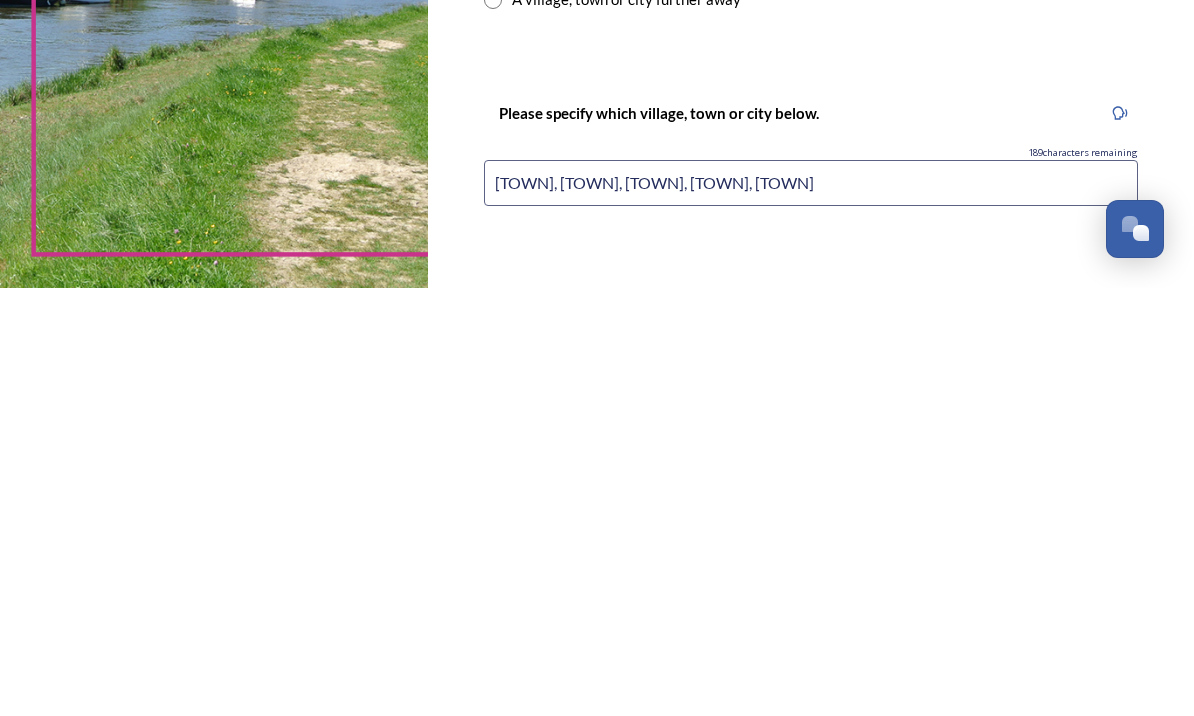 click on "[TOWN], [TOWN], [TOWN], [TOWN], [TOWN]" at bounding box center (811, 611) 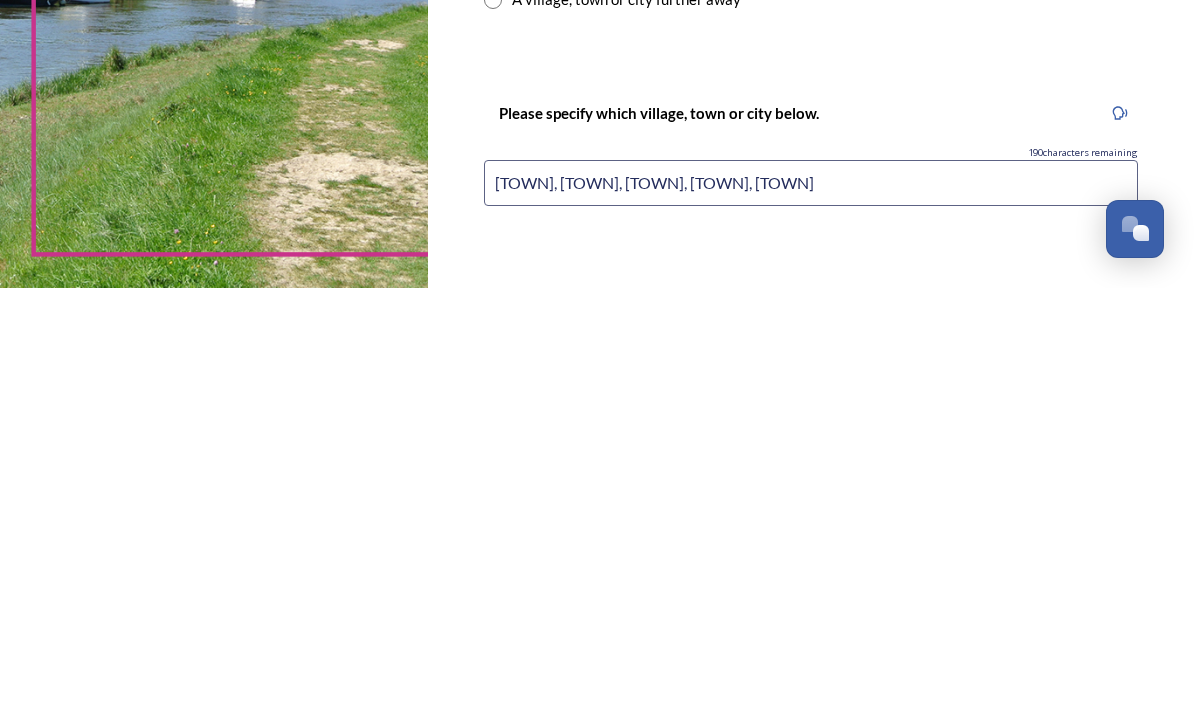 type on "[TOWN], [TOWN], [TOWN], [TOWN], [TOWN]" 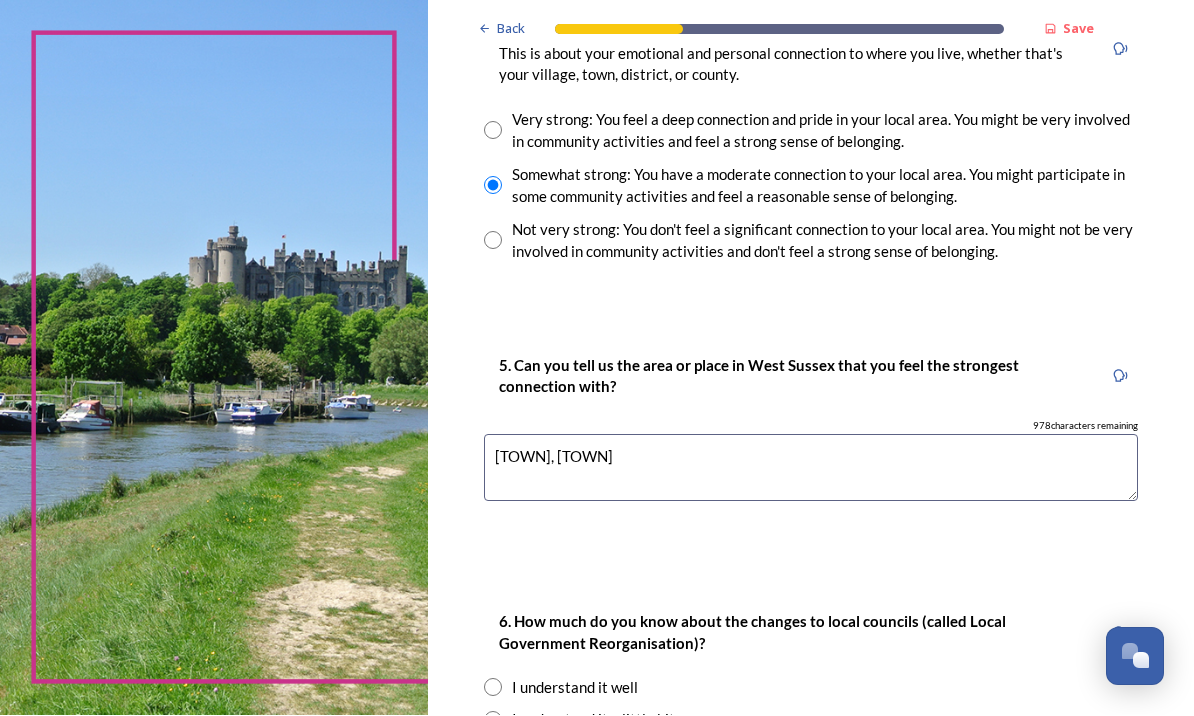 scroll, scrollTop: 1532, scrollLeft: 0, axis: vertical 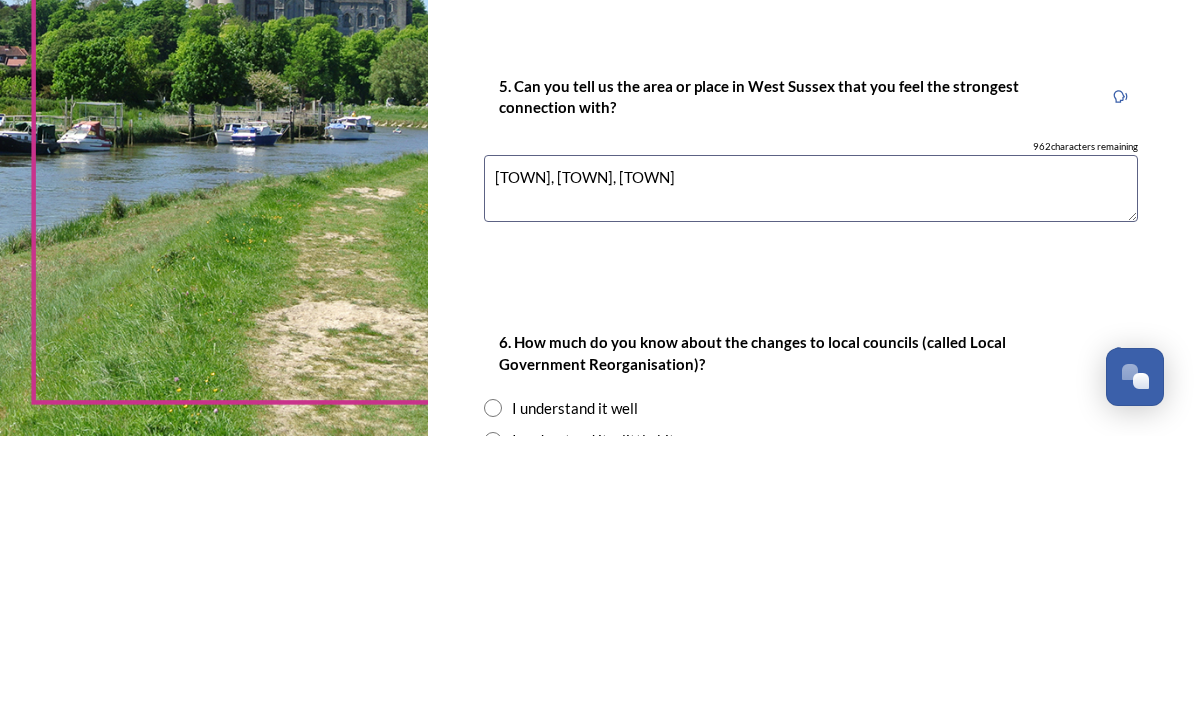 click on "[TOWN], [TOWN], [TOWN]" at bounding box center (811, 468) 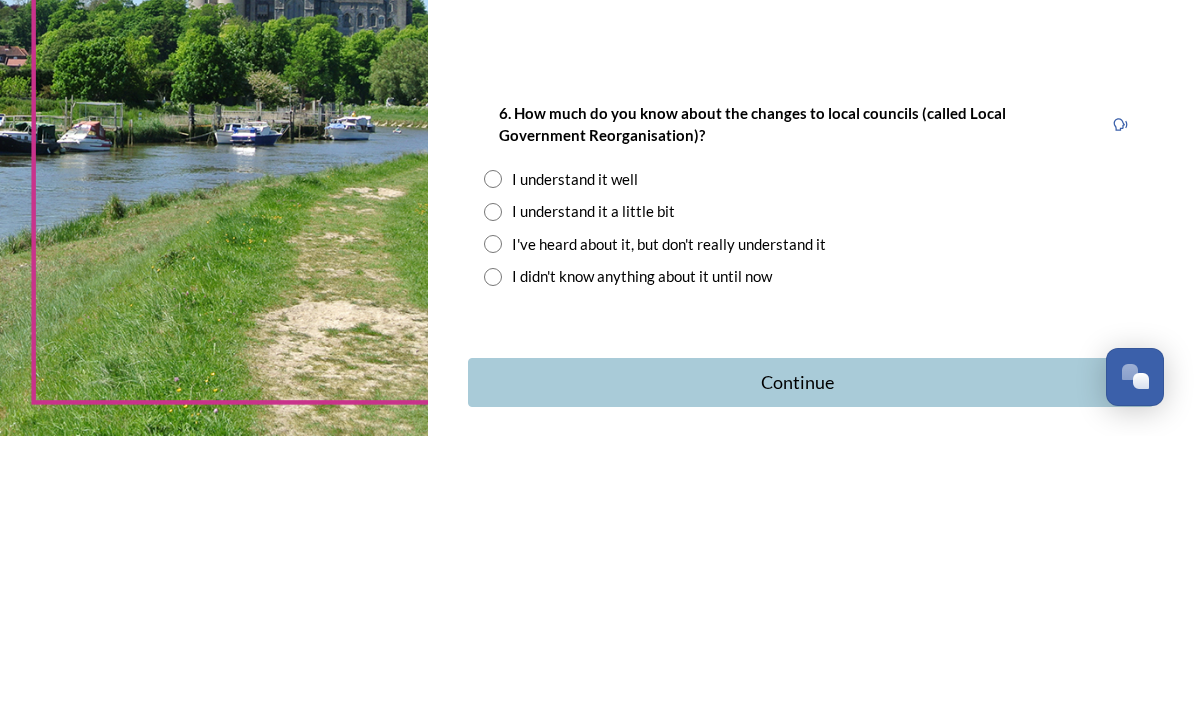 scroll, scrollTop: 1761, scrollLeft: 0, axis: vertical 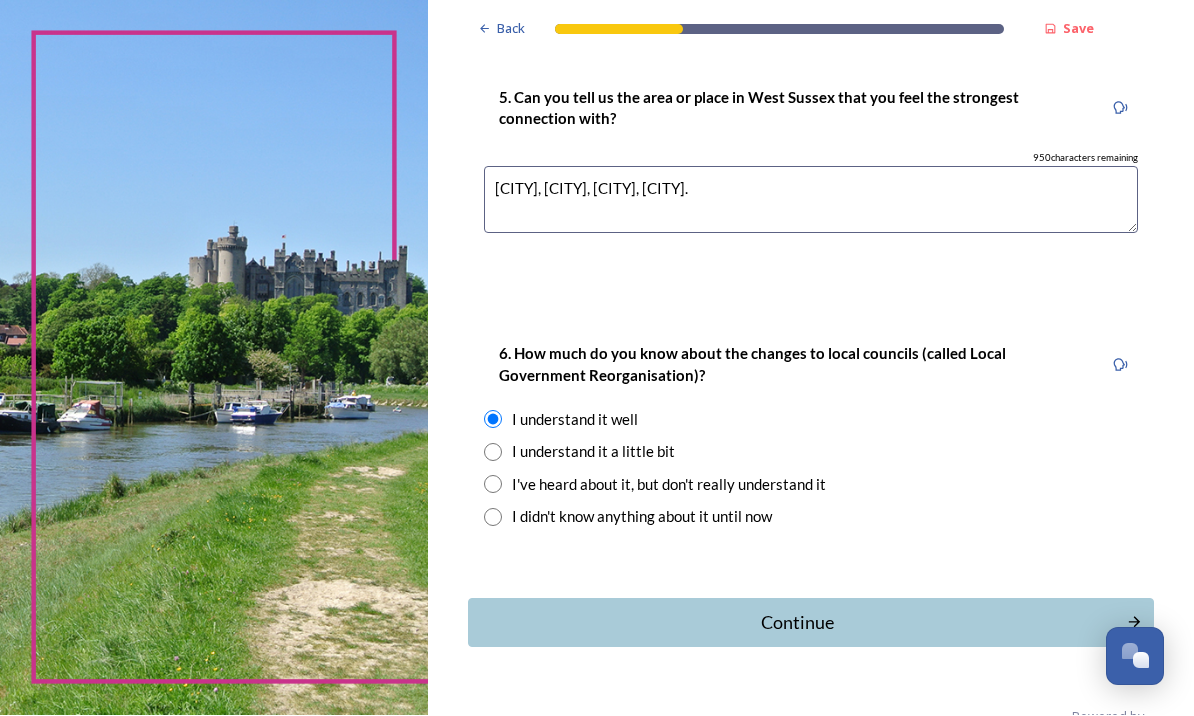 click on "Continue" at bounding box center (811, 623) 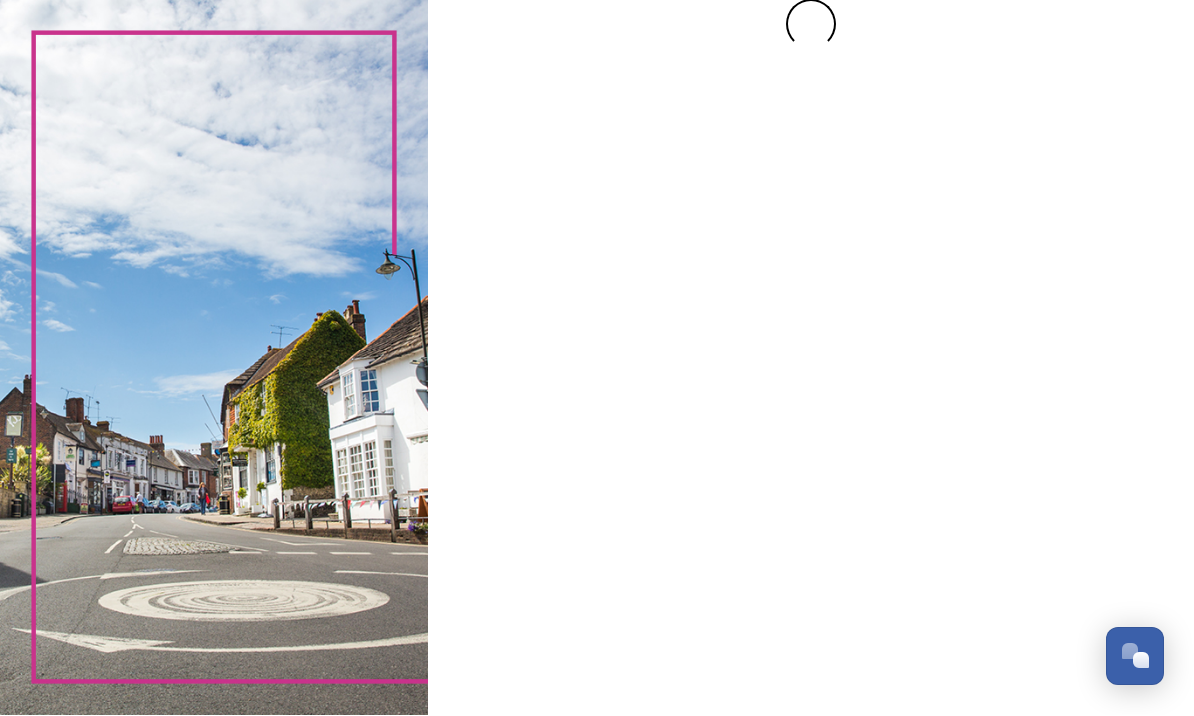 scroll, scrollTop: 0, scrollLeft: 0, axis: both 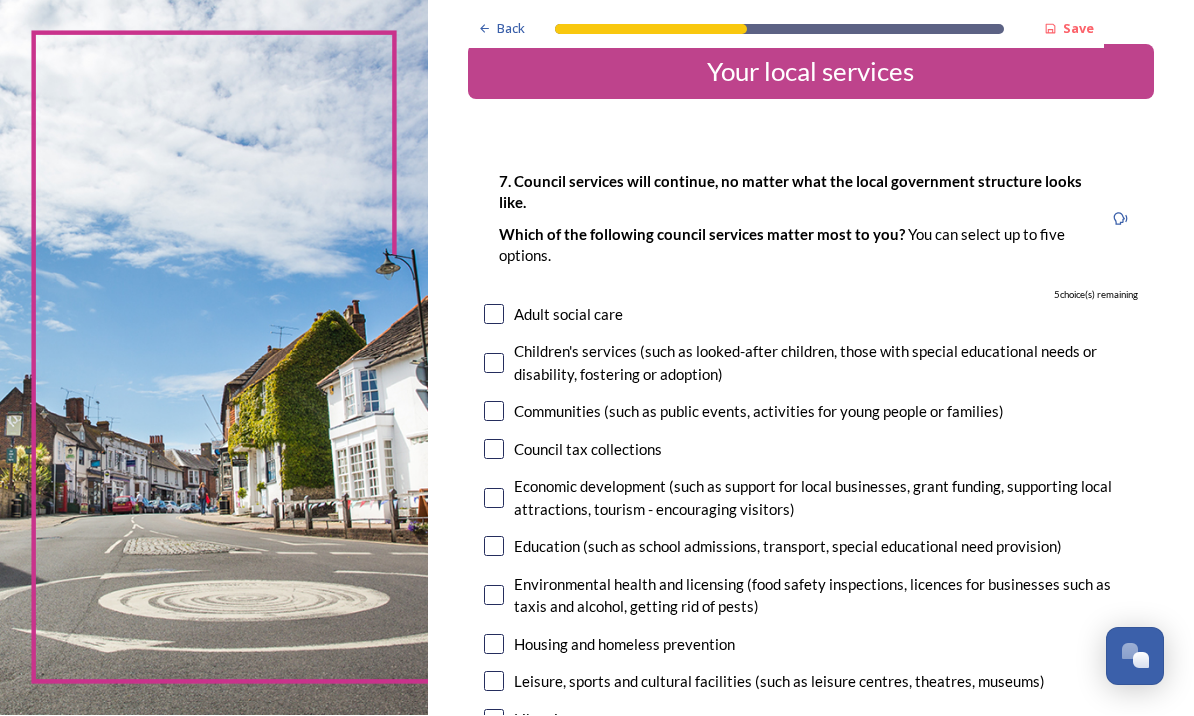 click at bounding box center [494, 364] 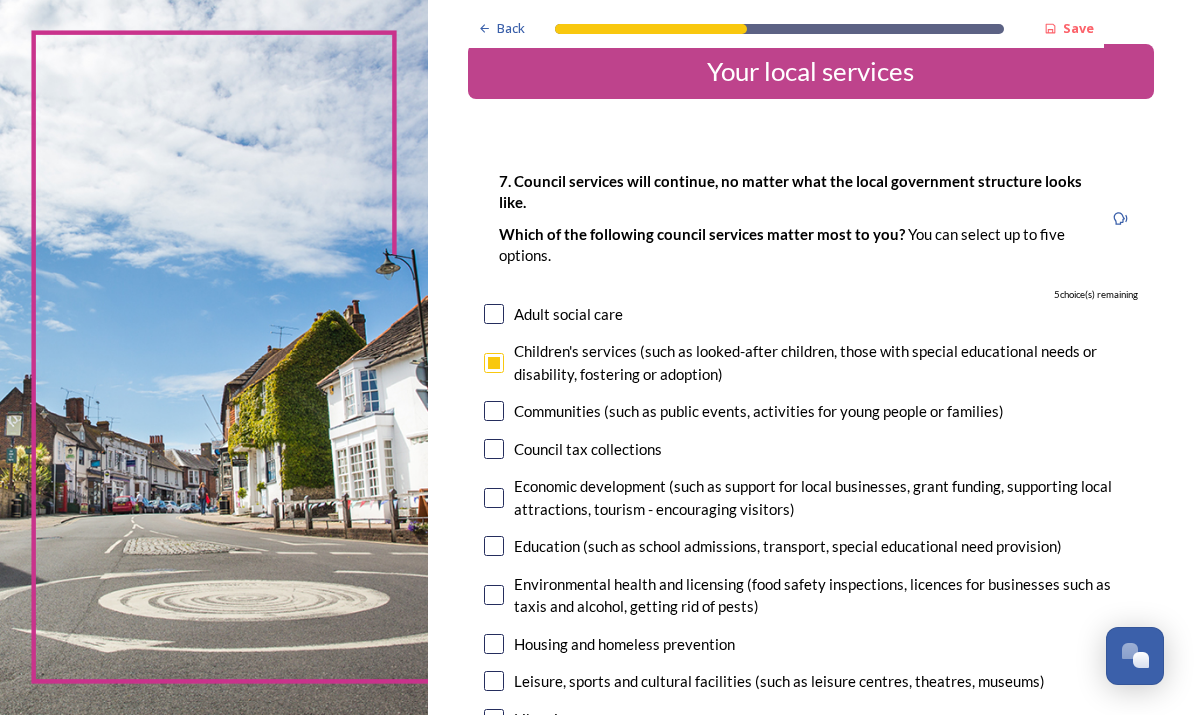 scroll, scrollTop: 45, scrollLeft: 0, axis: vertical 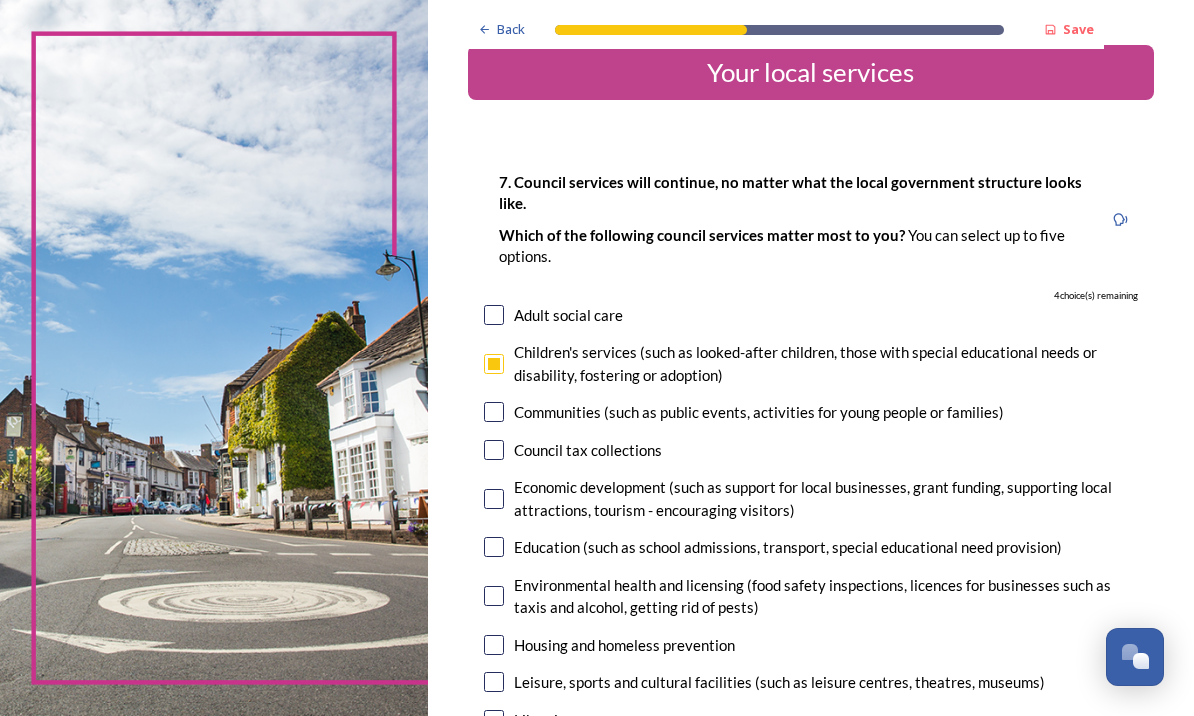 click at bounding box center [494, 315] 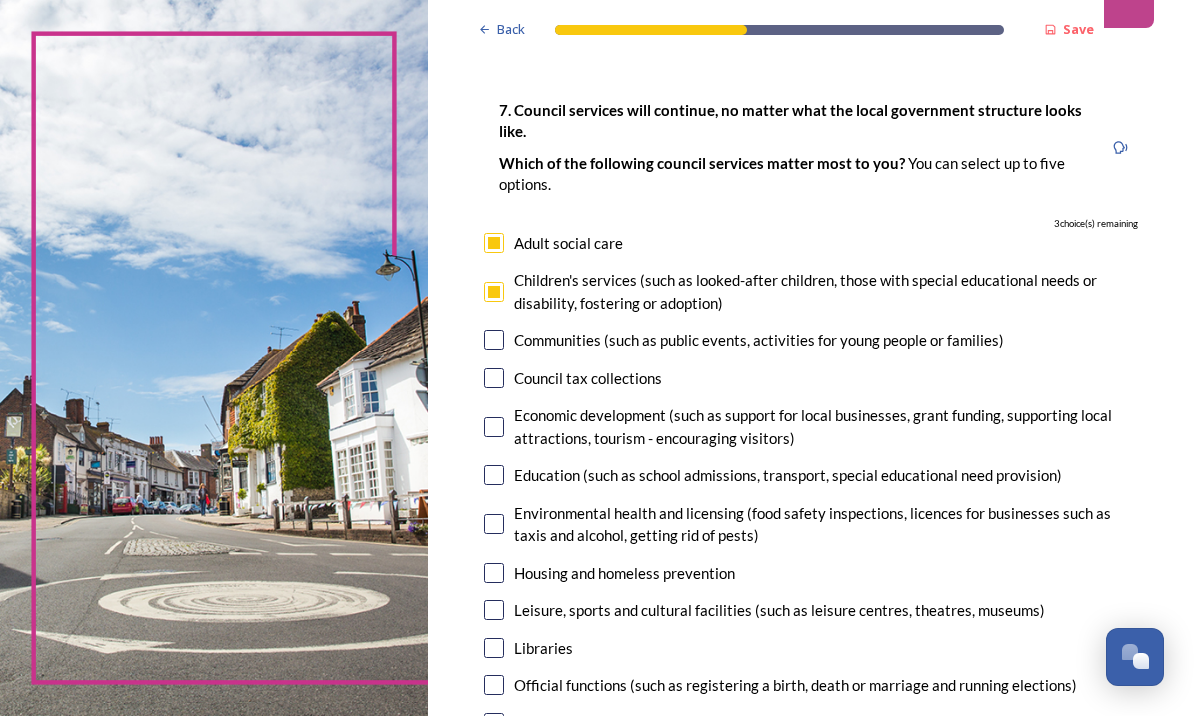 scroll, scrollTop: 97, scrollLeft: 0, axis: vertical 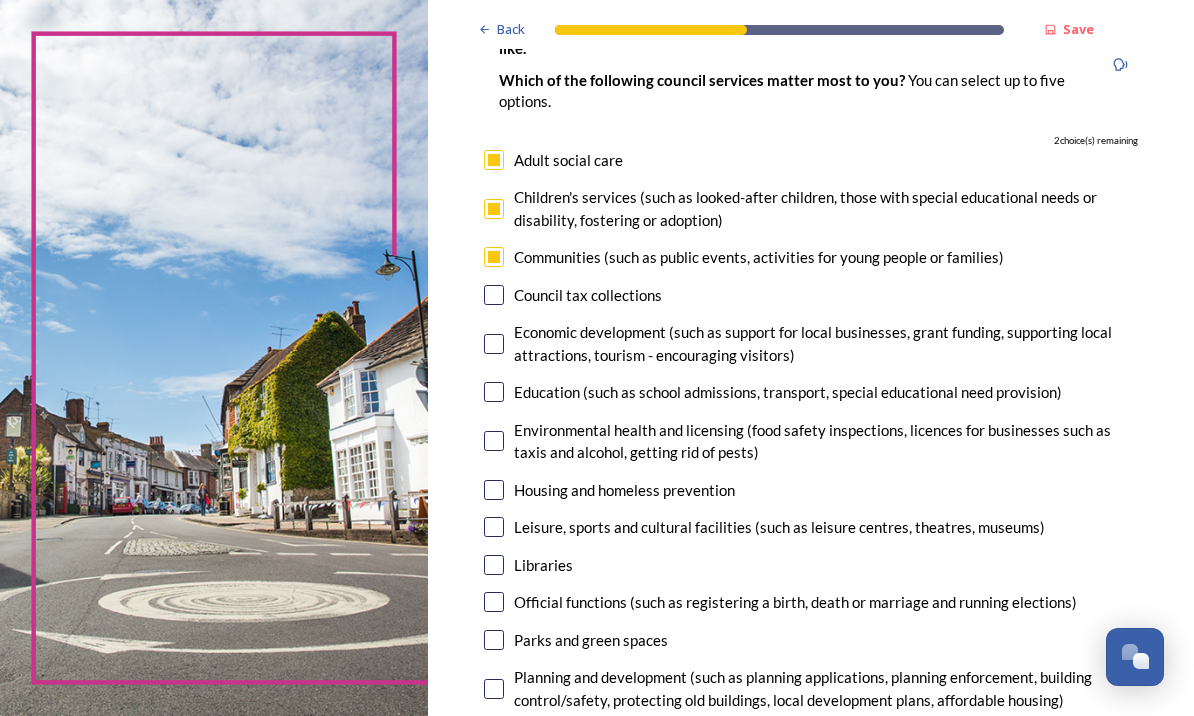 click at bounding box center (494, 344) 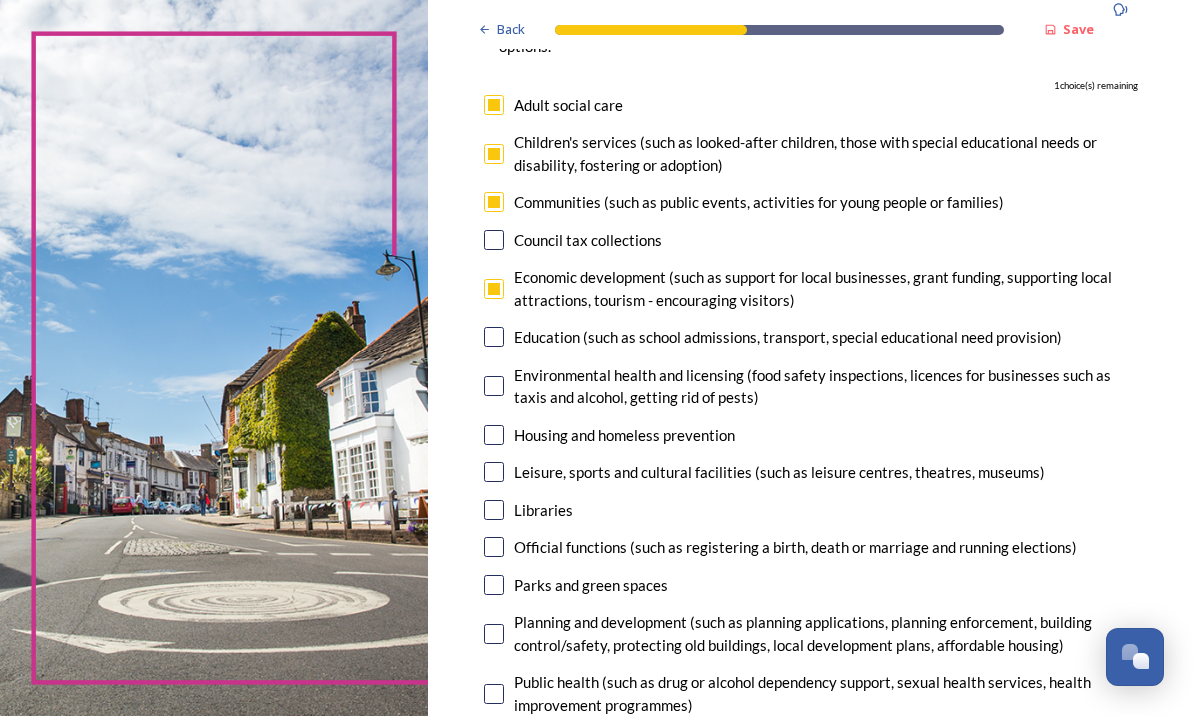 scroll, scrollTop: 235, scrollLeft: 0, axis: vertical 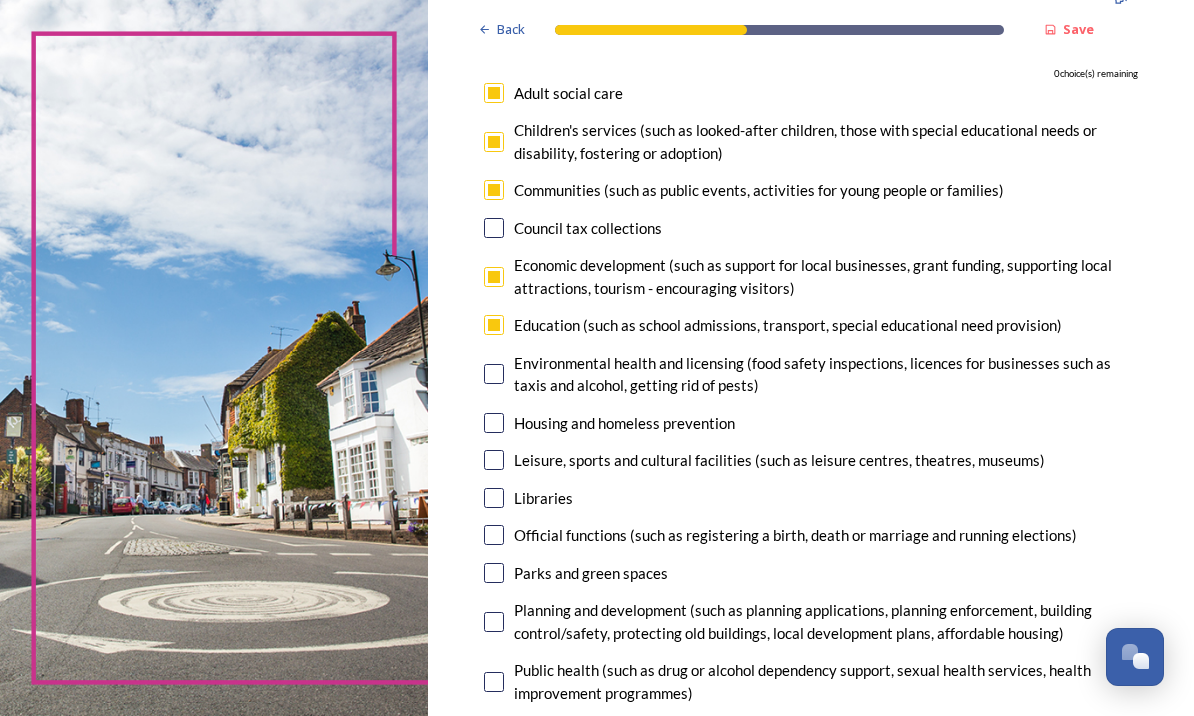 click at bounding box center (494, 374) 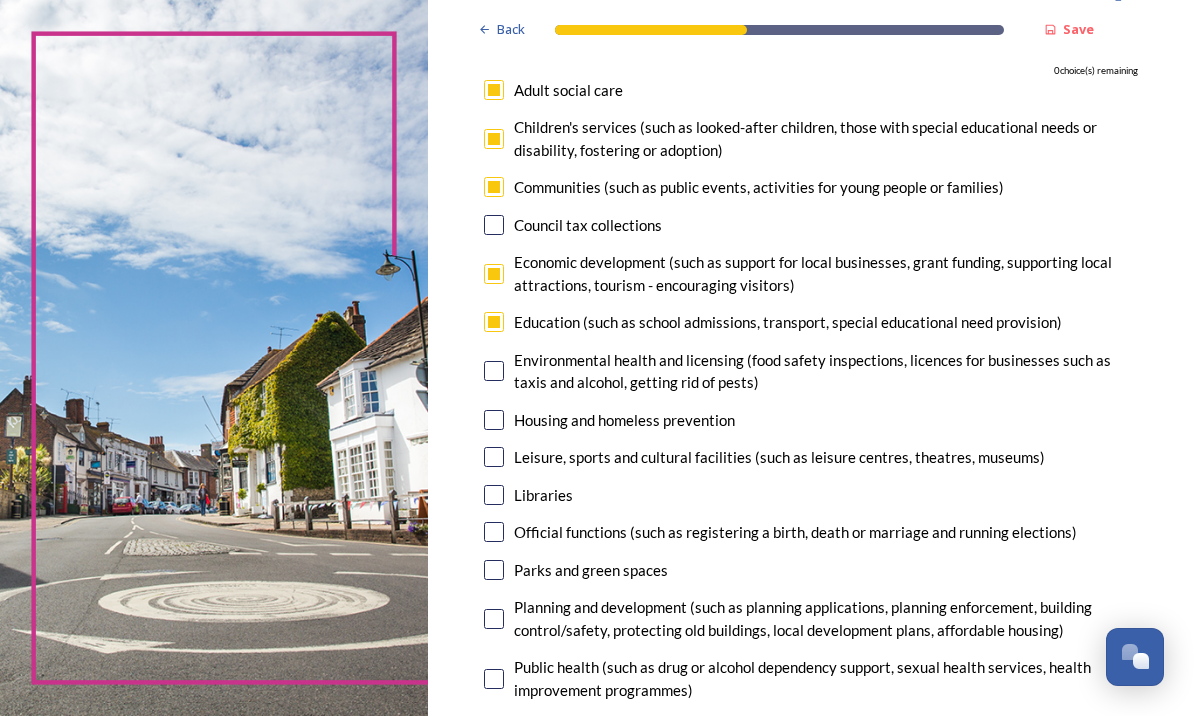 click at bounding box center (494, 371) 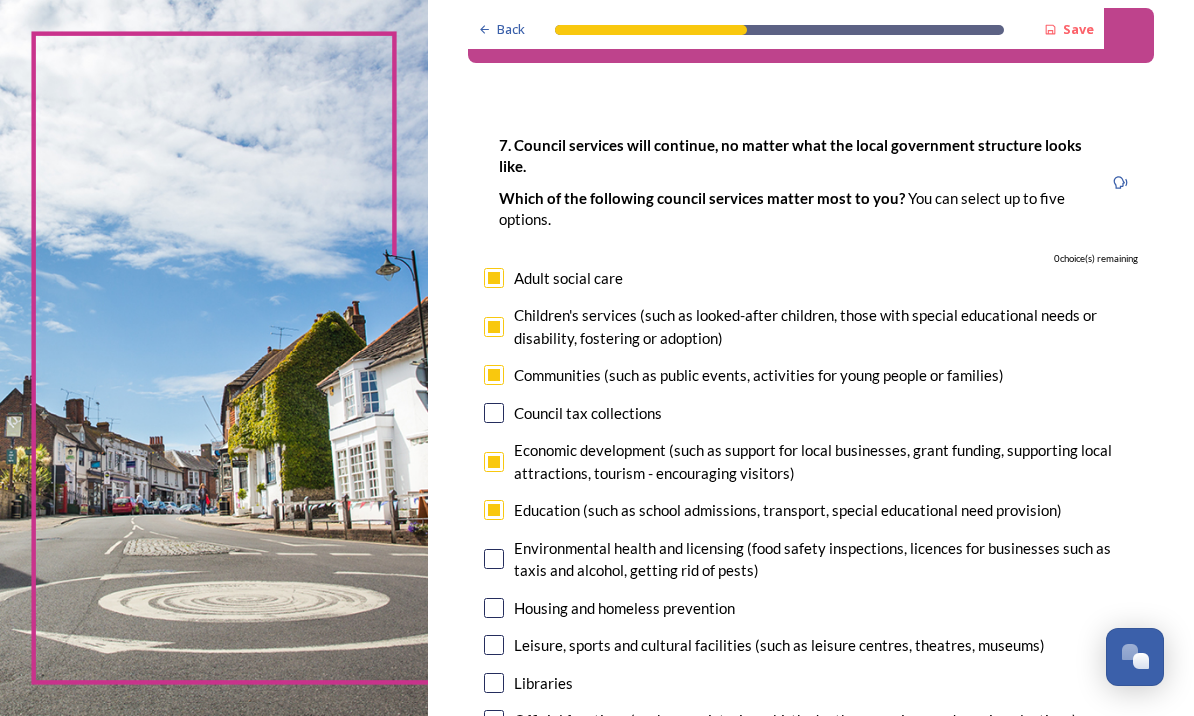 scroll, scrollTop: 62, scrollLeft: 0, axis: vertical 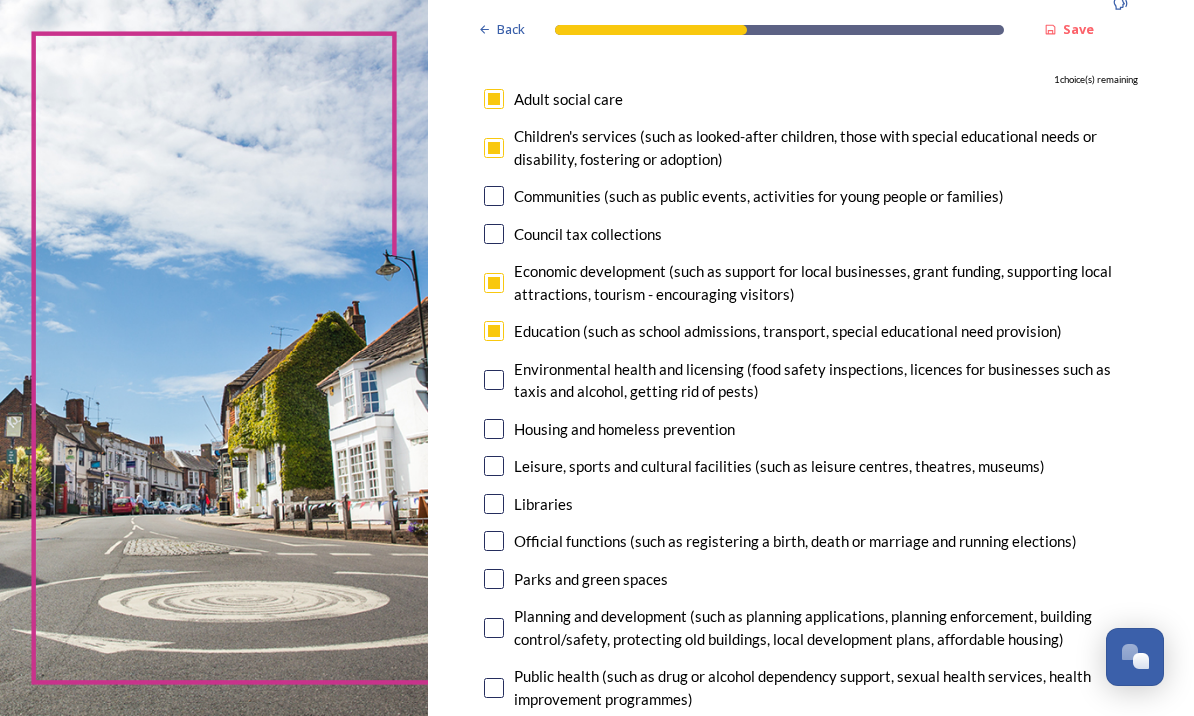 click at bounding box center [494, 331] 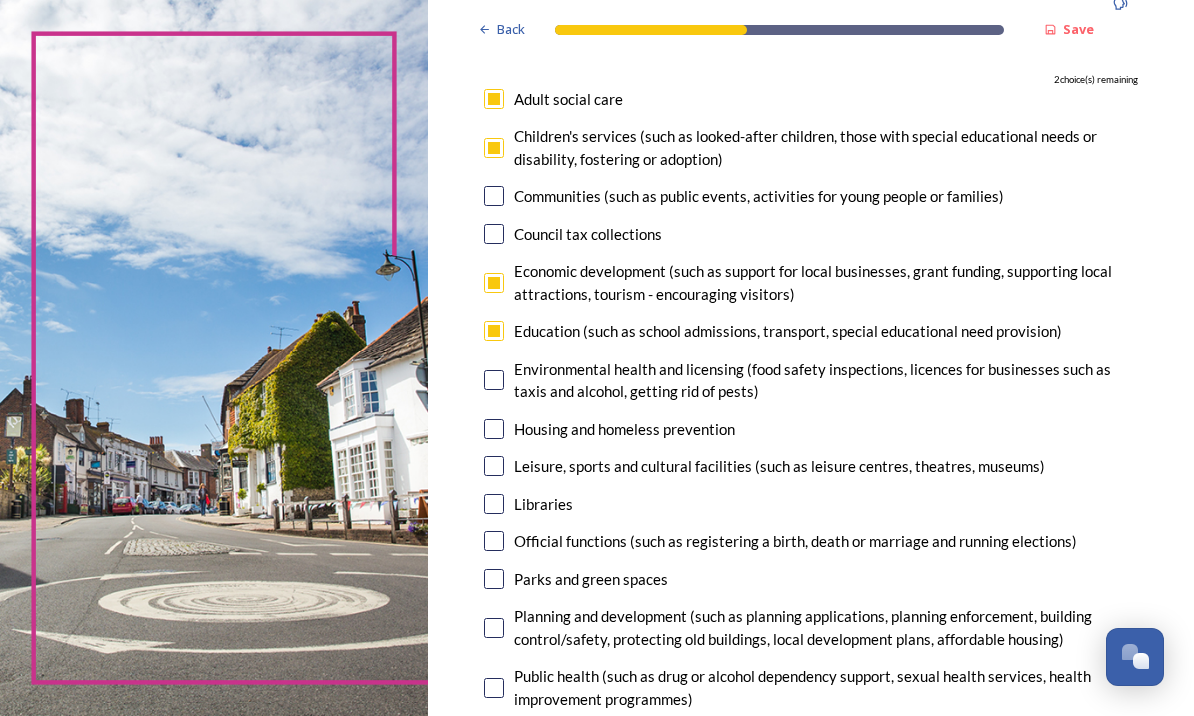 checkbox on "false" 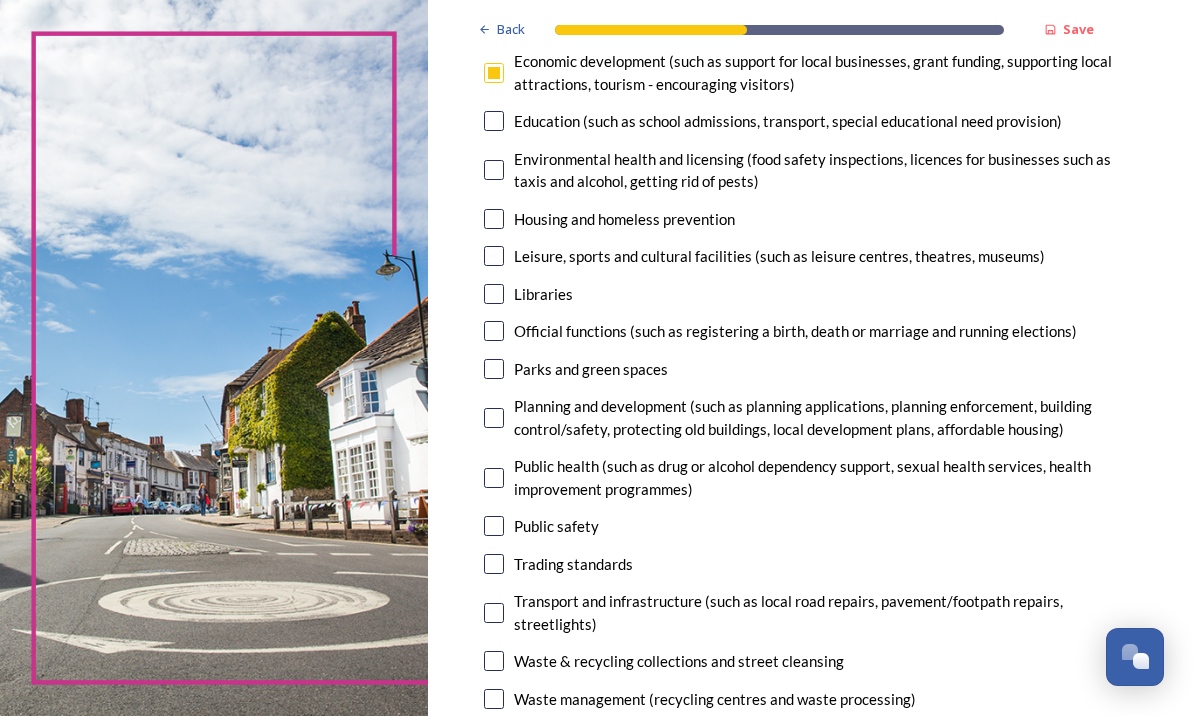 scroll, scrollTop: 451, scrollLeft: 0, axis: vertical 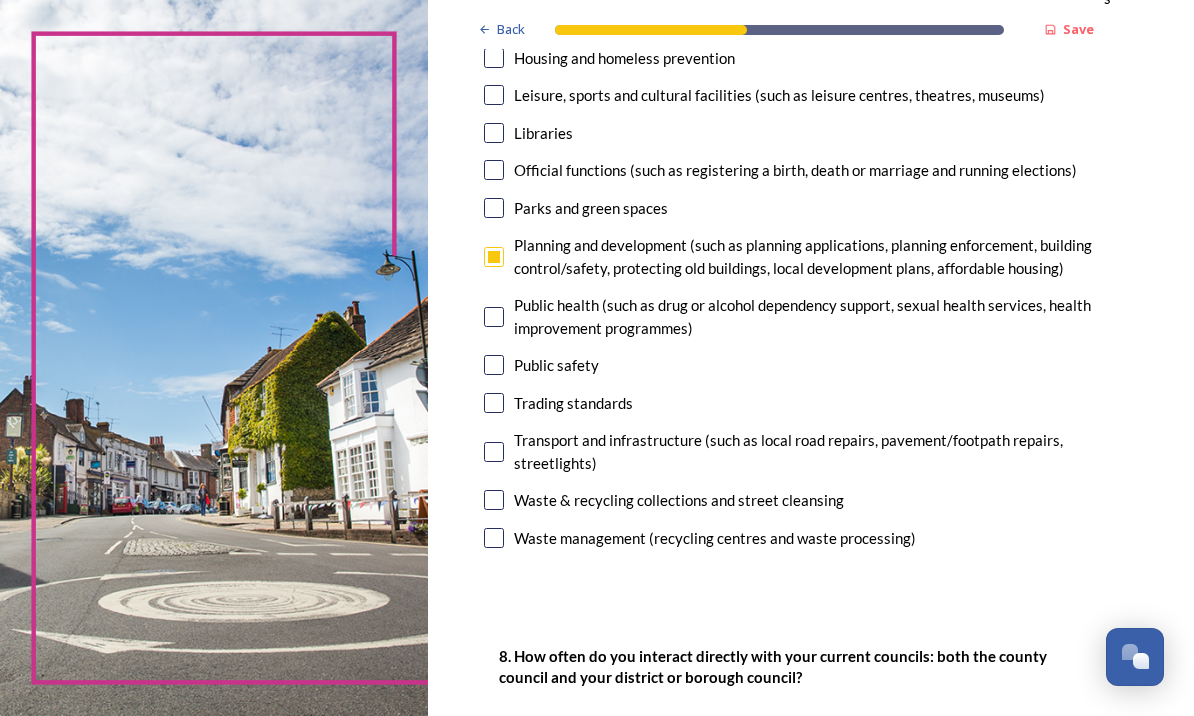 click at bounding box center (494, 452) 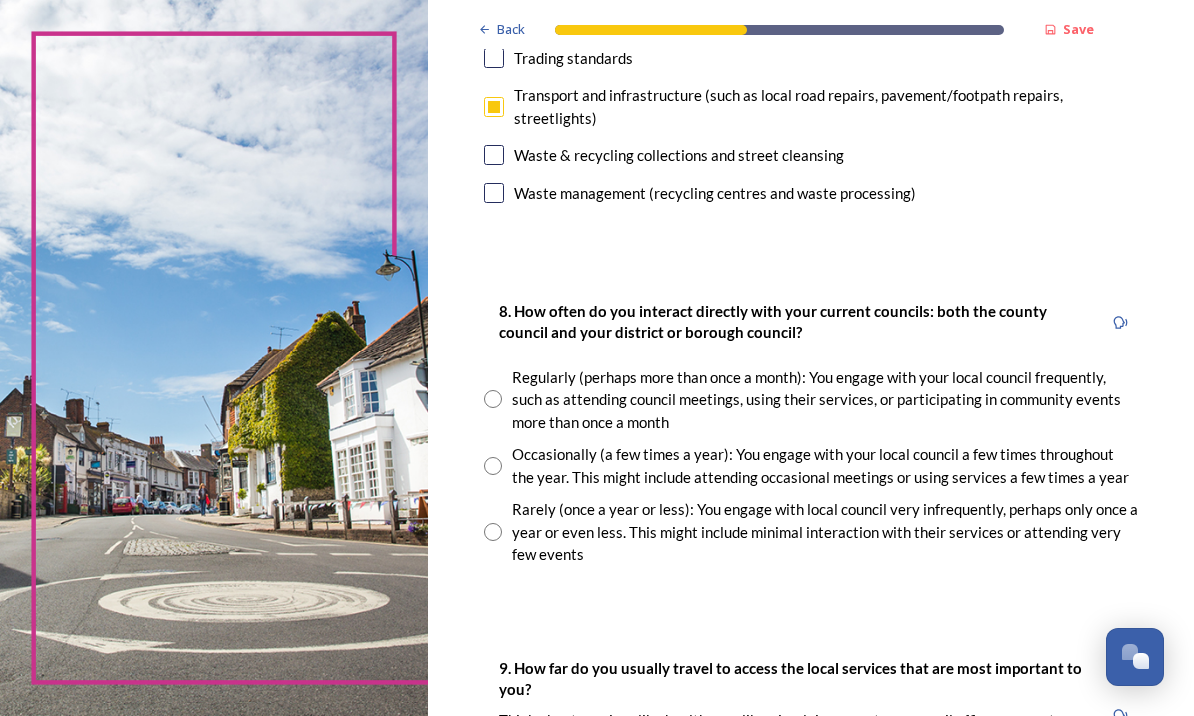 scroll, scrollTop: 957, scrollLeft: 0, axis: vertical 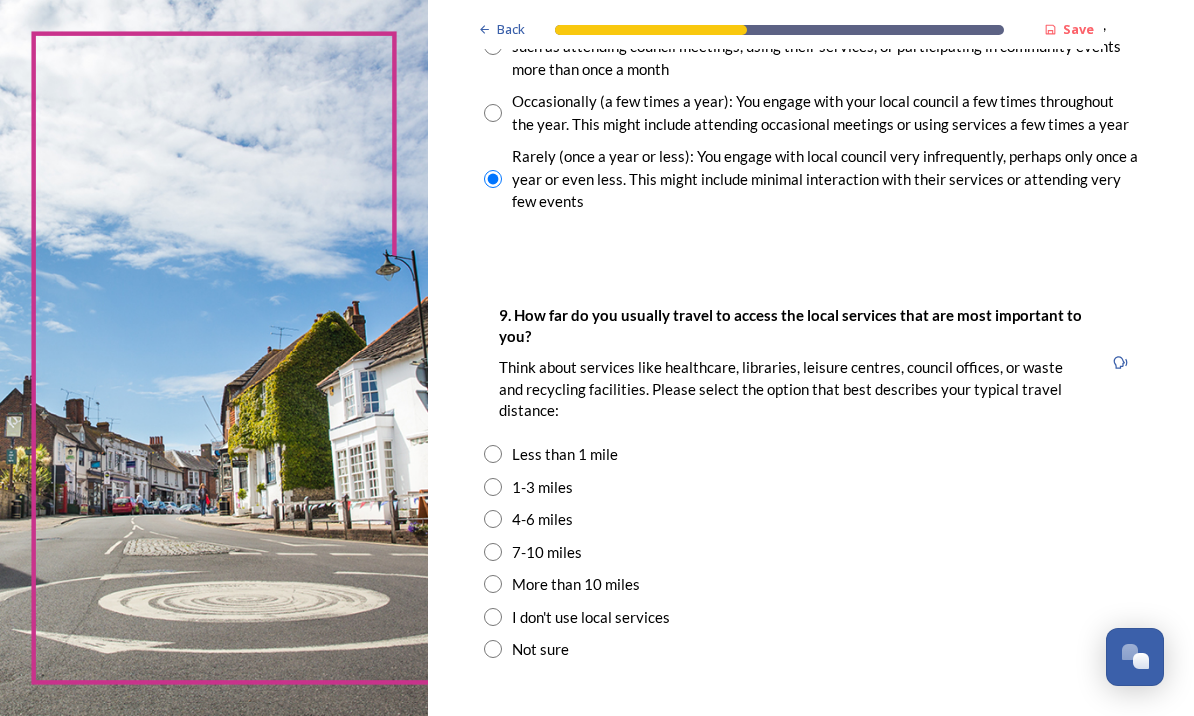 click at bounding box center [493, 487] 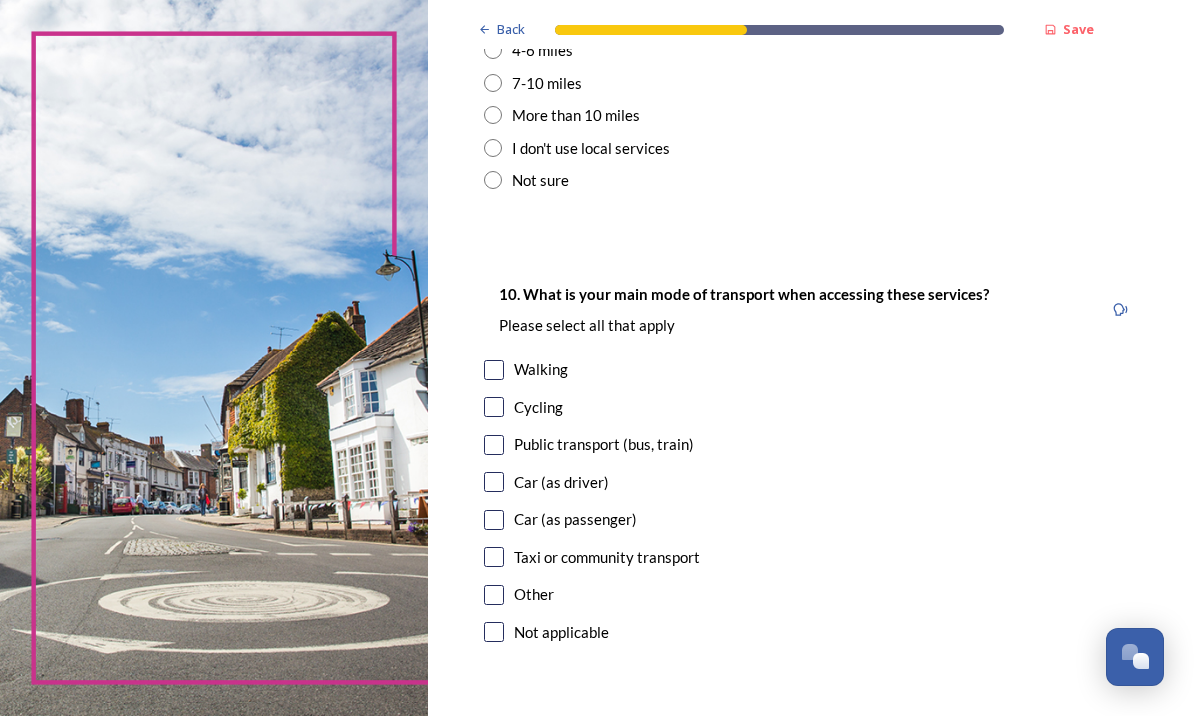 scroll, scrollTop: 1779, scrollLeft: 0, axis: vertical 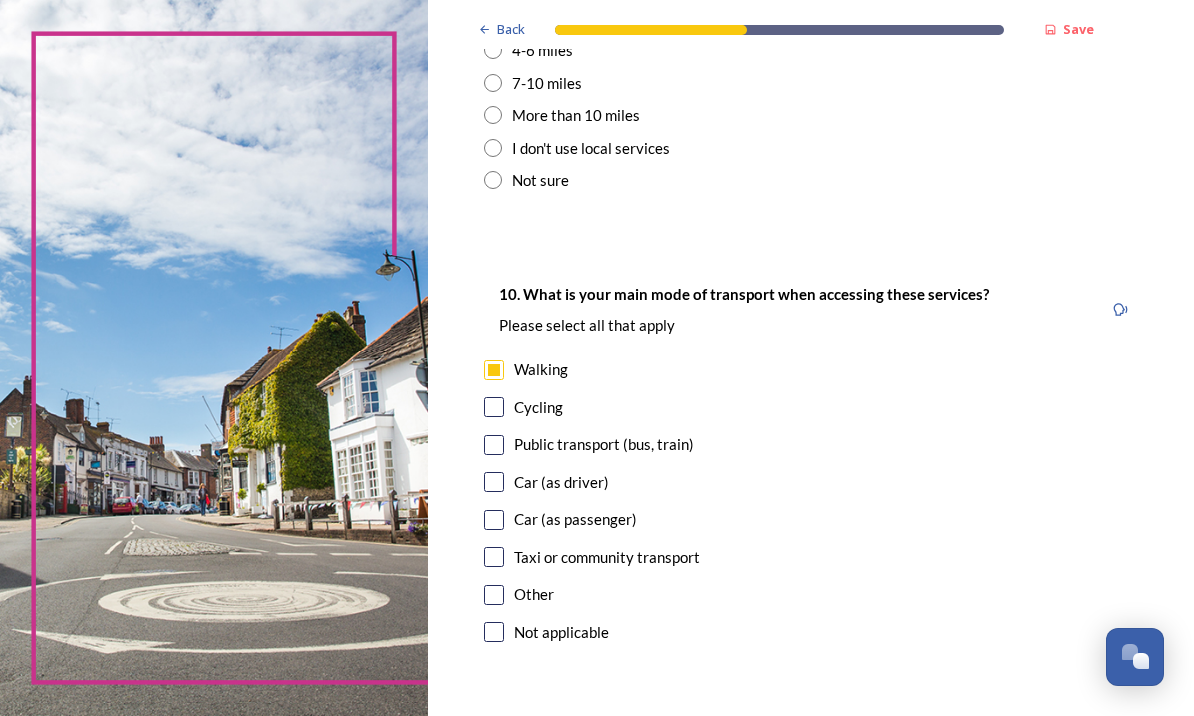 click at bounding box center (494, 482) 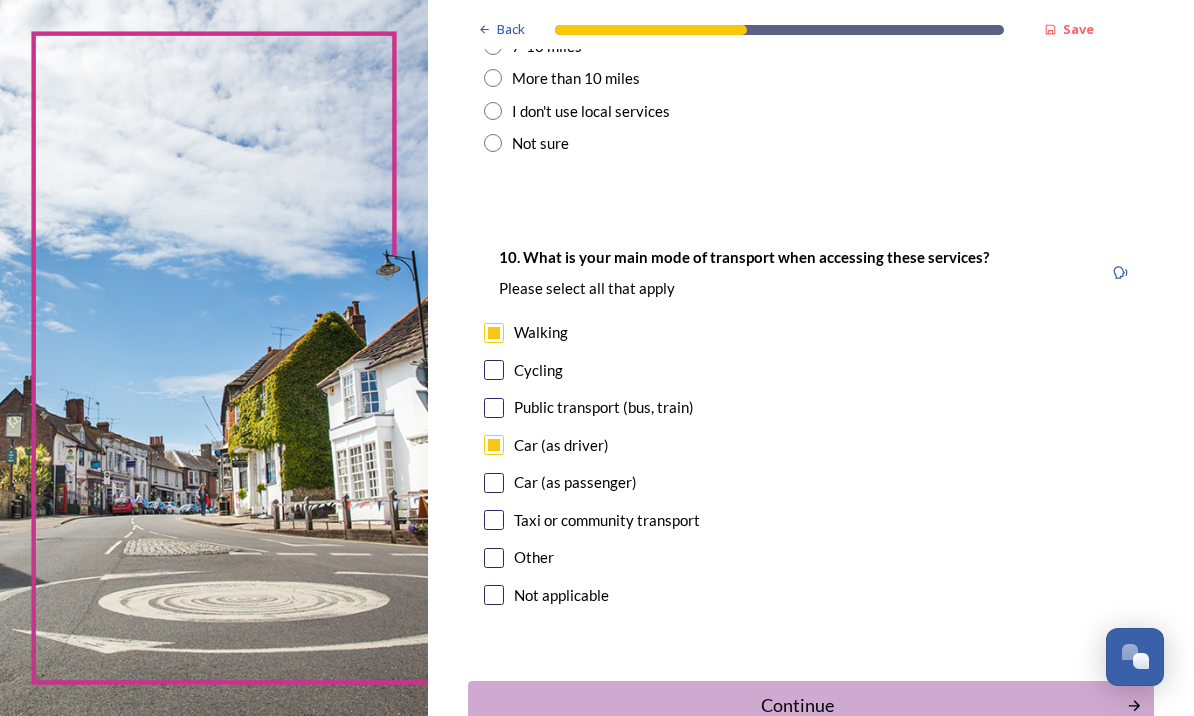scroll, scrollTop: 1816, scrollLeft: 0, axis: vertical 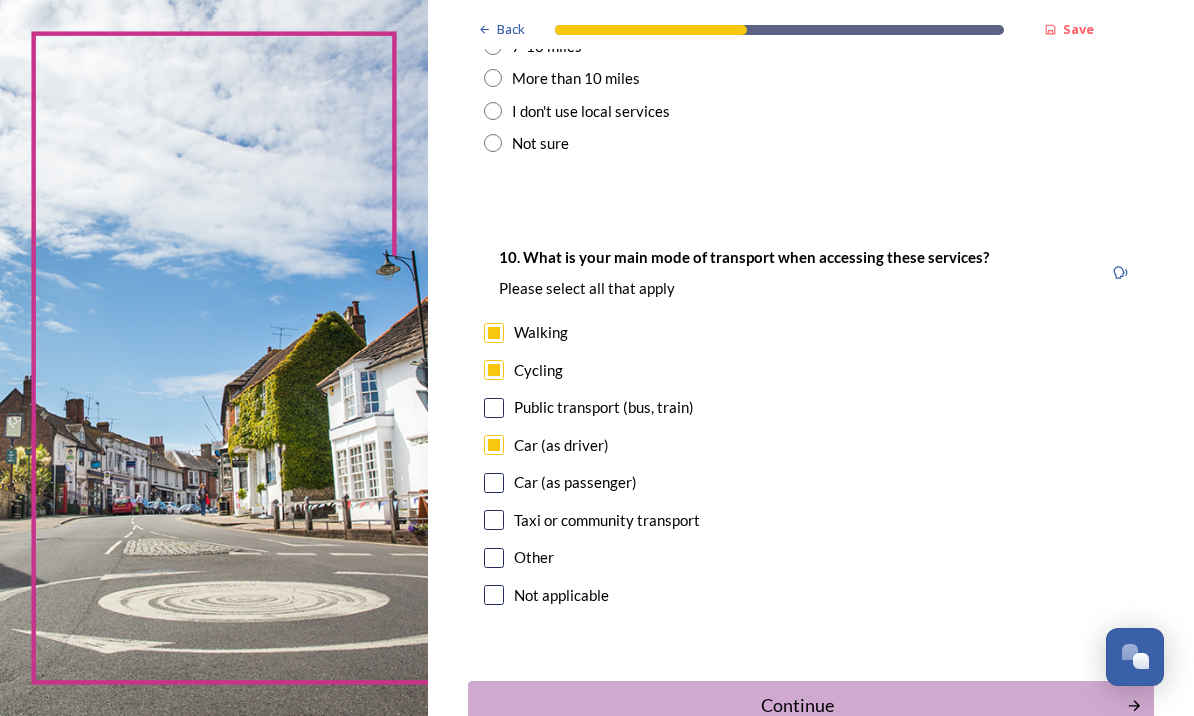 click at bounding box center (494, 408) 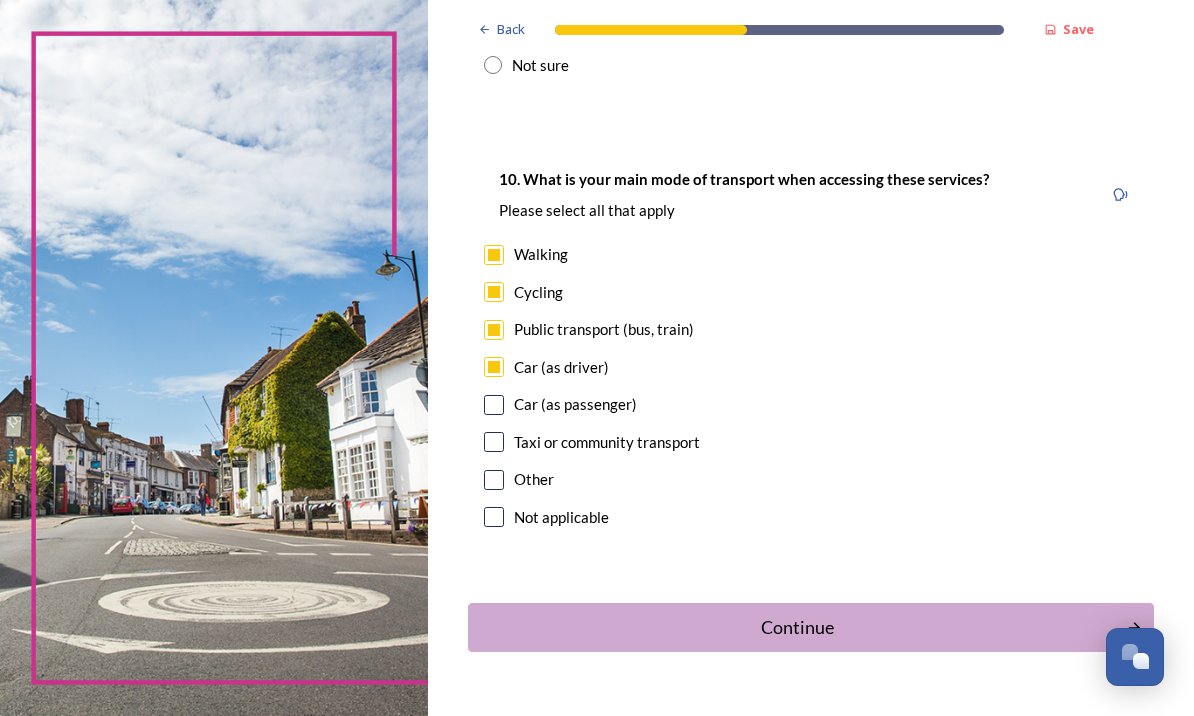 scroll, scrollTop: 1892, scrollLeft: 0, axis: vertical 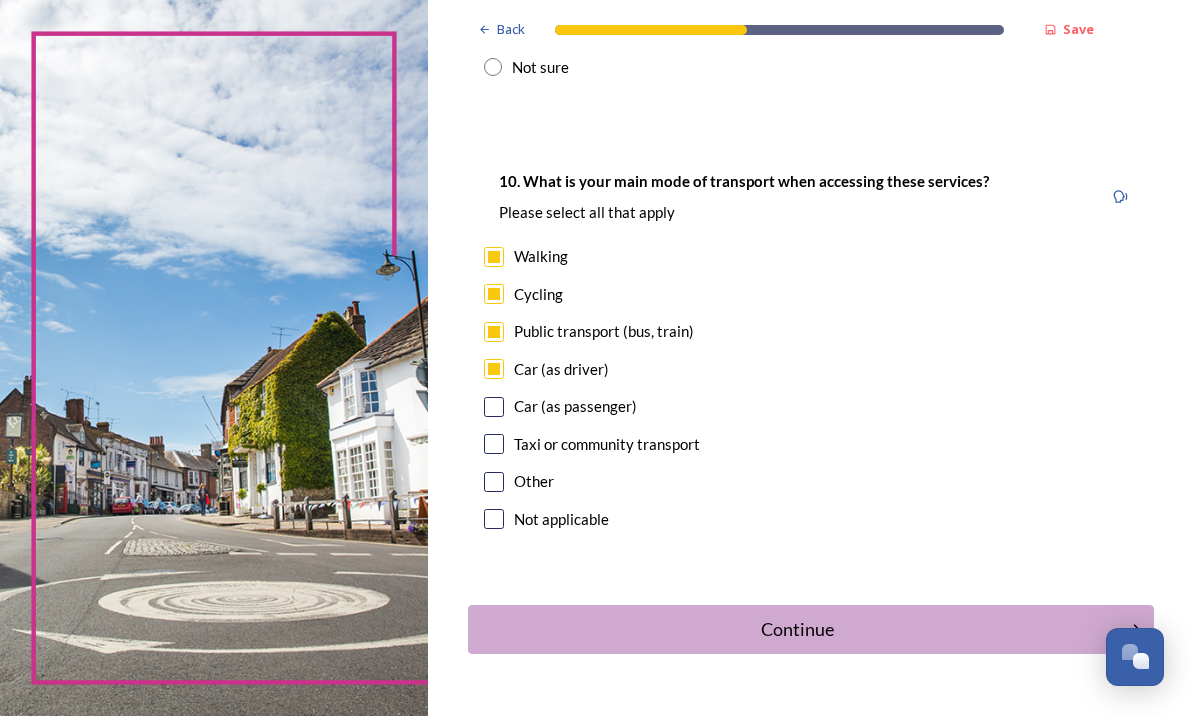 click on "Continue" at bounding box center [797, 629] 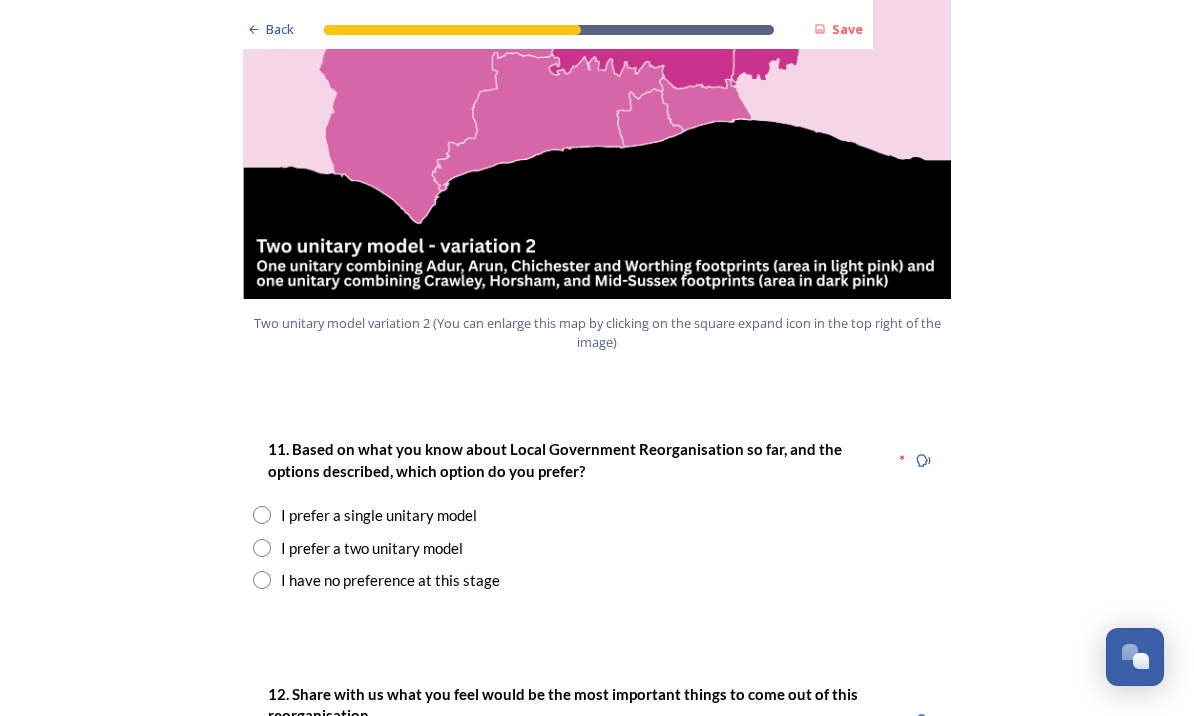 scroll, scrollTop: 2303, scrollLeft: 0, axis: vertical 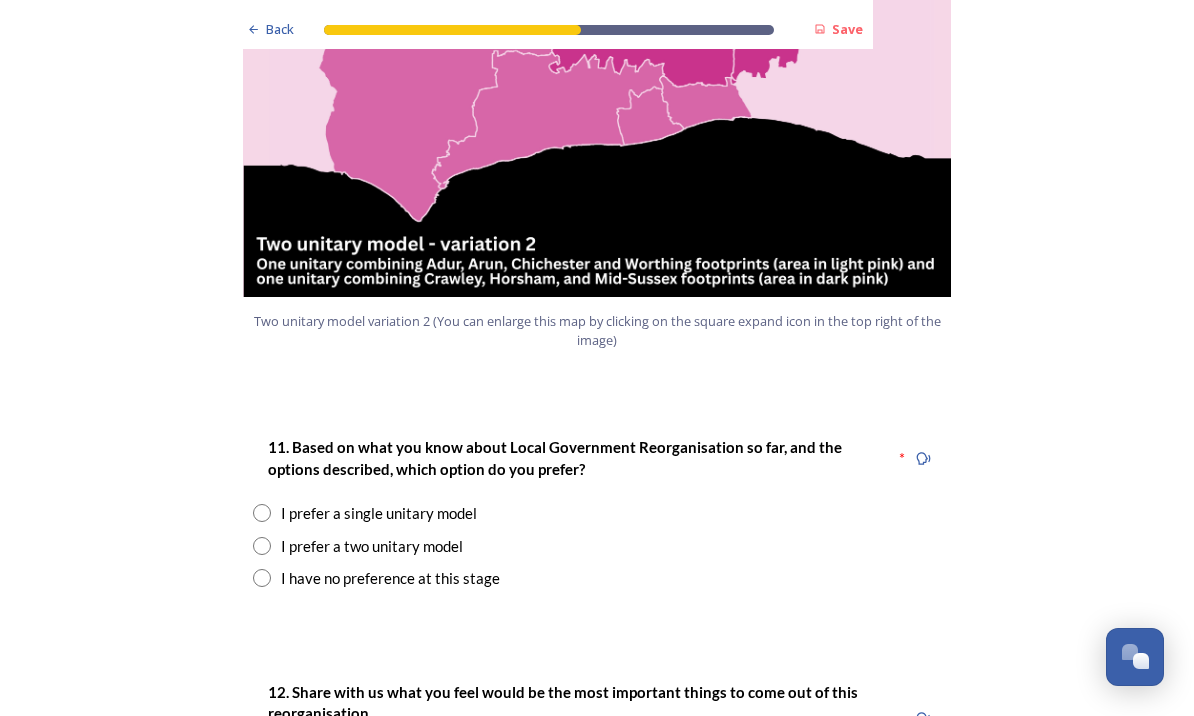 click at bounding box center (262, 546) 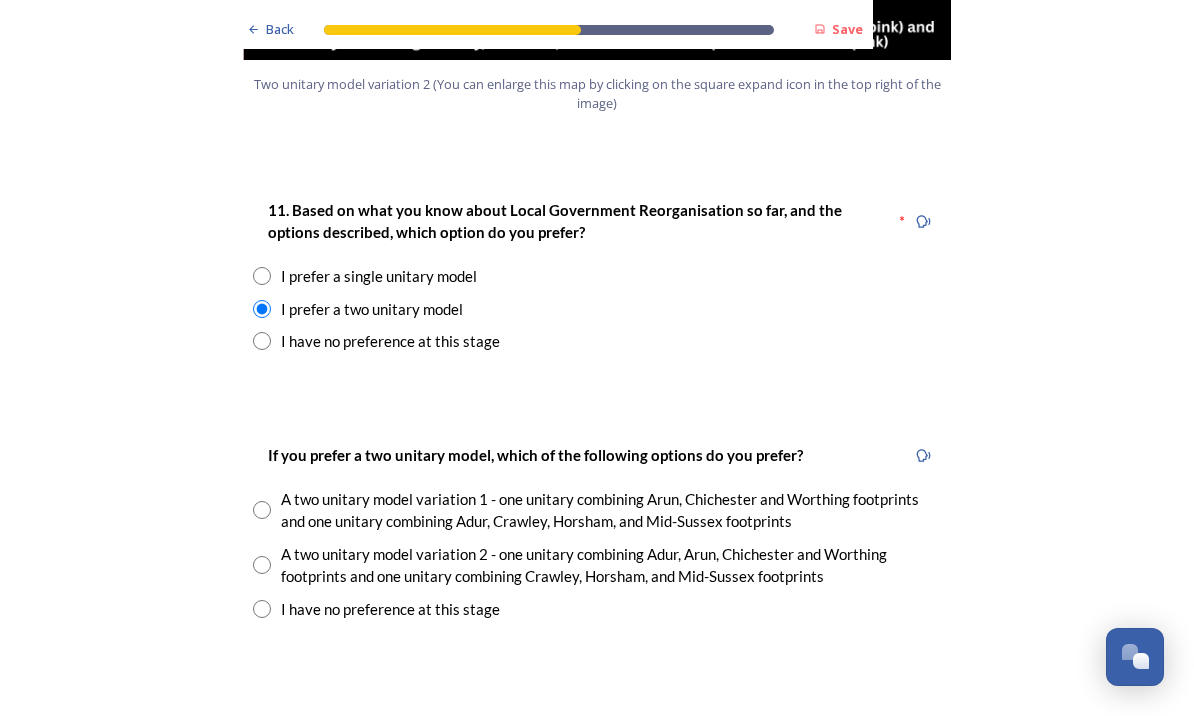 scroll, scrollTop: 2540, scrollLeft: 0, axis: vertical 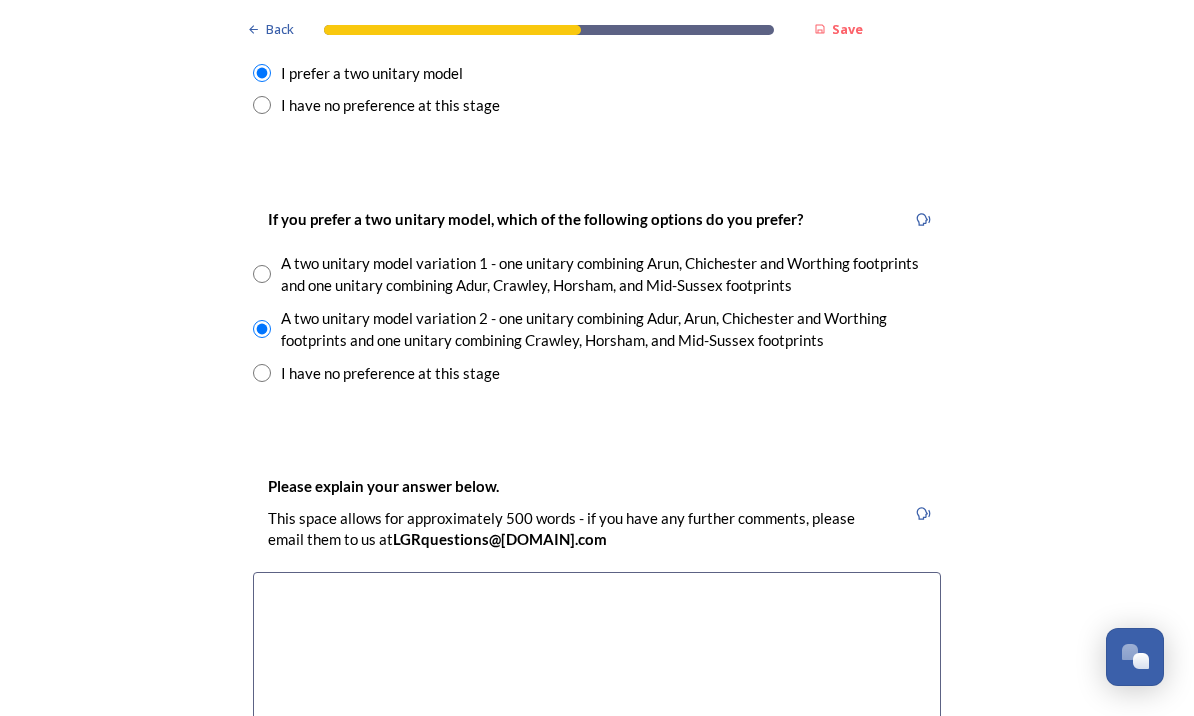 click at bounding box center (597, 684) 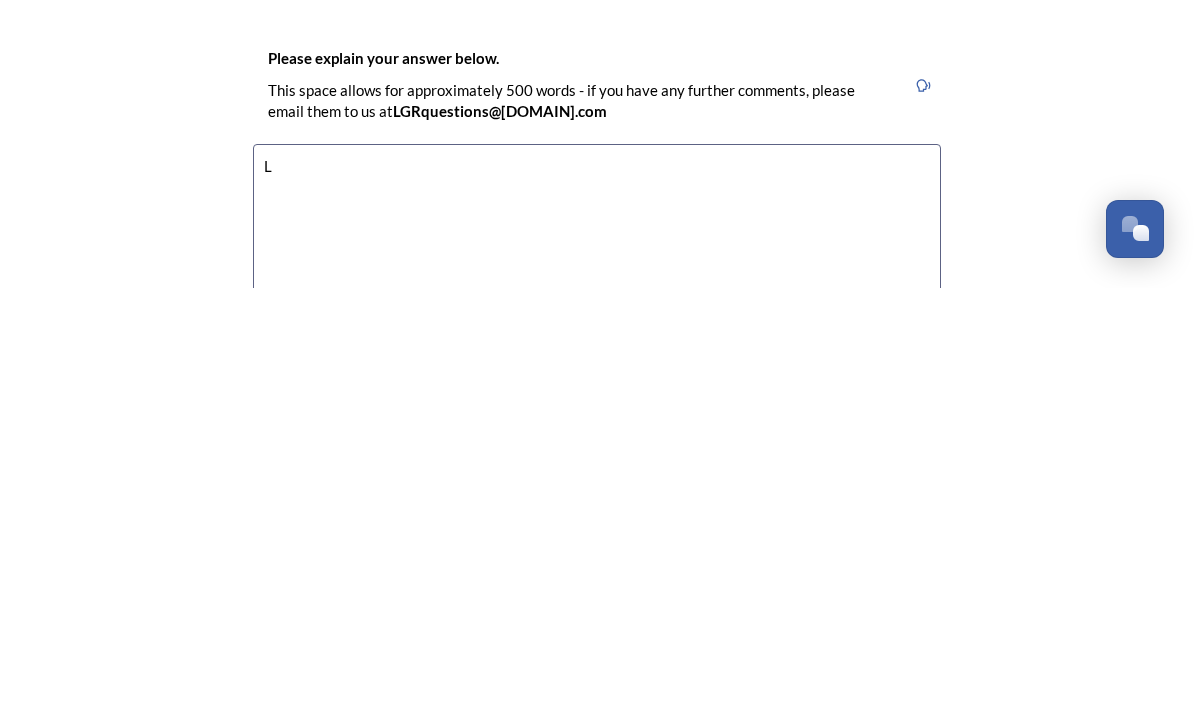 scroll, scrollTop: 69, scrollLeft: 0, axis: vertical 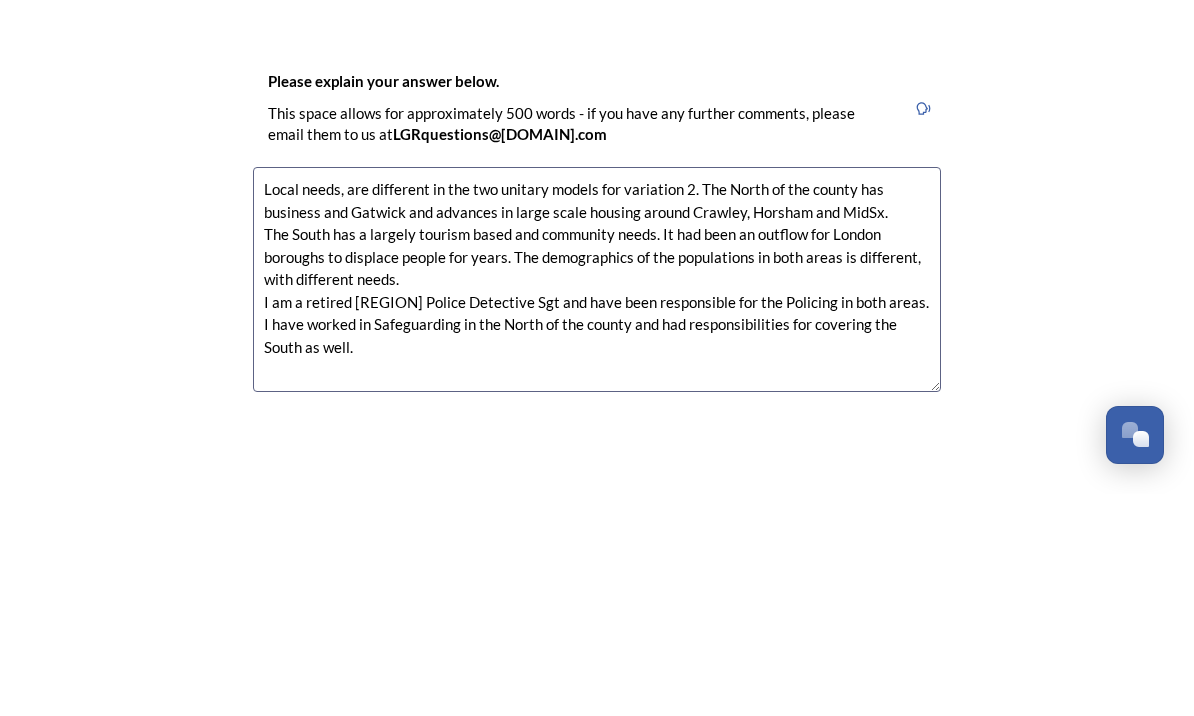 click on "Local needs, are different in the two unitary models for variation 2. The North of the county has business and Gatwick and advances in large scale housing around Crawley, Horsham and MidSx.
The South has a largely tourism based and community needs. It had been an outflow for London boroughs to displace people for years. The demographics of the populations in both areas is different, with different needs.
I am a retired [REGION] Police Detective Sgt and have been responsible for the Policing in both areas. I have worked in Safeguarding in the North of the county and had responsibilities for covering the South as well." at bounding box center [597, 501] 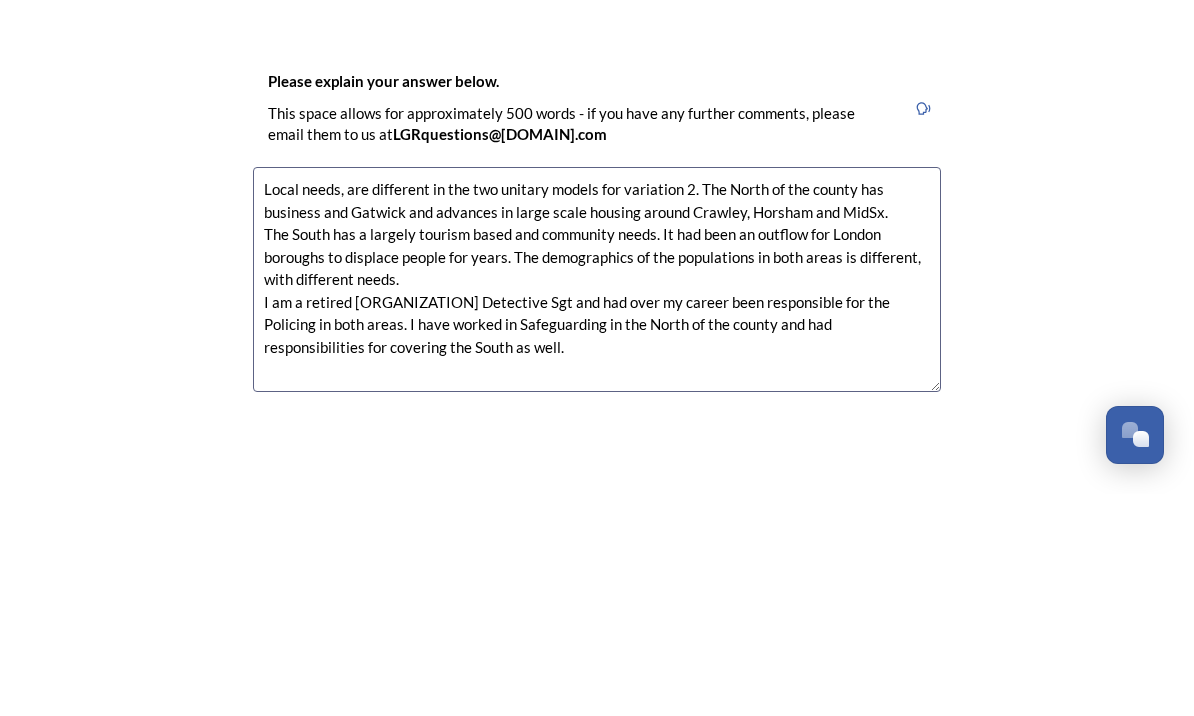 click on "Local needs, are different in the two unitary models for variation 2. The North of the county has business and Gatwick and advances in large scale housing around Crawley, Horsham and MidSx.
The South has a largely tourism based and community needs. It had been an outflow for London boroughs to displace people for years. The demographics of the populations in both areas is different, with different needs.
I am a retired [ORGANIZATION] Detective Sgt and had over my career been responsible for the Policing in both areas. I have worked in Safeguarding in the North of the county and had responsibilities for covering the South as well." at bounding box center [597, 501] 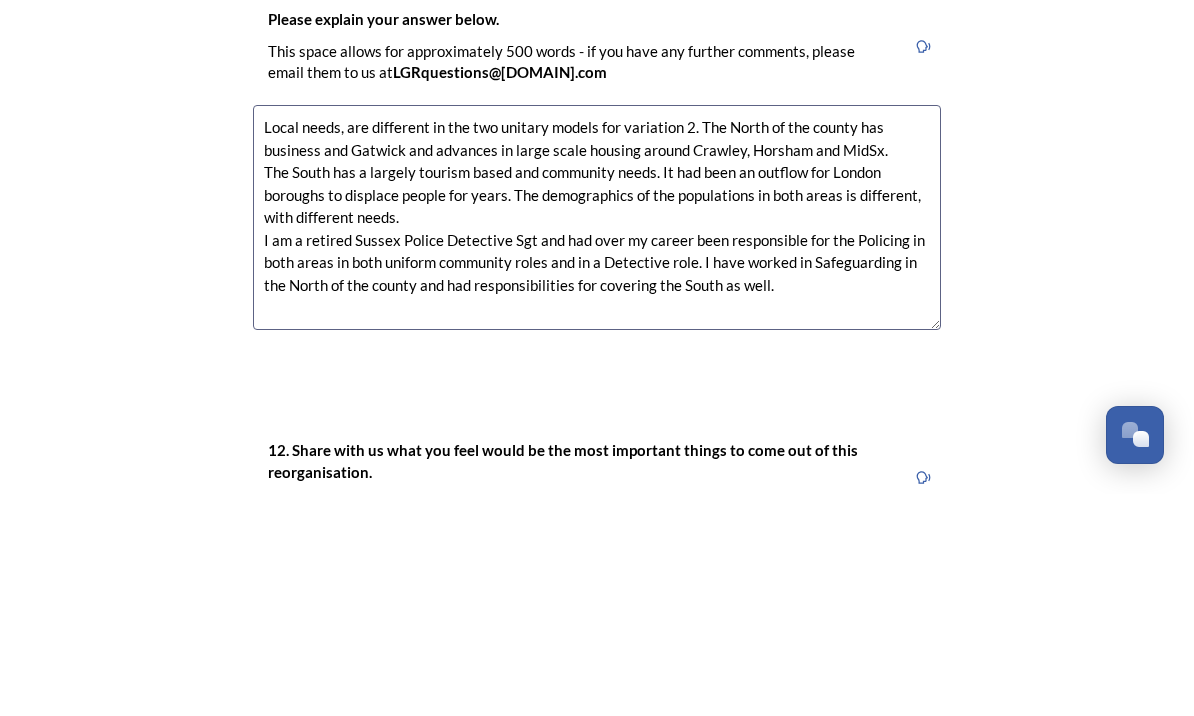 scroll, scrollTop: 3021, scrollLeft: 0, axis: vertical 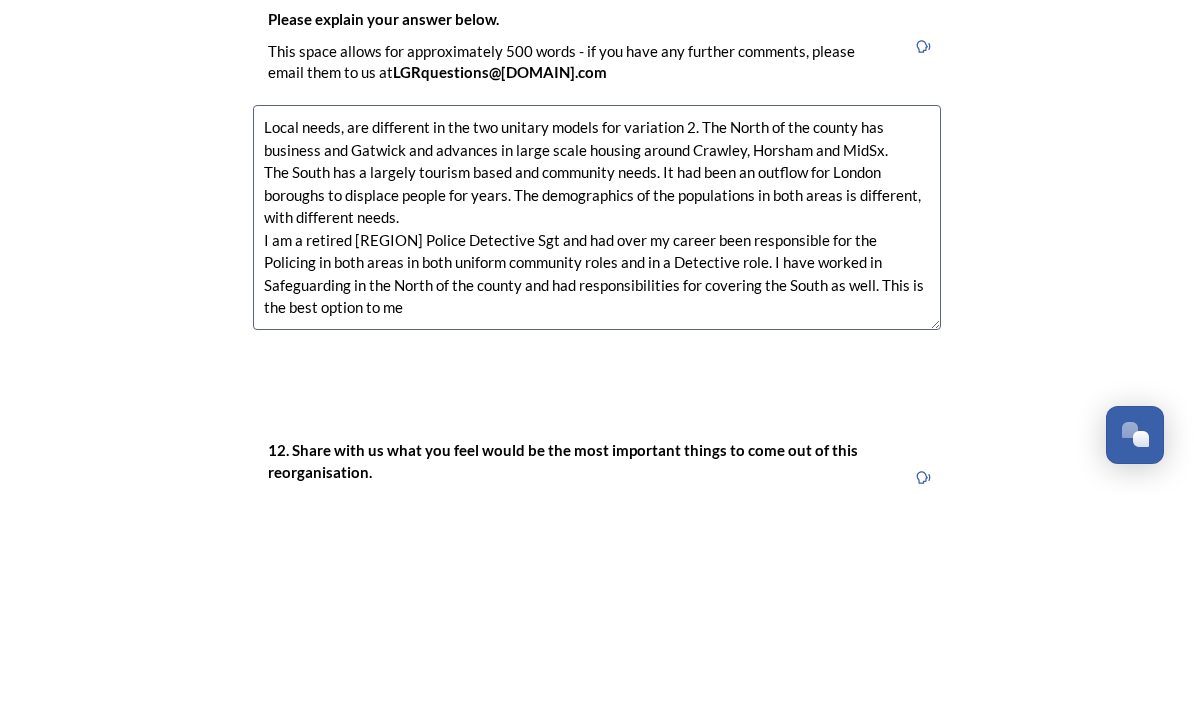 click on "Local needs, are different in the two unitary models for variation 2. The North of the county has business and Gatwick and advances in large scale housing around Crawley, Horsham and MidSx.
The South has a largely tourism based and community needs. It had been an outflow for London boroughs to displace people for years. The demographics of the populations in both areas is different, with different needs.
I am a retired [REGION] Police Detective Sgt and had over my career been responsible for the Policing in both areas in both uniform community roles and in a Detective role. I have worked in Safeguarding in the North of the county and had responsibilities for covering the South as well. This is the best option to me" at bounding box center [597, 439] 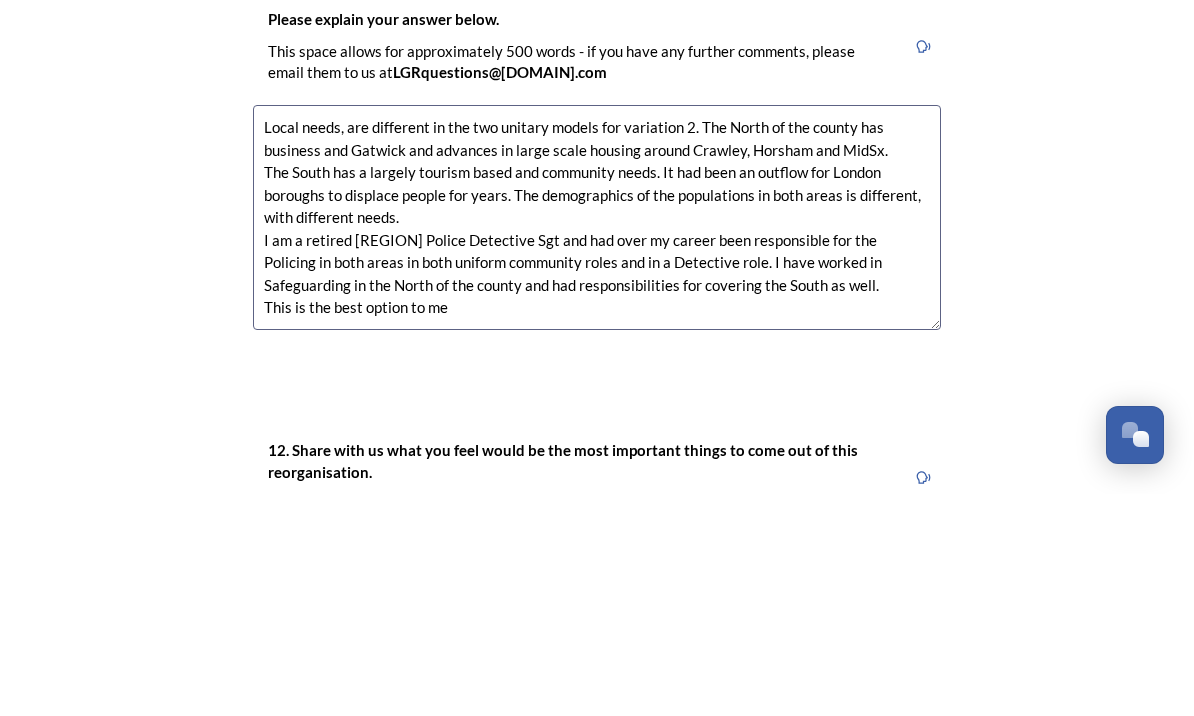 click on "Local needs, are different in the two unitary models for variation 2. The North of the county has business and Gatwick and advances in large scale housing around Crawley, Horsham and MidSx.
The South has a largely tourism based and community needs. It had been an outflow for London boroughs to displace people for years. The demographics of the populations in both areas is different, with different needs.
I am a retired [REGION] Police Detective Sgt and had over my career been responsible for the Policing in both areas in both uniform community roles and in a Detective role. I have worked in Safeguarding in the North of the county and had responsibilities for covering the South as well.
This is the best option to me" at bounding box center [597, 439] 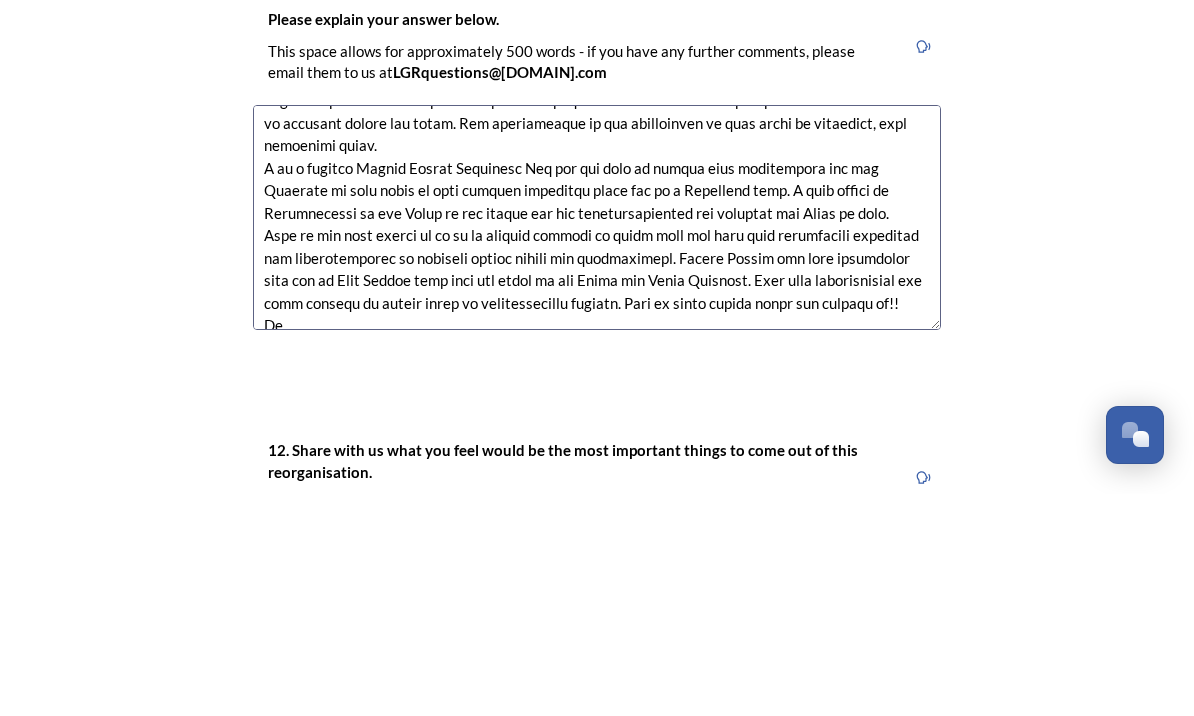 scroll, scrollTop: 72, scrollLeft: 0, axis: vertical 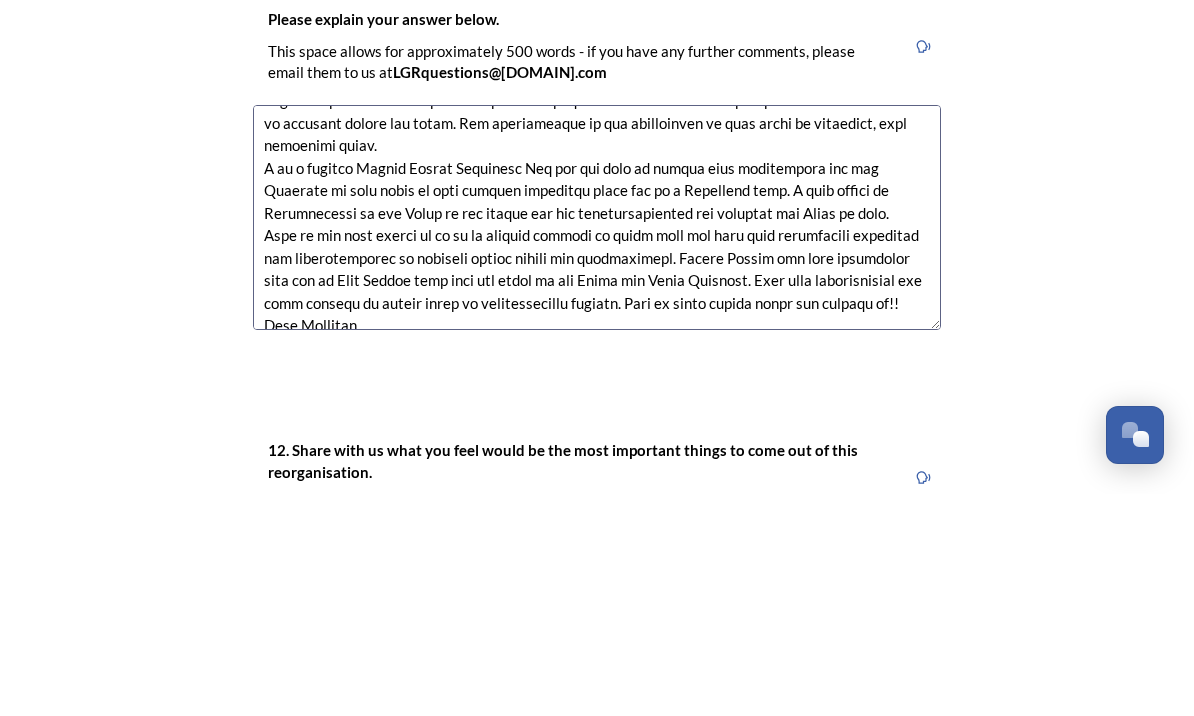 click at bounding box center (597, 439) 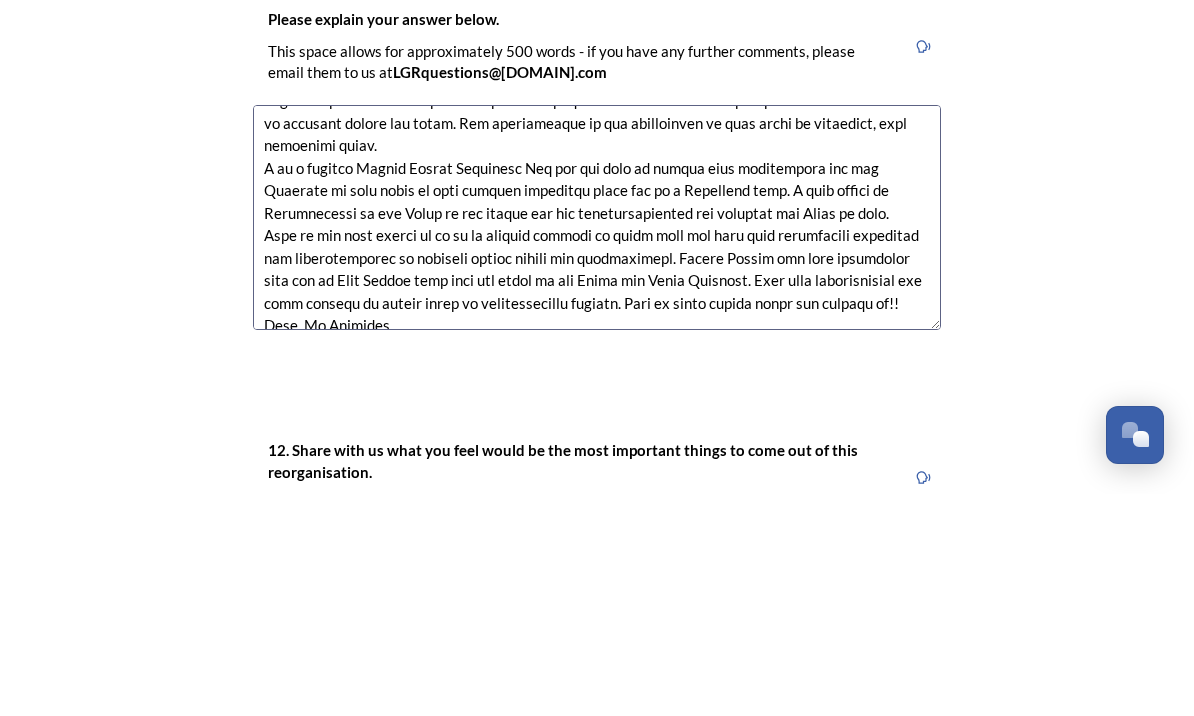 click at bounding box center [597, 439] 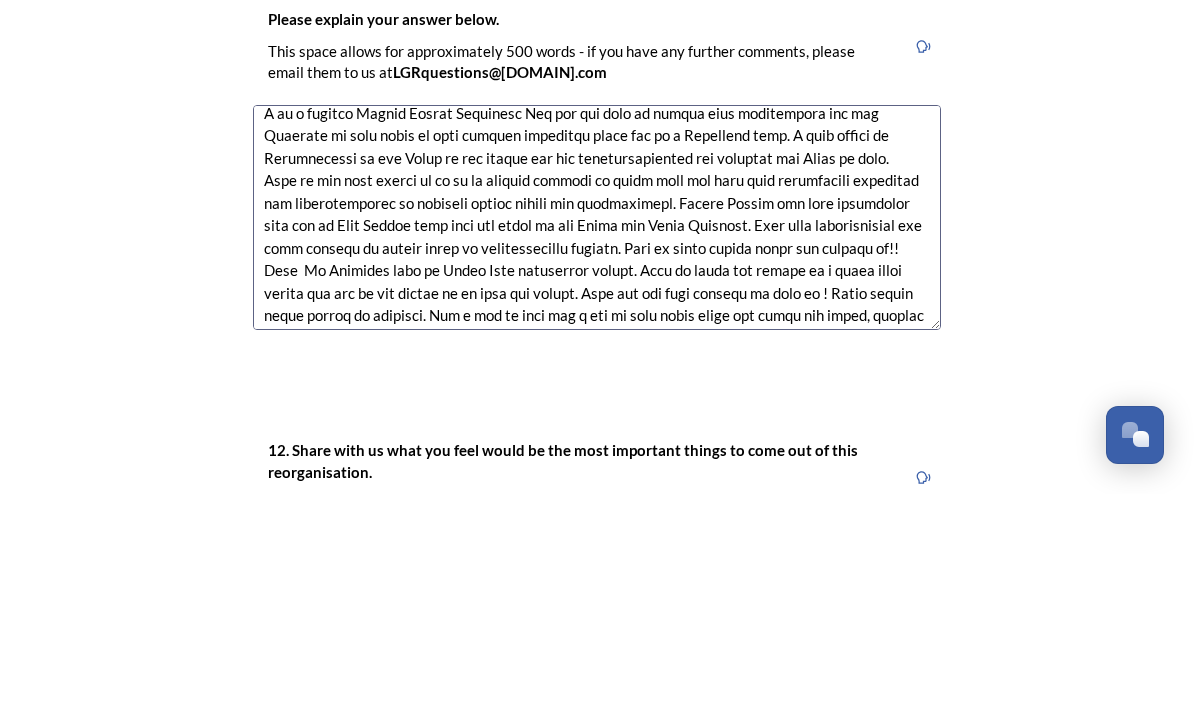 scroll, scrollTop: 138, scrollLeft: 0, axis: vertical 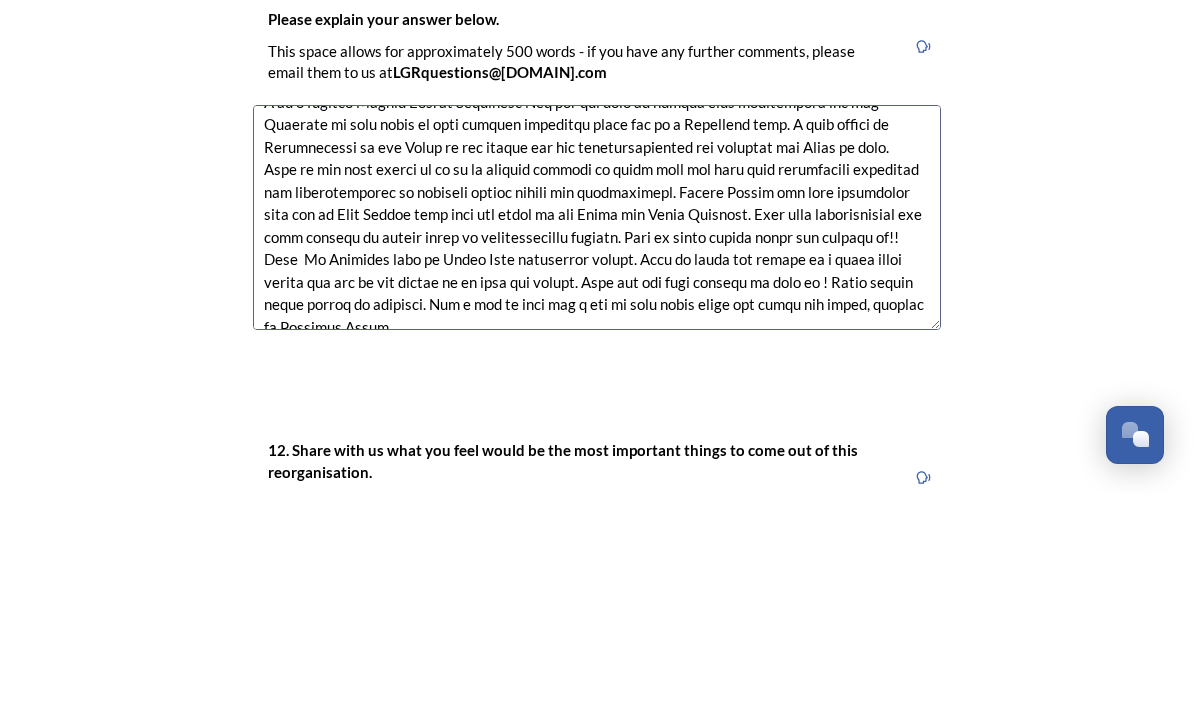 click at bounding box center (597, 439) 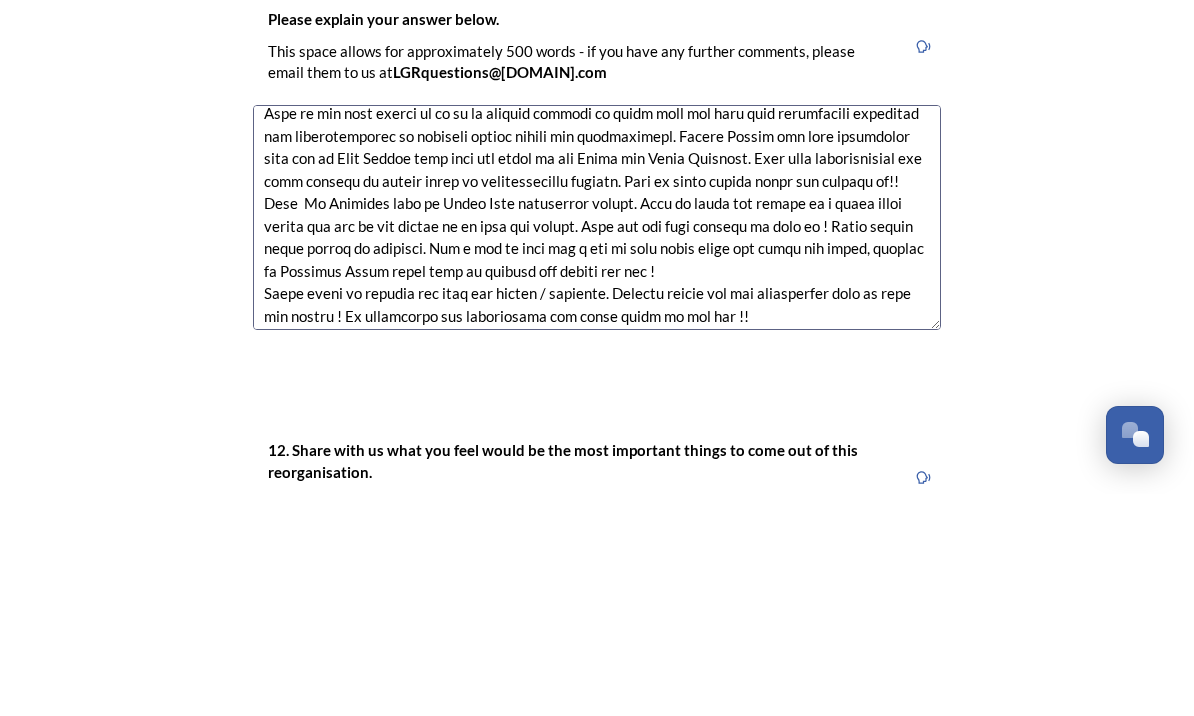 scroll, scrollTop: 193, scrollLeft: 0, axis: vertical 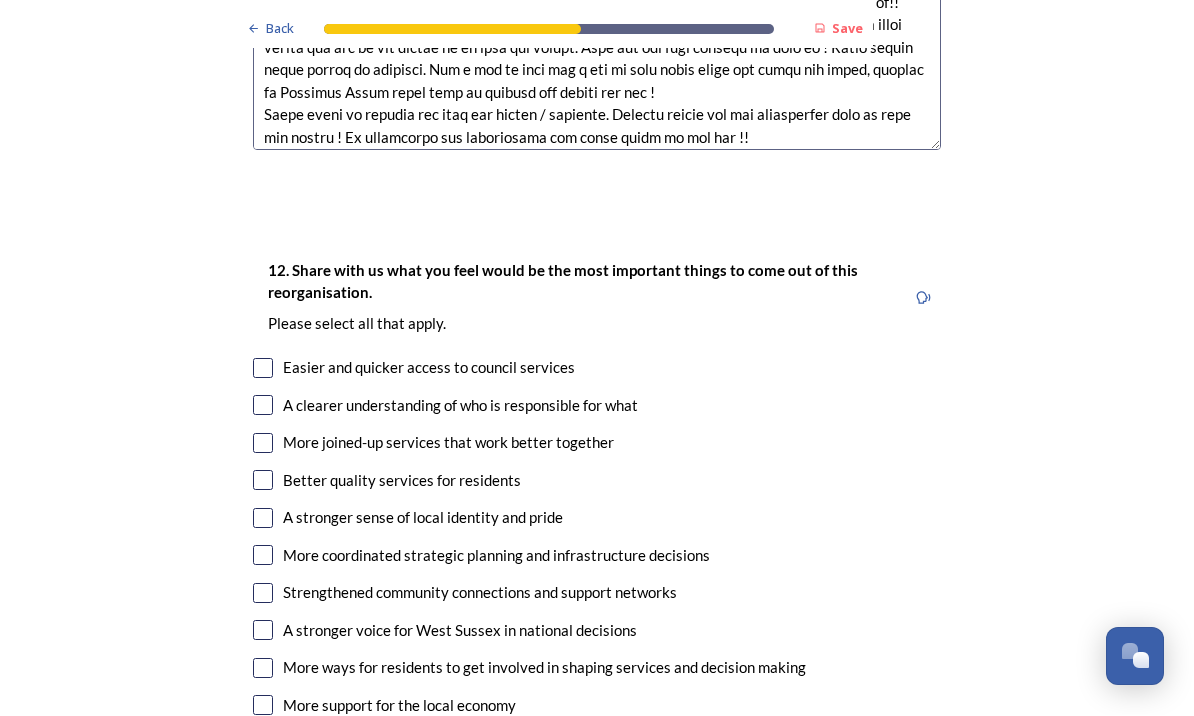 type on "Local needs, are different in the two unitary models for variation 2. The North of the county has business and Gatwick and advances in large scale housing around Crawley, Horsham and MidSx.
The South has a largely tourism based and community needs. It had been an outflow for London boroughs to displace people for years. The demographics of the populations in both areas is different, with different needs.
I am a retired [REGION] Police Detective Sgt and had over my career been responsible for the Policing in both areas in both uniform community roles and in a Detective role. I have worked in Safeguarding in the North of the county and had responsibilities for covering the South as well.
This is the best option to me as it clearly focuses on local need and will mean appropriate resources and representation on decision making boards and organisation. [REGION] Police has been structured this way in West Sussex like this for years so has Adult and Child Services. Thus less restructuring and less wastage of public..." 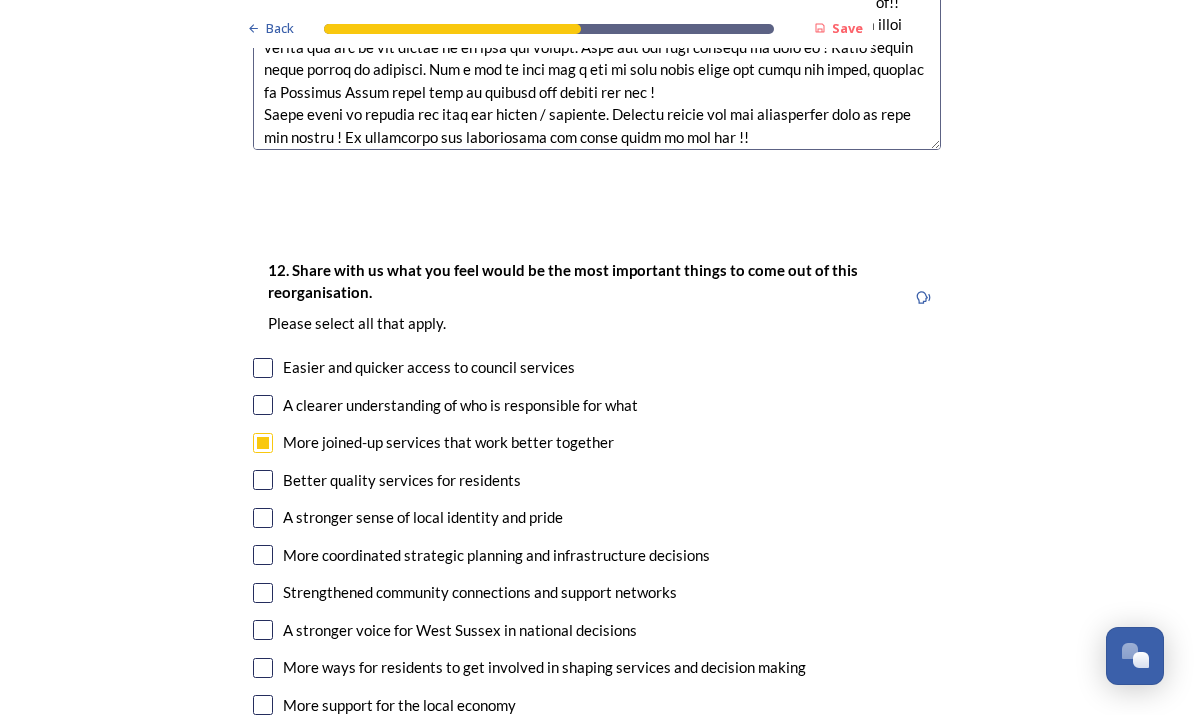 checkbox on "true" 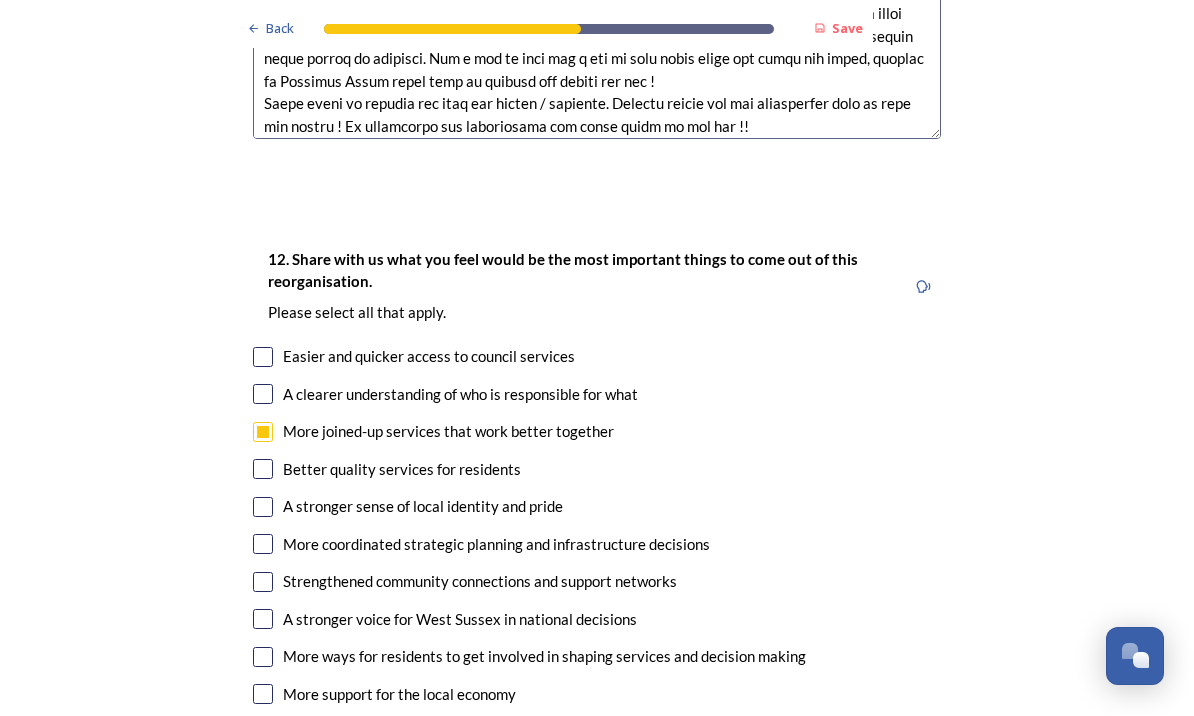 scroll, scrollTop: 3434, scrollLeft: 0, axis: vertical 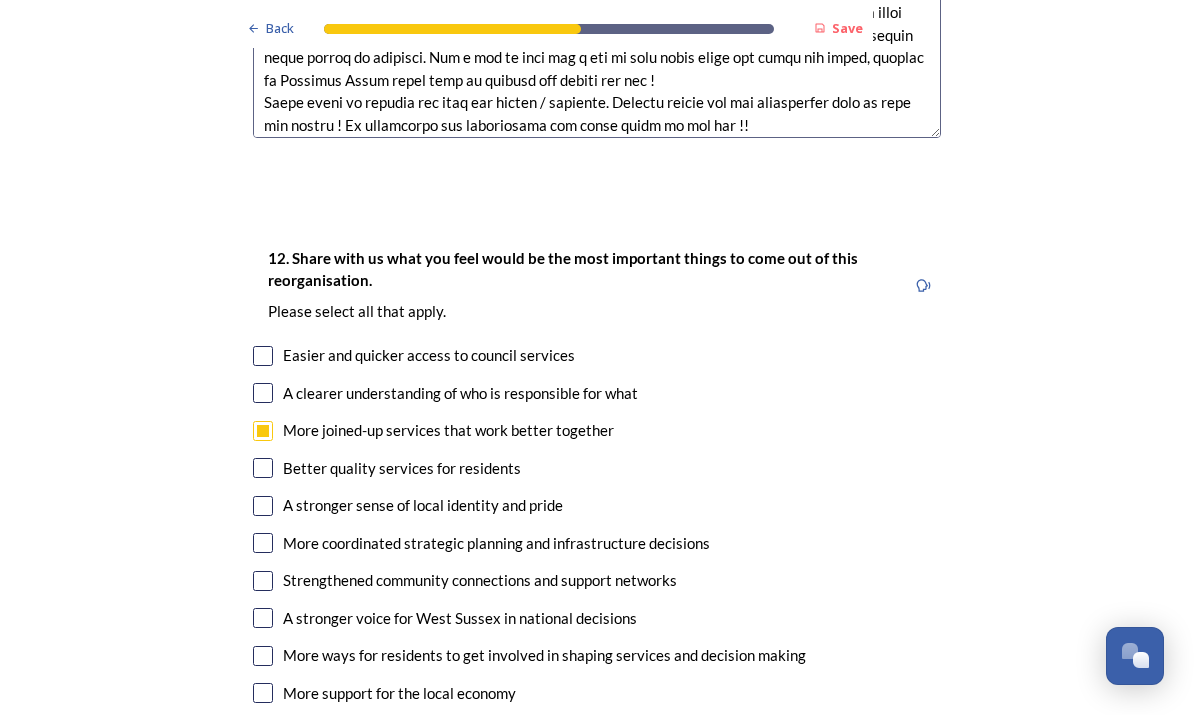 click on "Better quality services for residents" at bounding box center [402, 469] 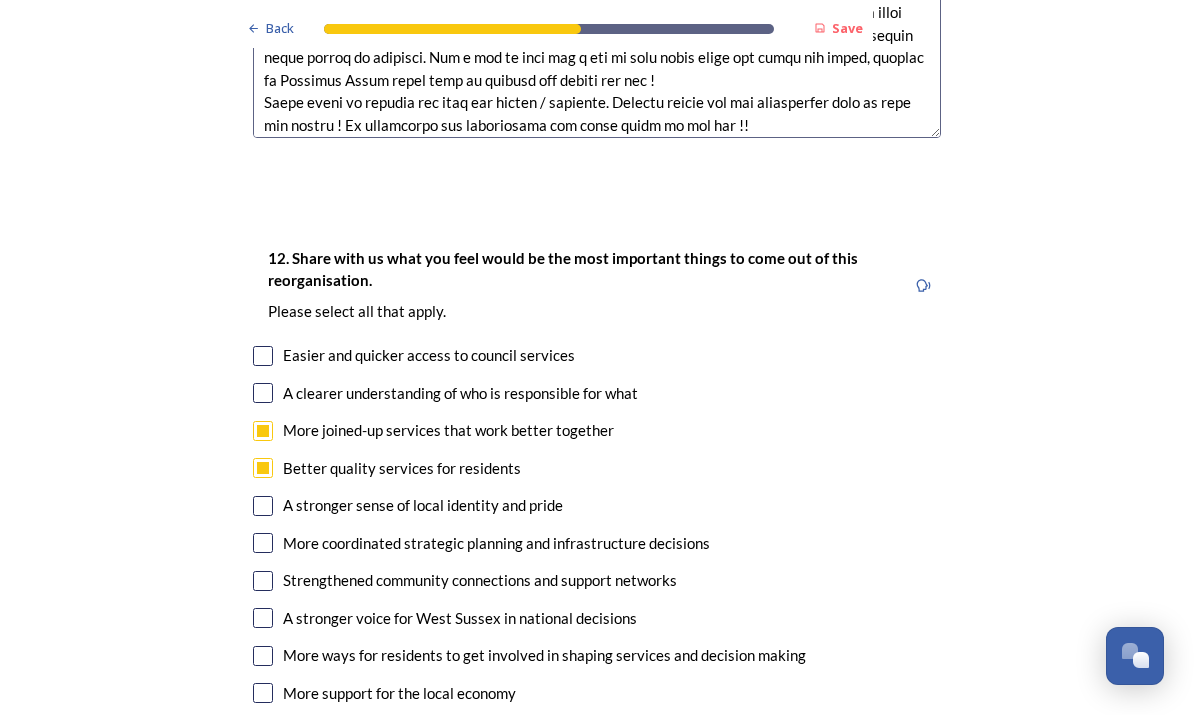 checkbox on "true" 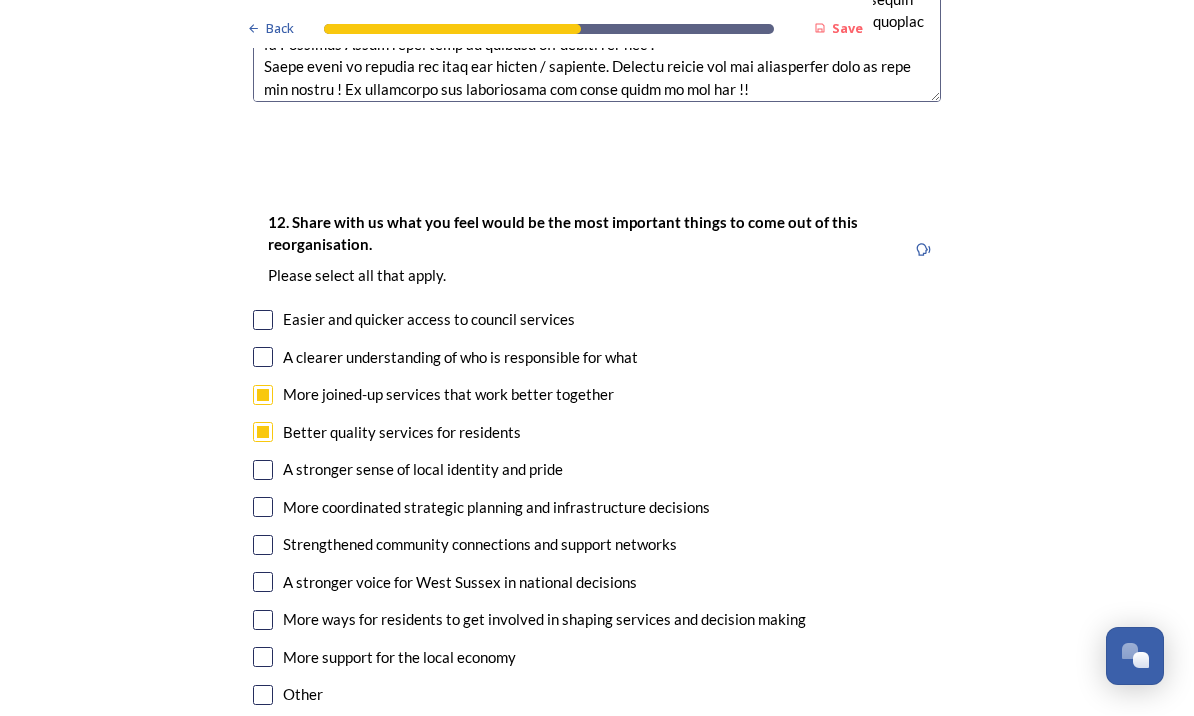 click at bounding box center (263, 471) 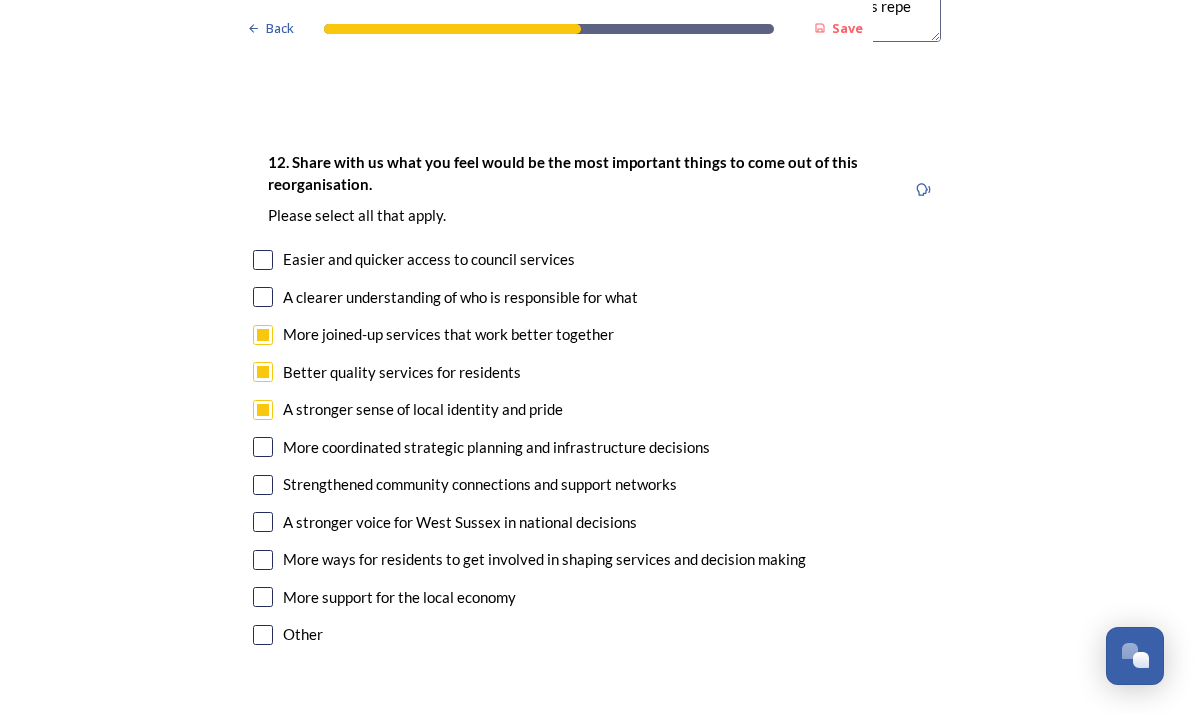 scroll, scrollTop: 3530, scrollLeft: 0, axis: vertical 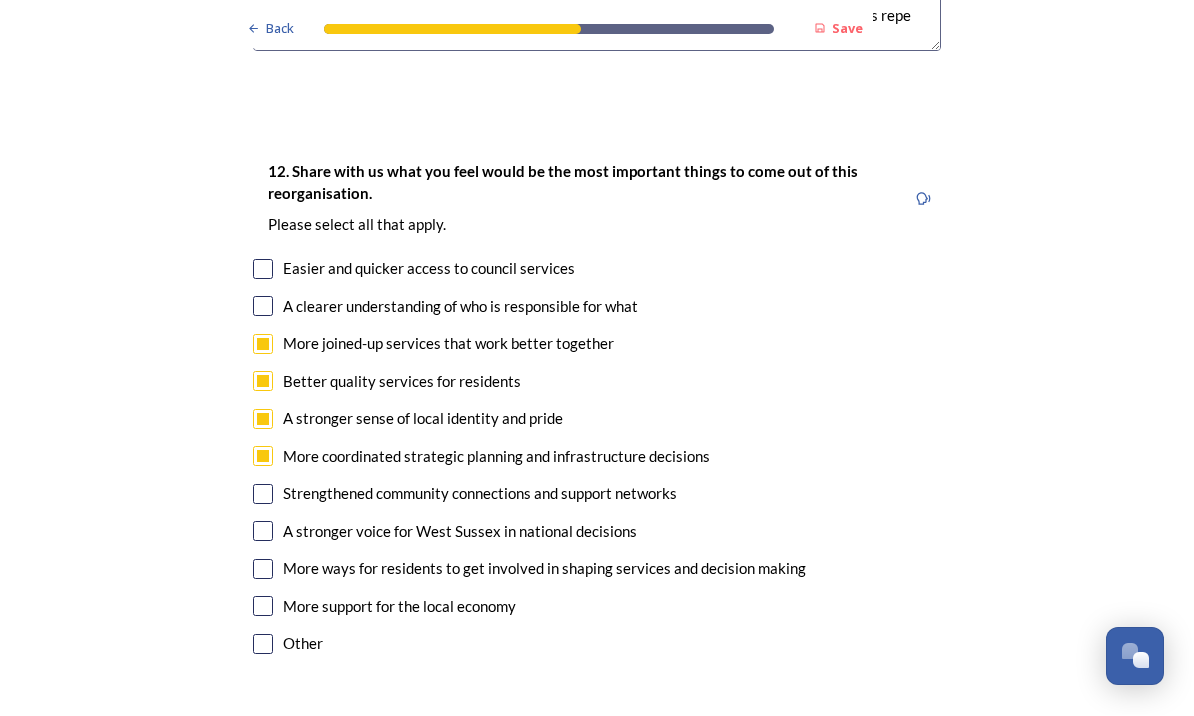 click at bounding box center [263, 495] 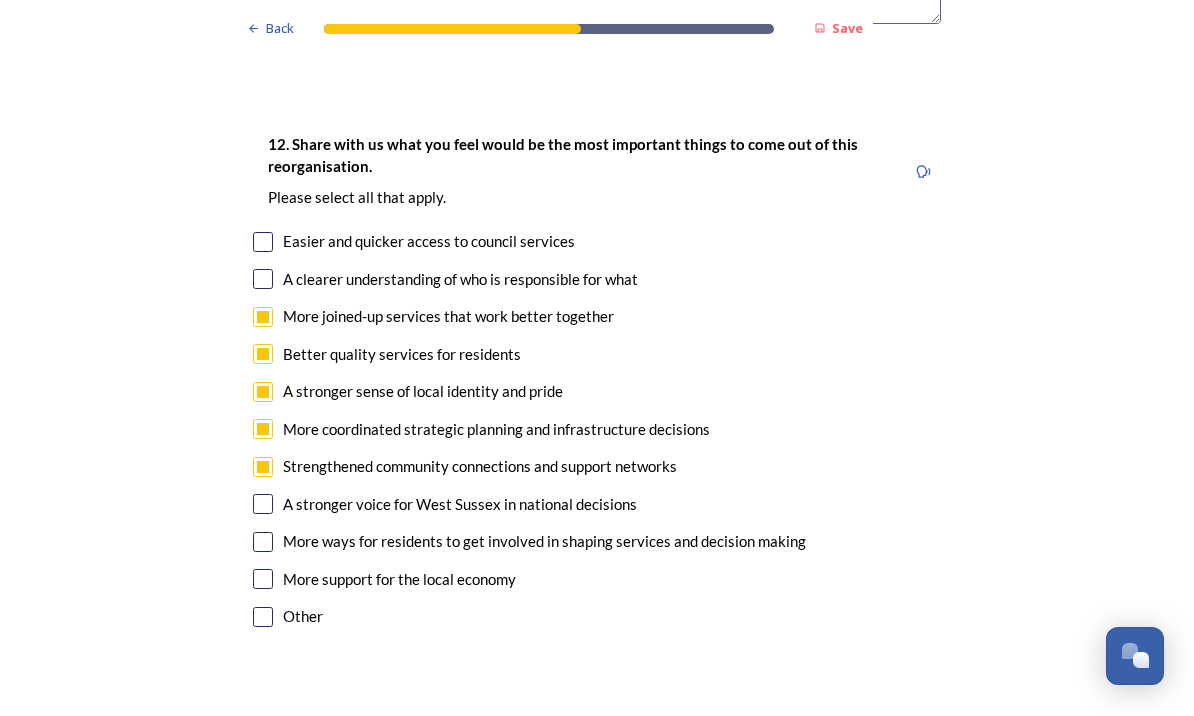 click at bounding box center [263, 505] 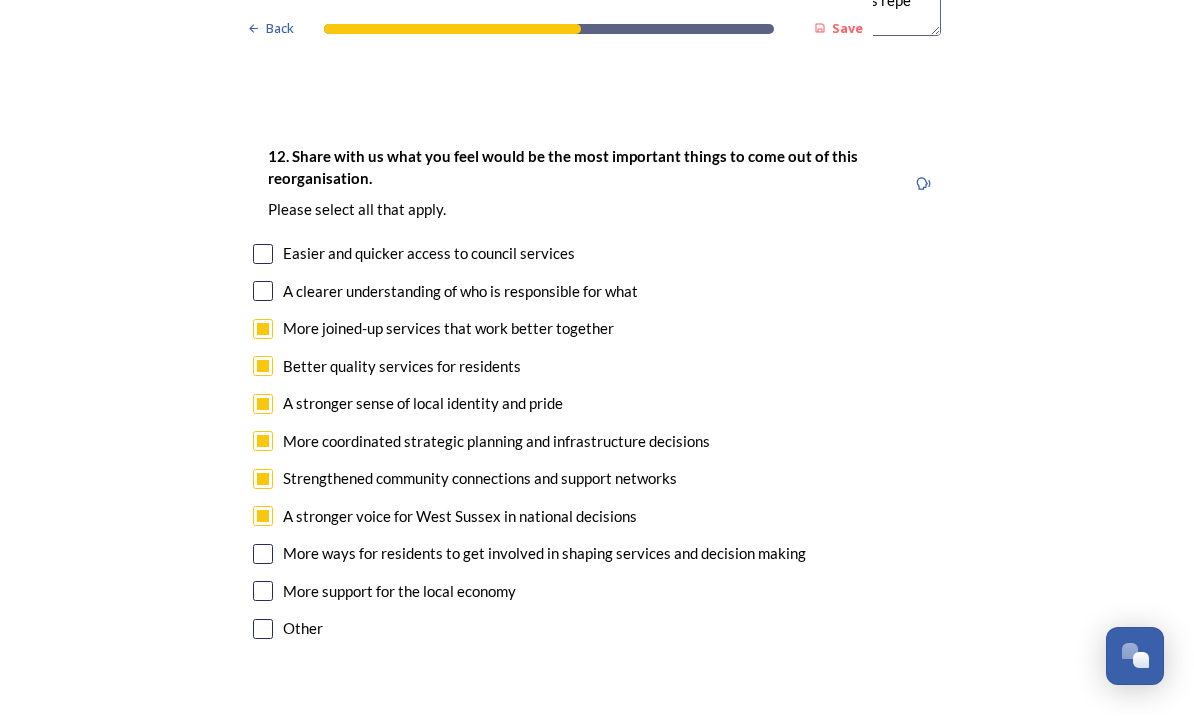 scroll, scrollTop: 3536, scrollLeft: 0, axis: vertical 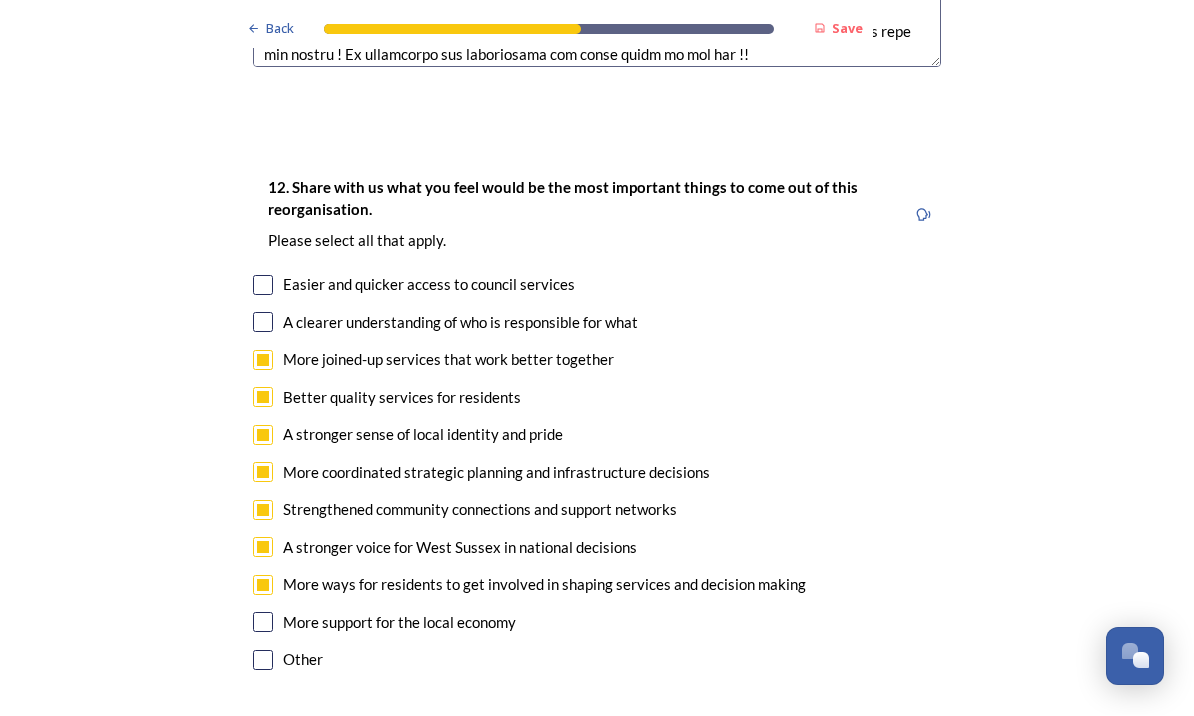 click on "Back Save Prioritising future services As explained on our  Shaping West Sussex hub , Local Government Reorganisation for West Sussex means that the county, district and borough councils will be replaced with one, or more than one, single-tier council (referred to as a unitary council) to deliver all your services.  Options currently being explored within West Sussex are detailed on our  hub , but map visuals can be found below. A single county unitary , bringing the County Council and all seven District and Borough Councils services together to form a new unitary council for West Sussex. Single unitary model (You can enlarge this map by clicking on the square expand icon in the top right of the image) Two unitary option, variation 1  -   one unitary combining Arun, Chichester and Worthing footprints and one unitary combining Adur, Crawley, Horsham, and Mid-Sussex footprints. Two unitary model variation 1 (You can enlarge this map by clicking on the square expand icon in the top right of the image) * Other 5" at bounding box center [597, -63] 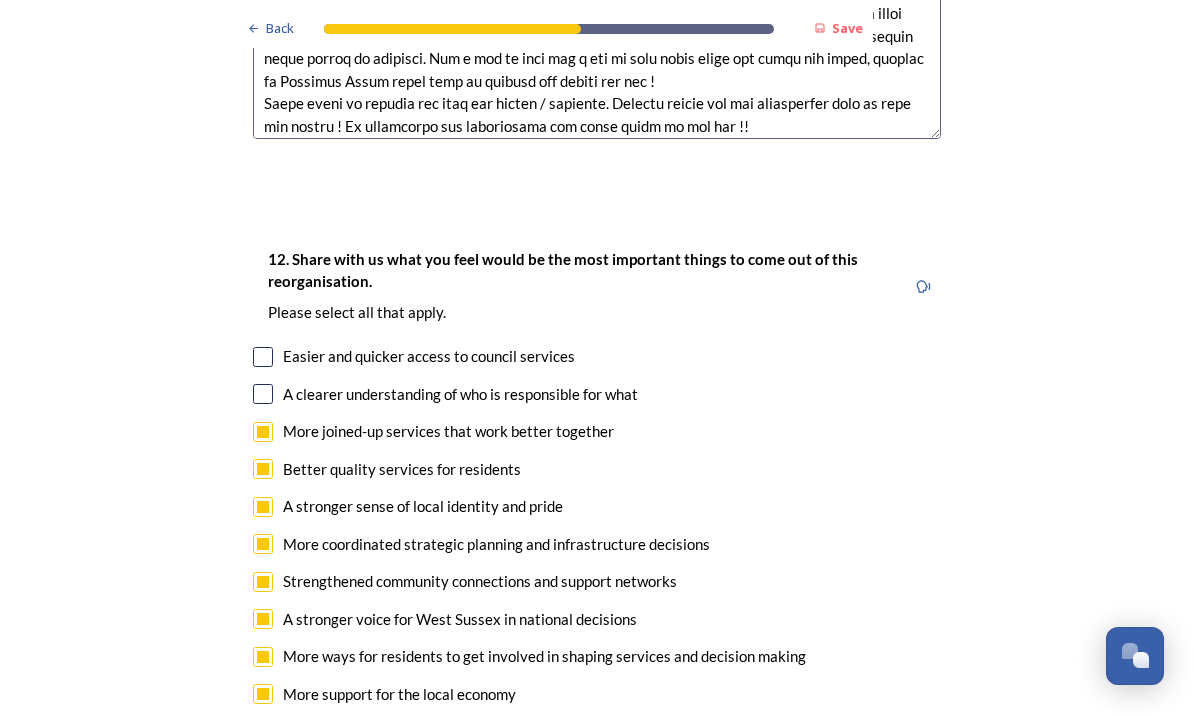 scroll, scrollTop: 3433, scrollLeft: 0, axis: vertical 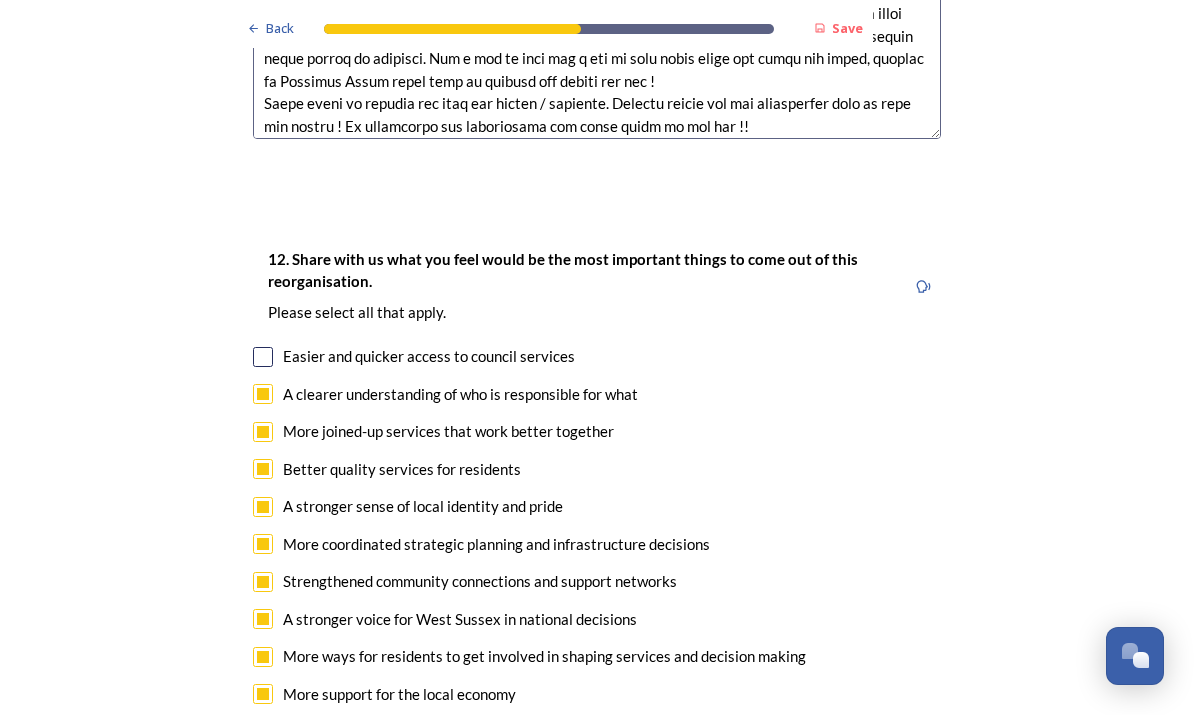 click at bounding box center [263, 358] 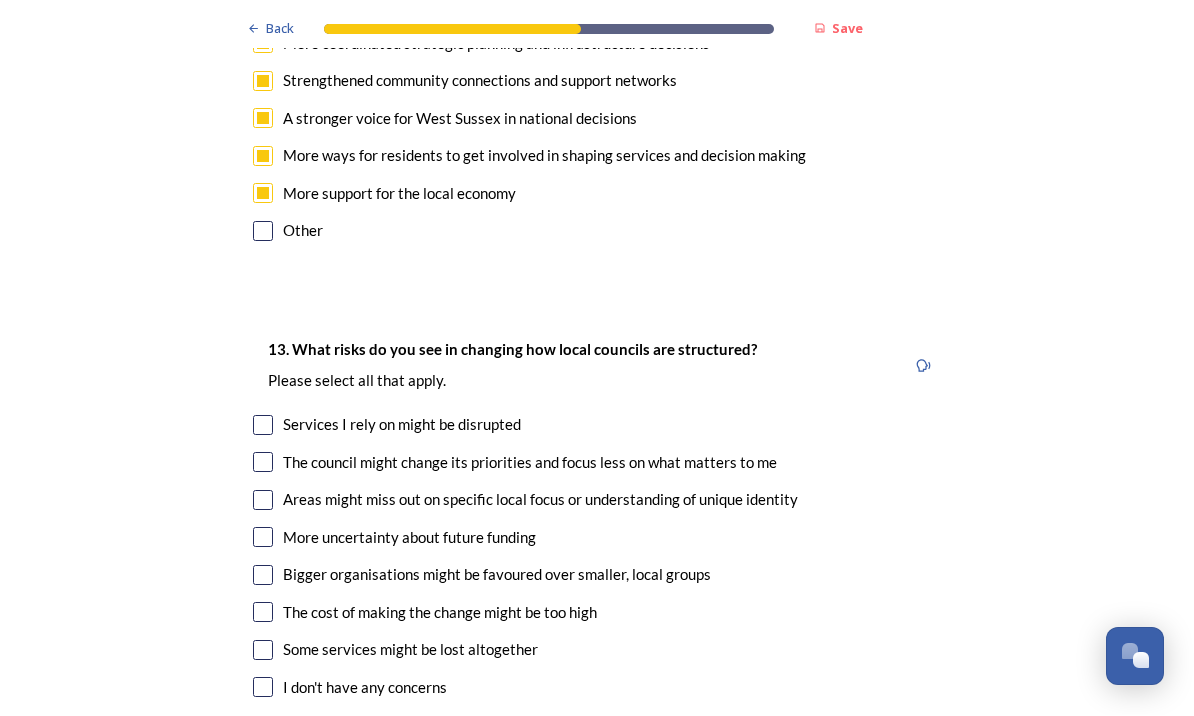 scroll, scrollTop: 3934, scrollLeft: 0, axis: vertical 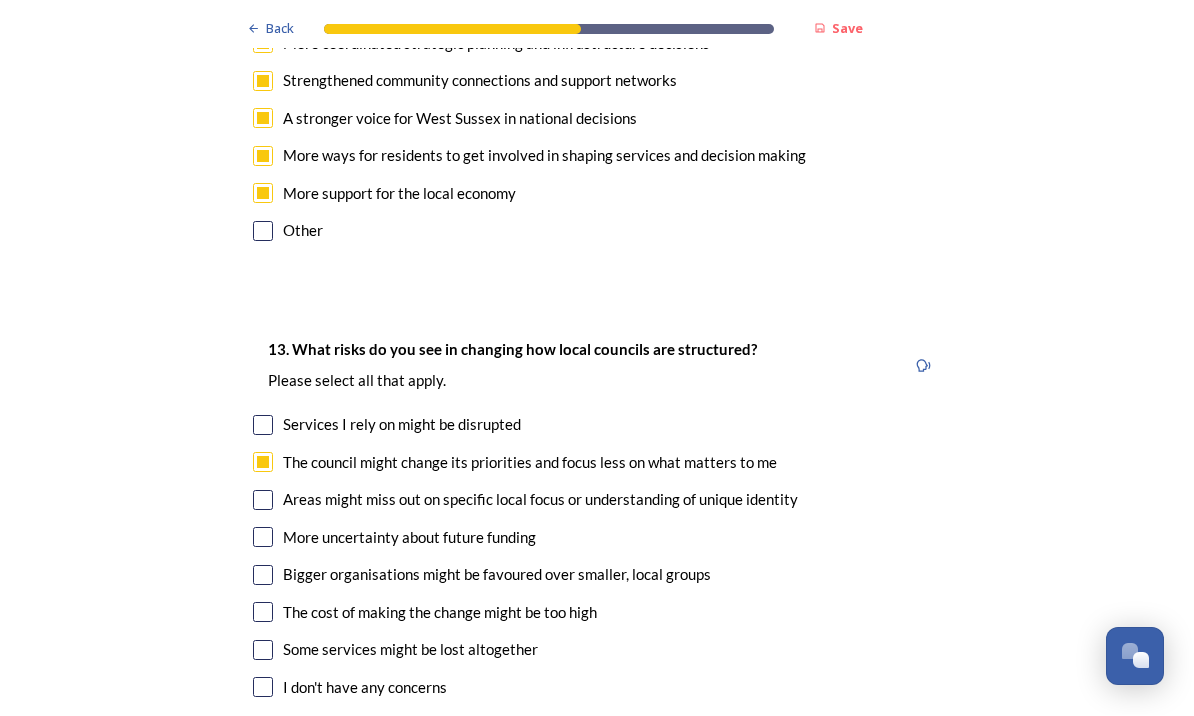 click at bounding box center (263, 501) 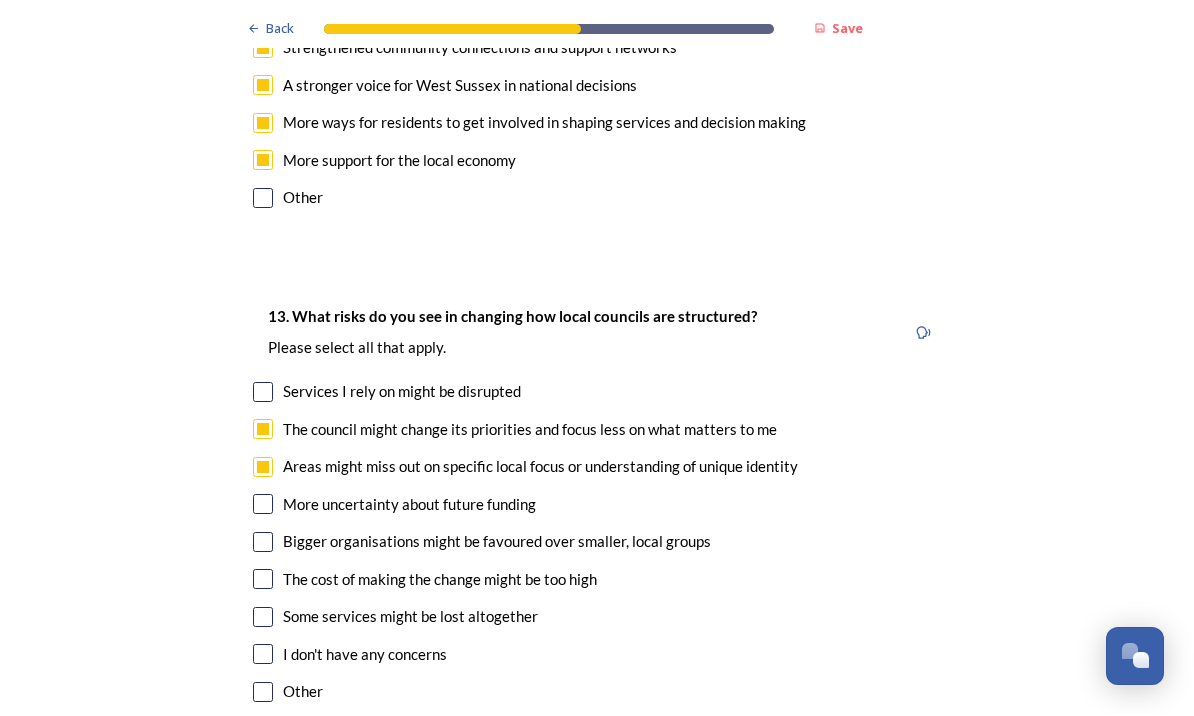 scroll, scrollTop: 3976, scrollLeft: 0, axis: vertical 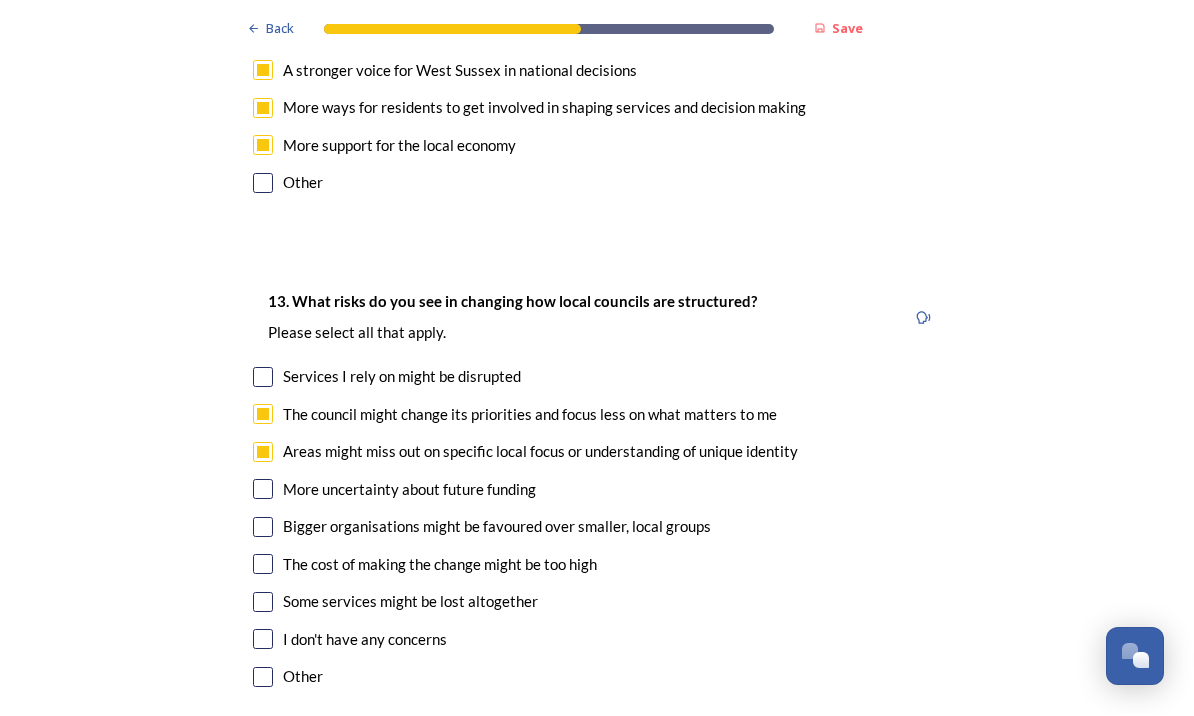 click at bounding box center [263, 528] 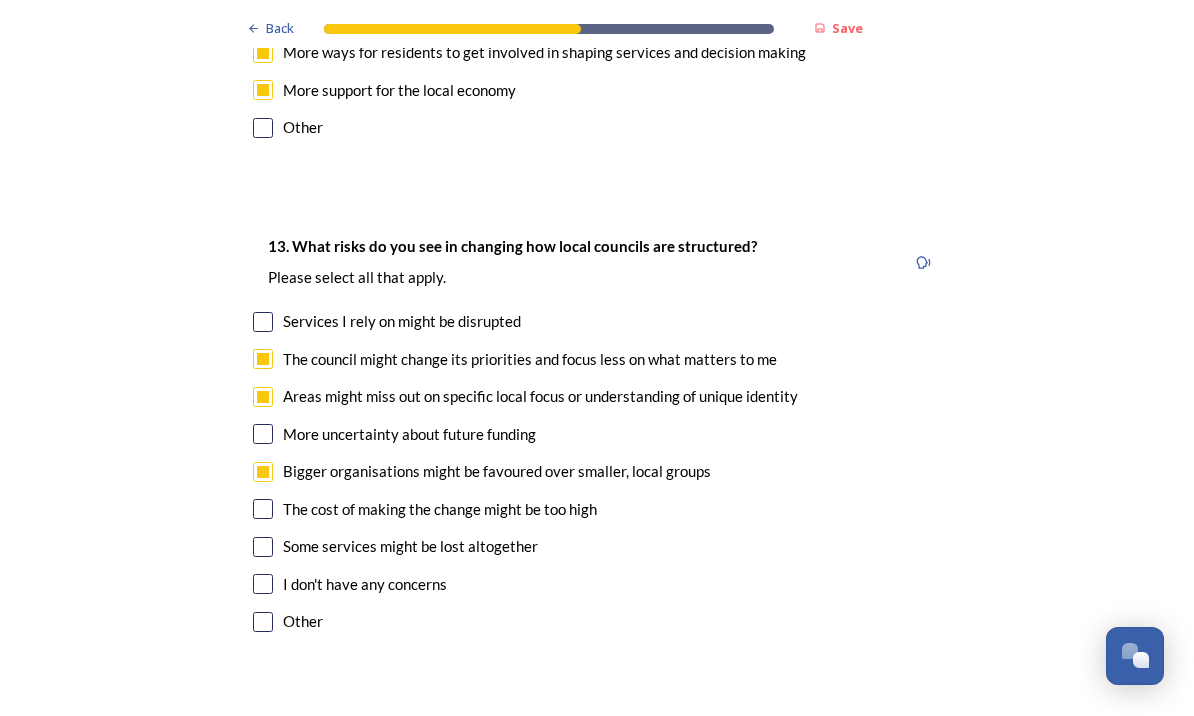 scroll, scrollTop: 4037, scrollLeft: 0, axis: vertical 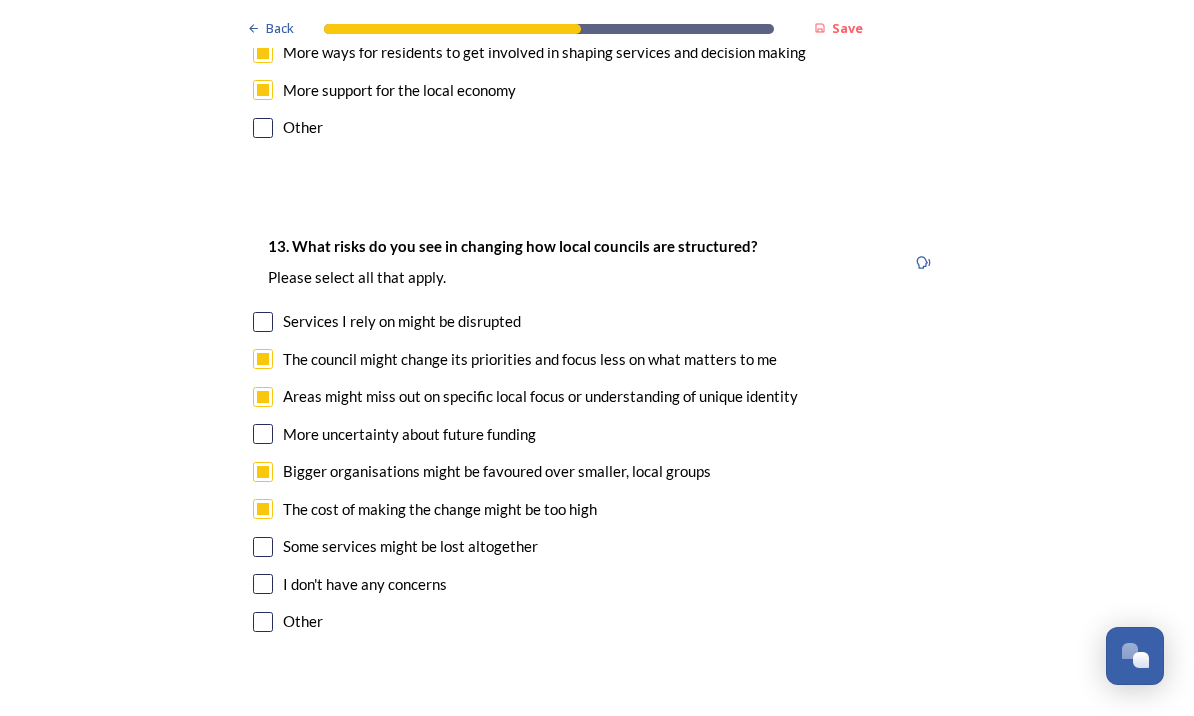 click at bounding box center (263, 548) 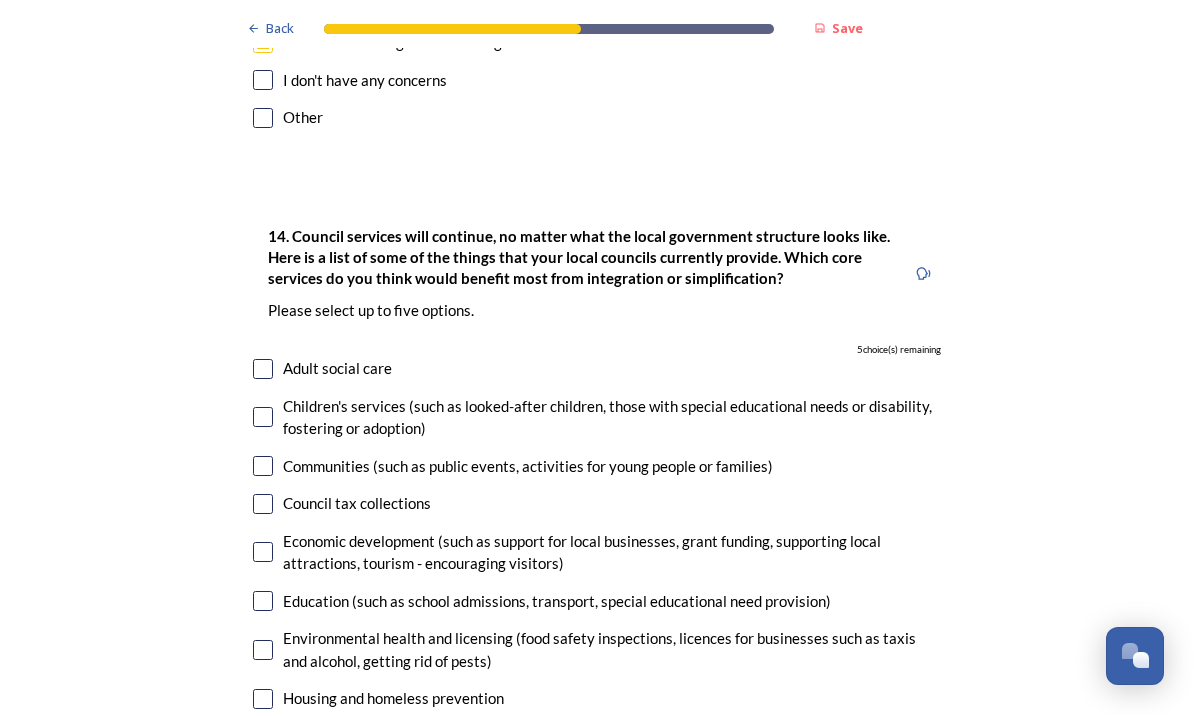 scroll, scrollTop: 4541, scrollLeft: 0, axis: vertical 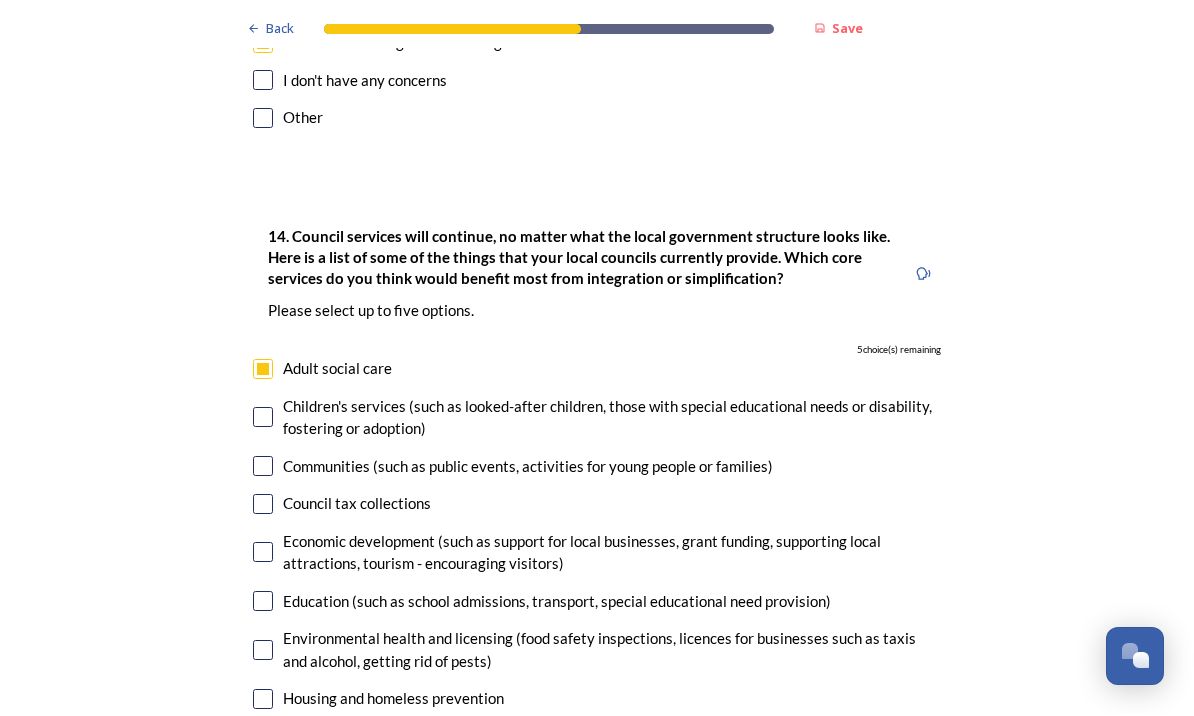 checkbox on "true" 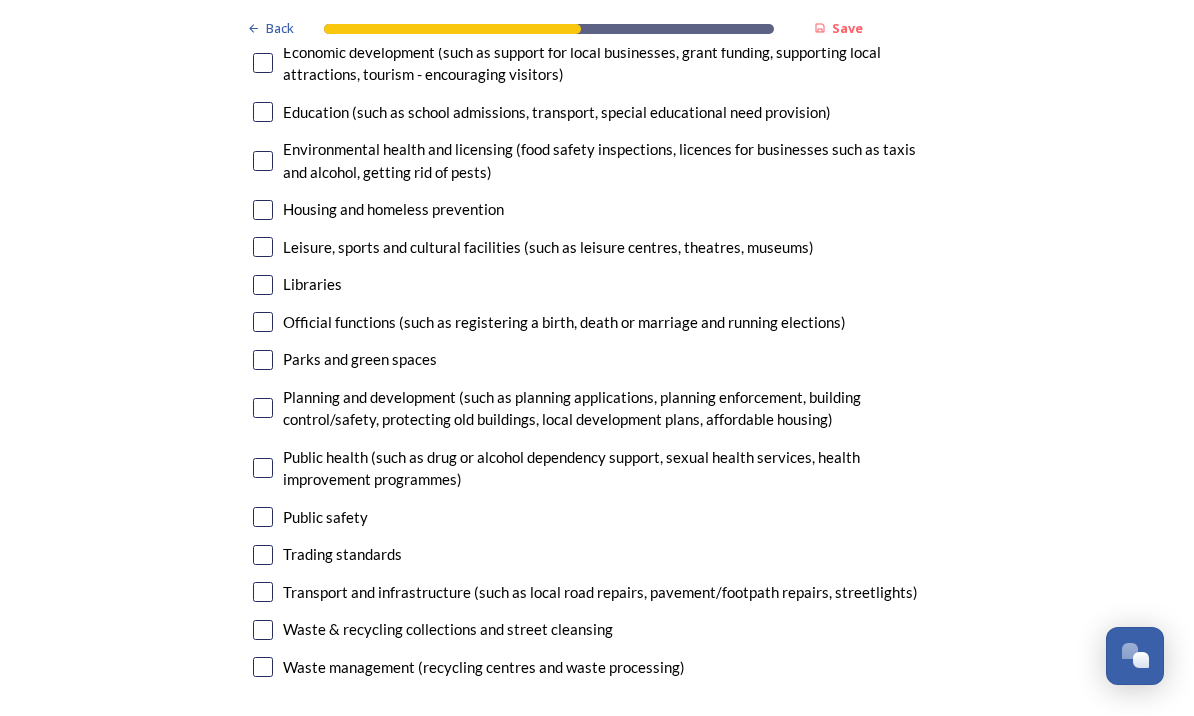 scroll, scrollTop: 5030, scrollLeft: 0, axis: vertical 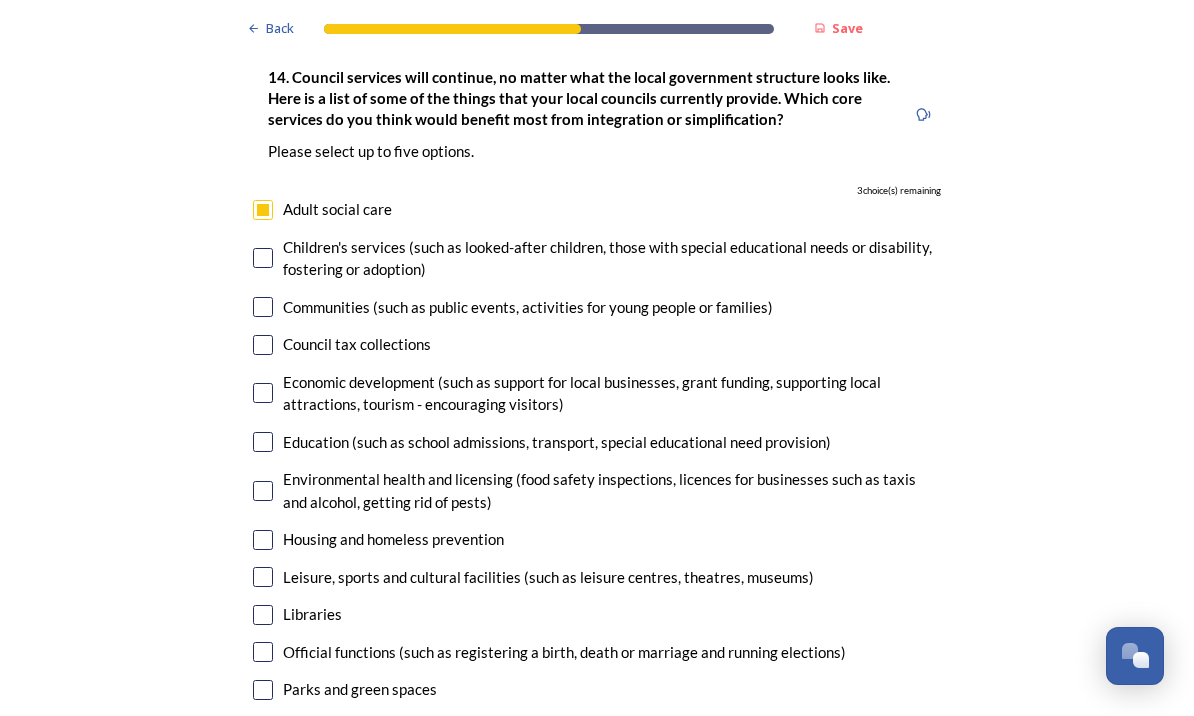 click on "Children's services (such as looked-after children, those with special educational needs or disability, fostering or adoption)" at bounding box center [597, 259] 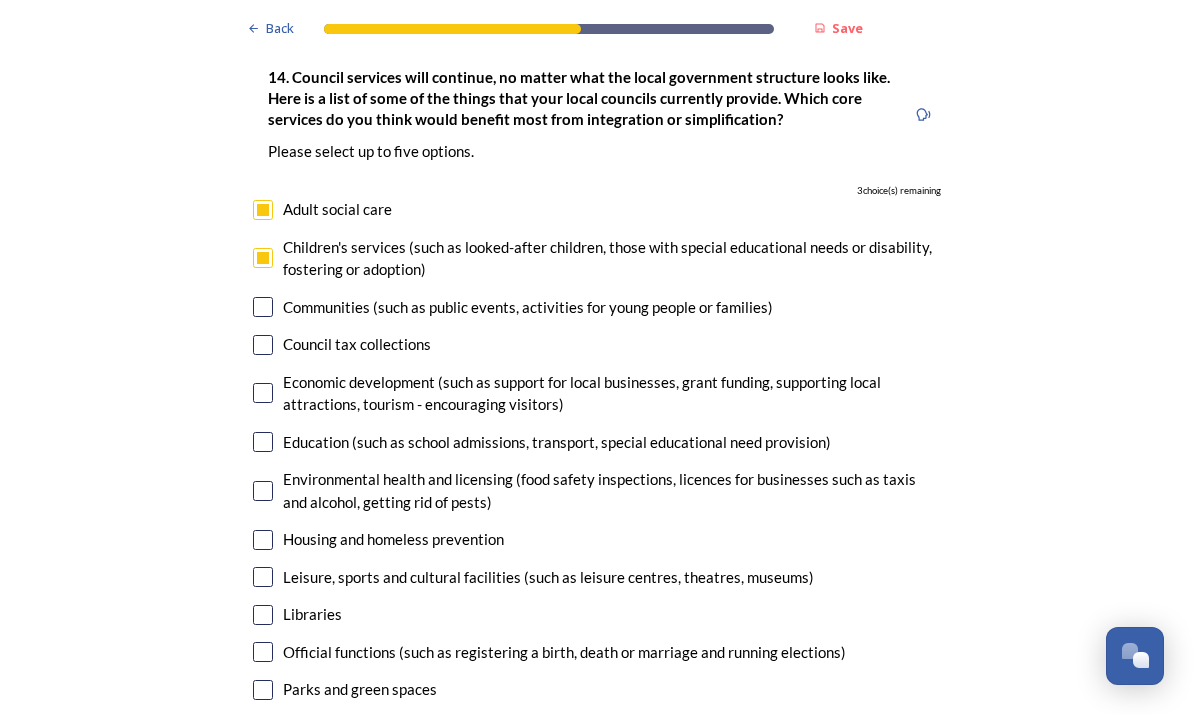 checkbox on "true" 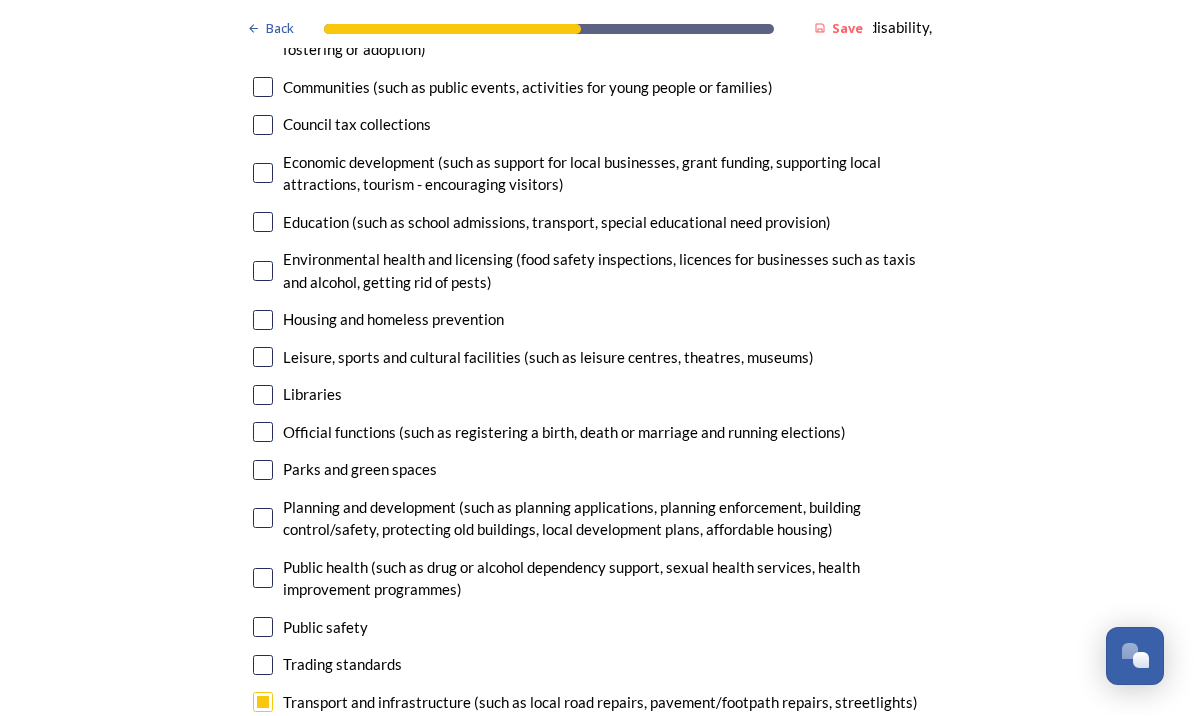 scroll, scrollTop: 4920, scrollLeft: 0, axis: vertical 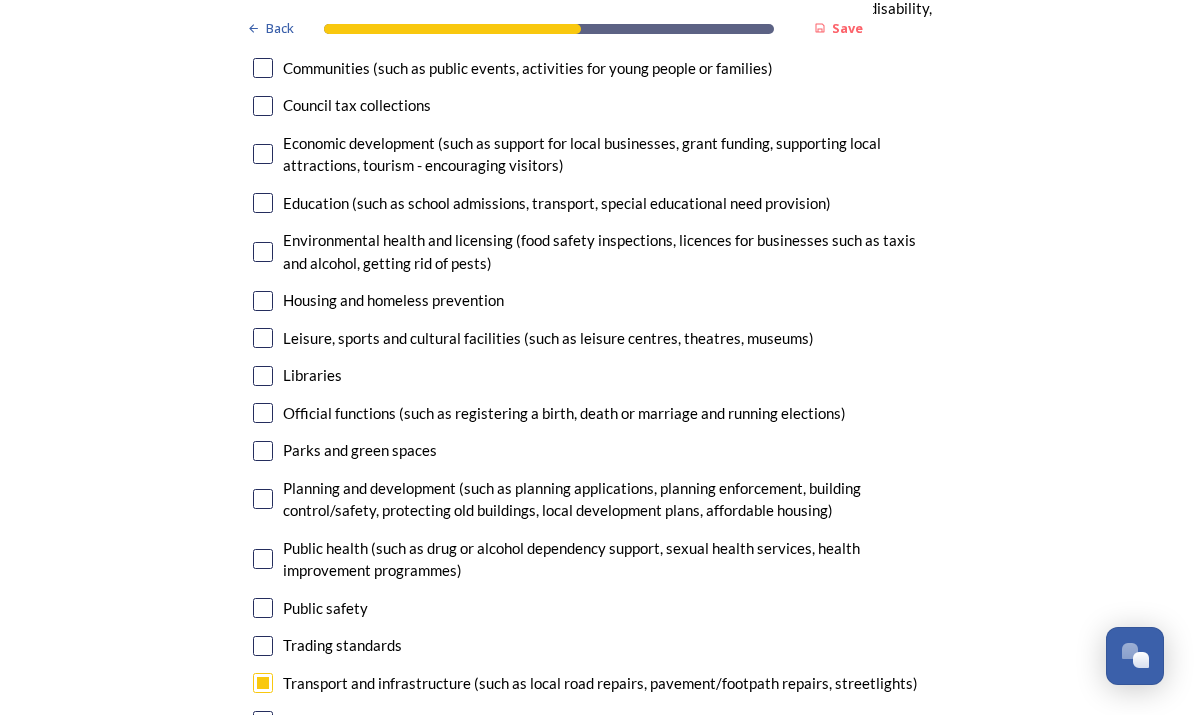 click at bounding box center [263, 500] 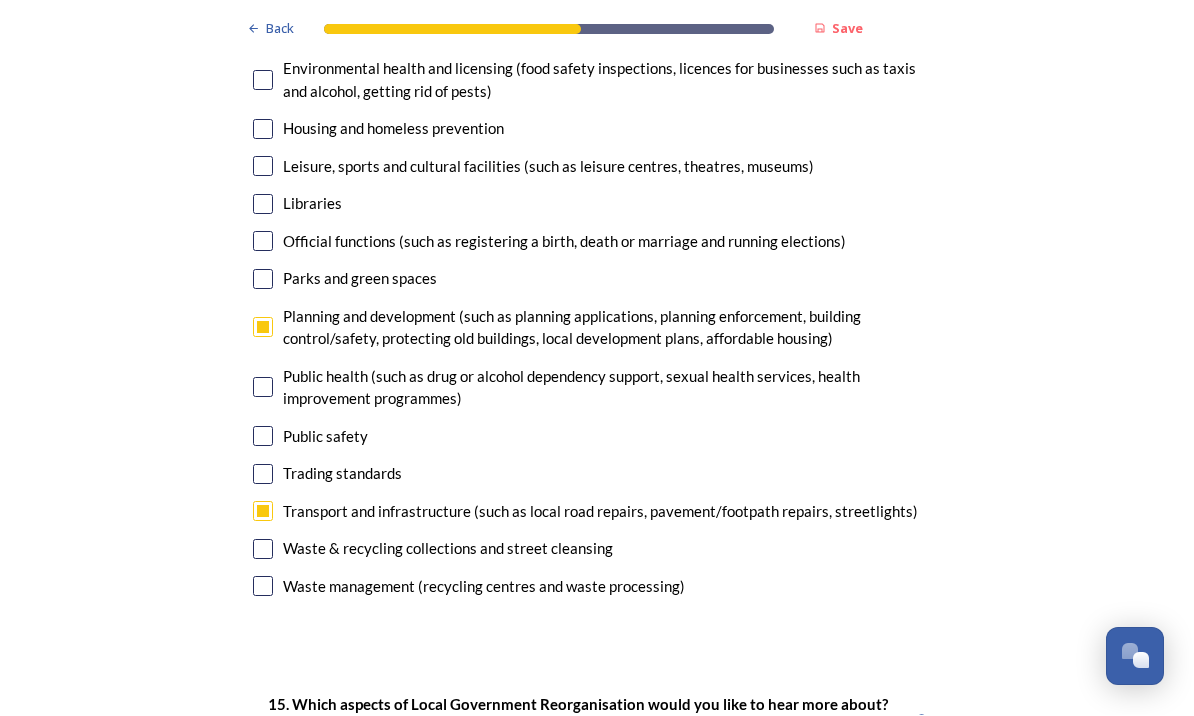 scroll, scrollTop: 5111, scrollLeft: 0, axis: vertical 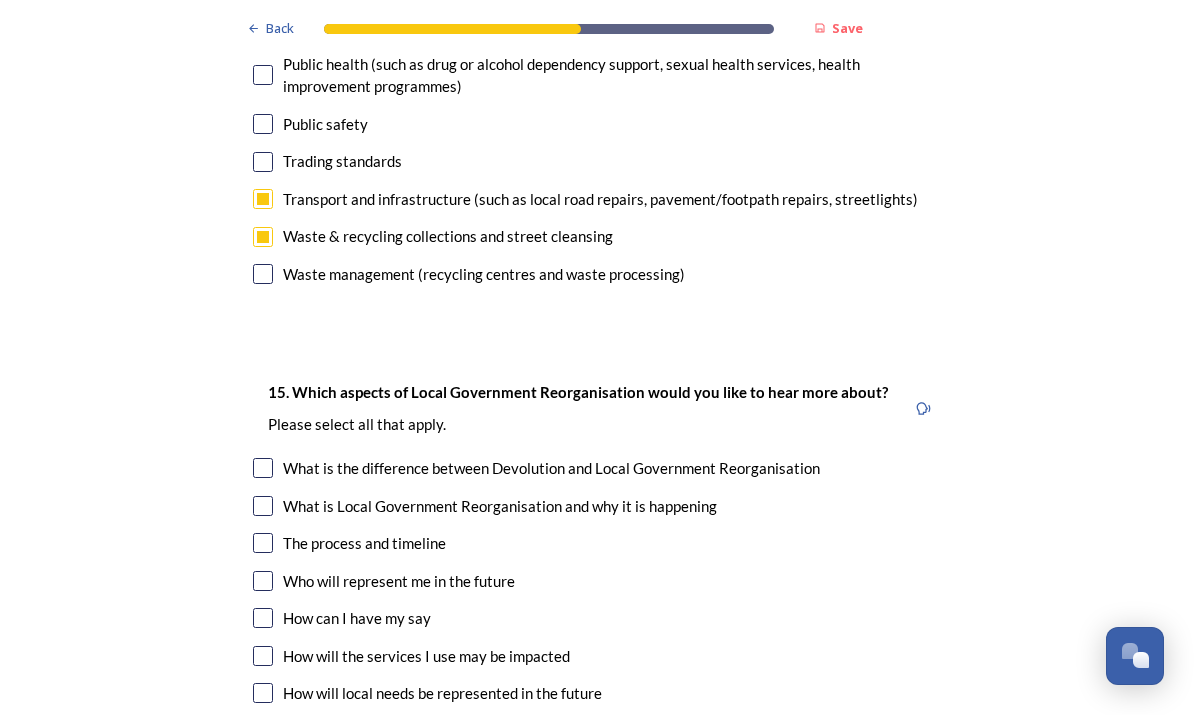 click at bounding box center [263, 582] 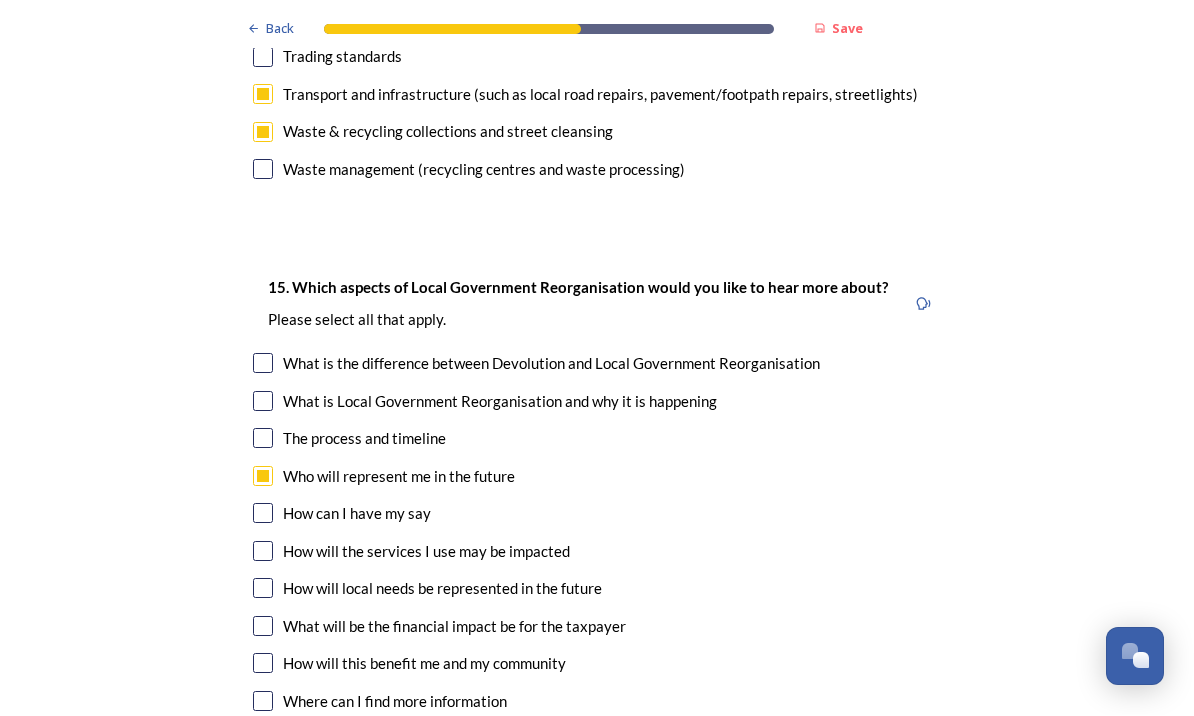 click at bounding box center [263, 514] 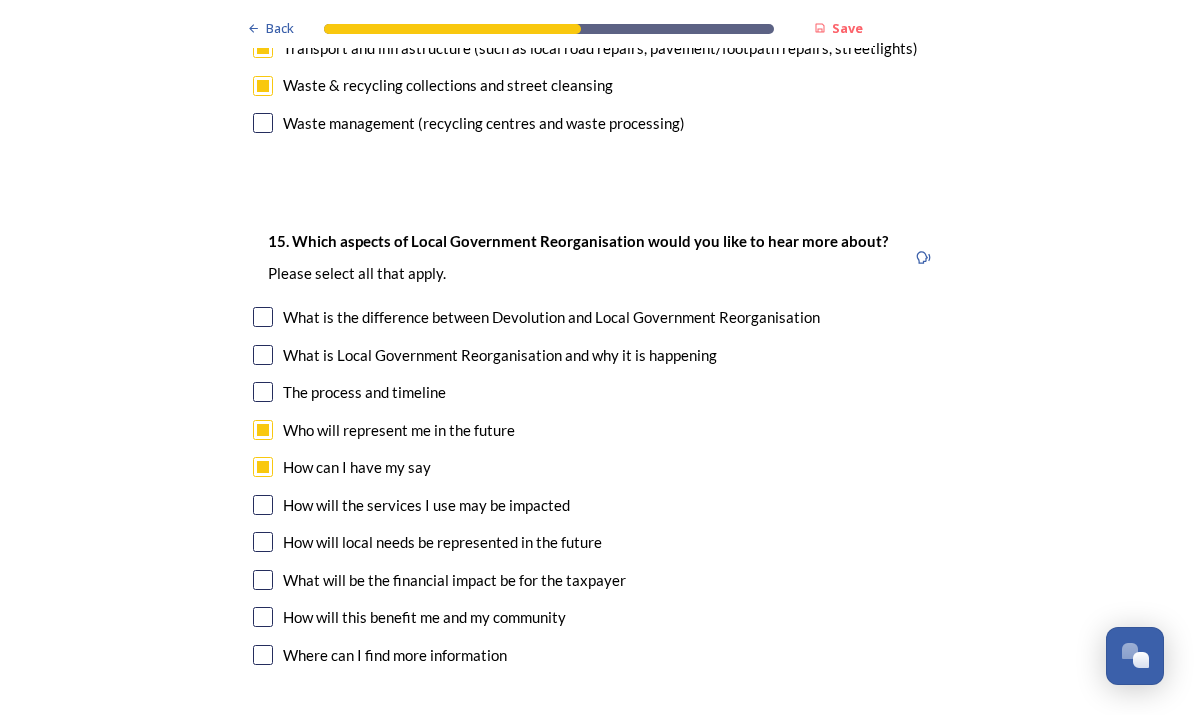 scroll, scrollTop: 5574, scrollLeft: 0, axis: vertical 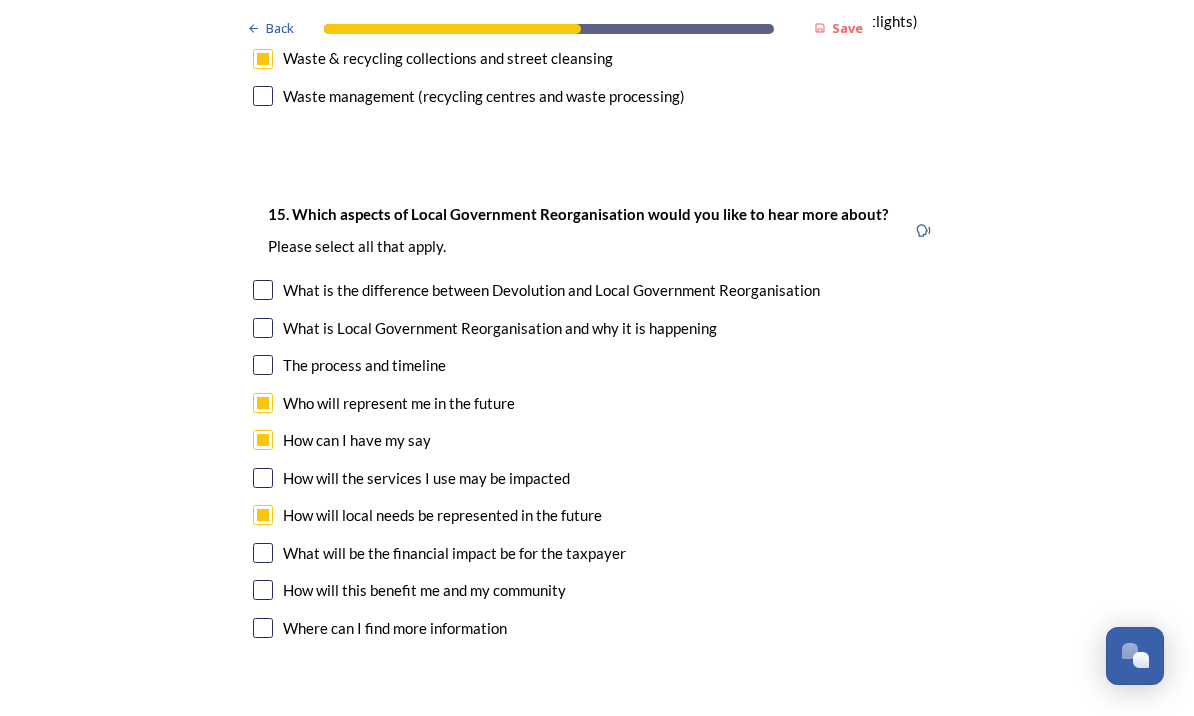click at bounding box center (263, 554) 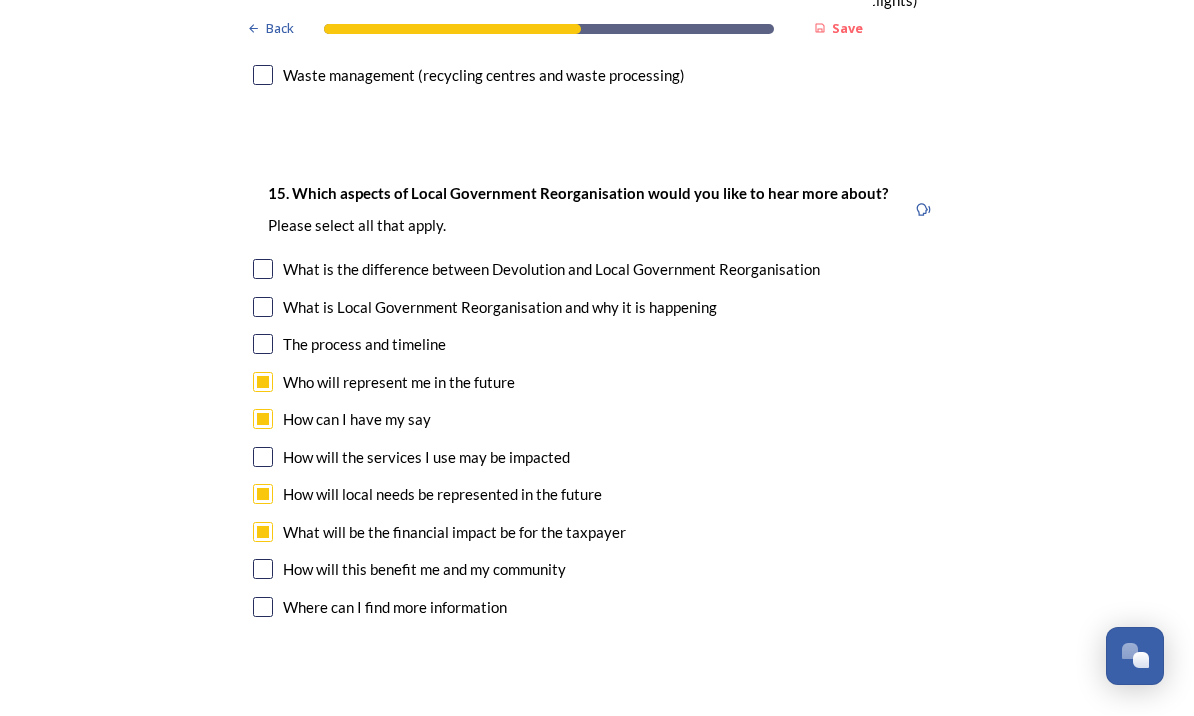 scroll, scrollTop: 5622, scrollLeft: 0, axis: vertical 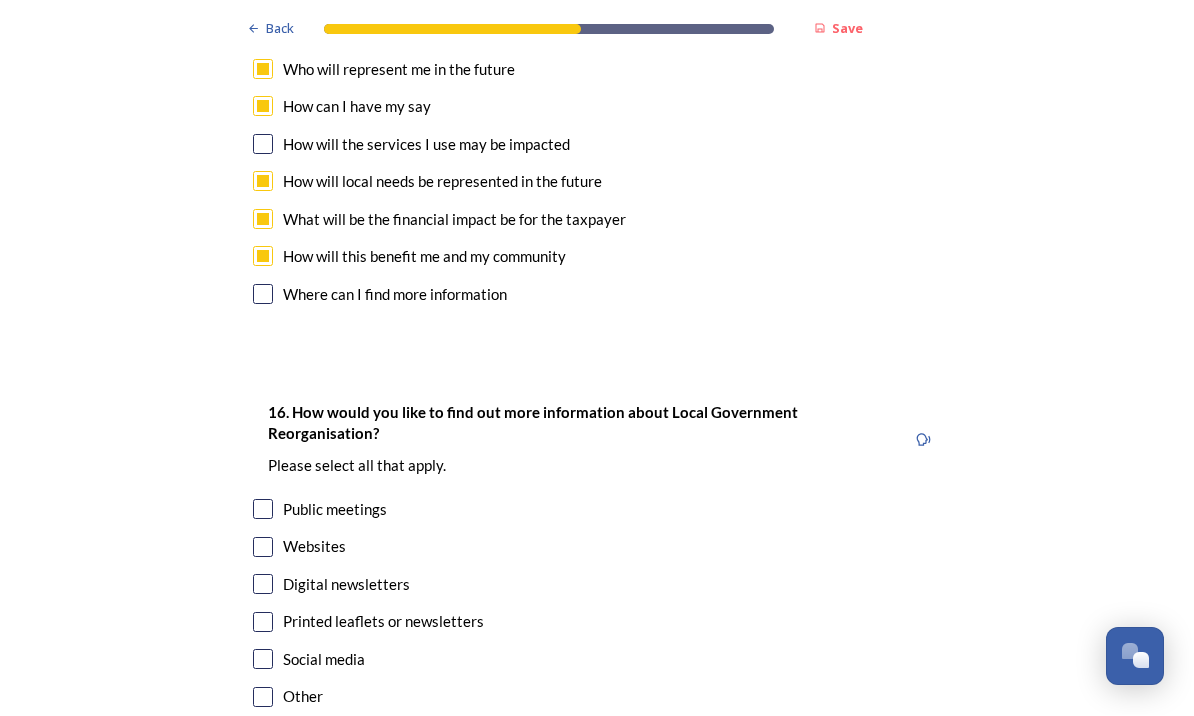 click at bounding box center [263, 623] 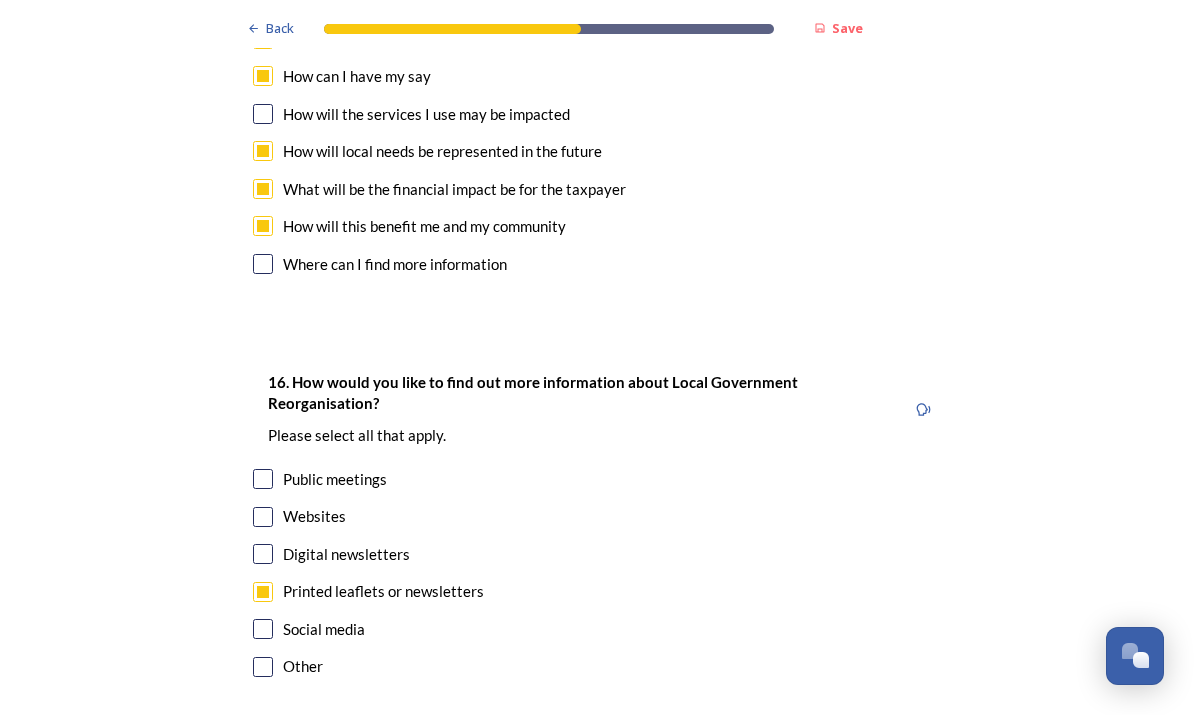 scroll, scrollTop: 5965, scrollLeft: 0, axis: vertical 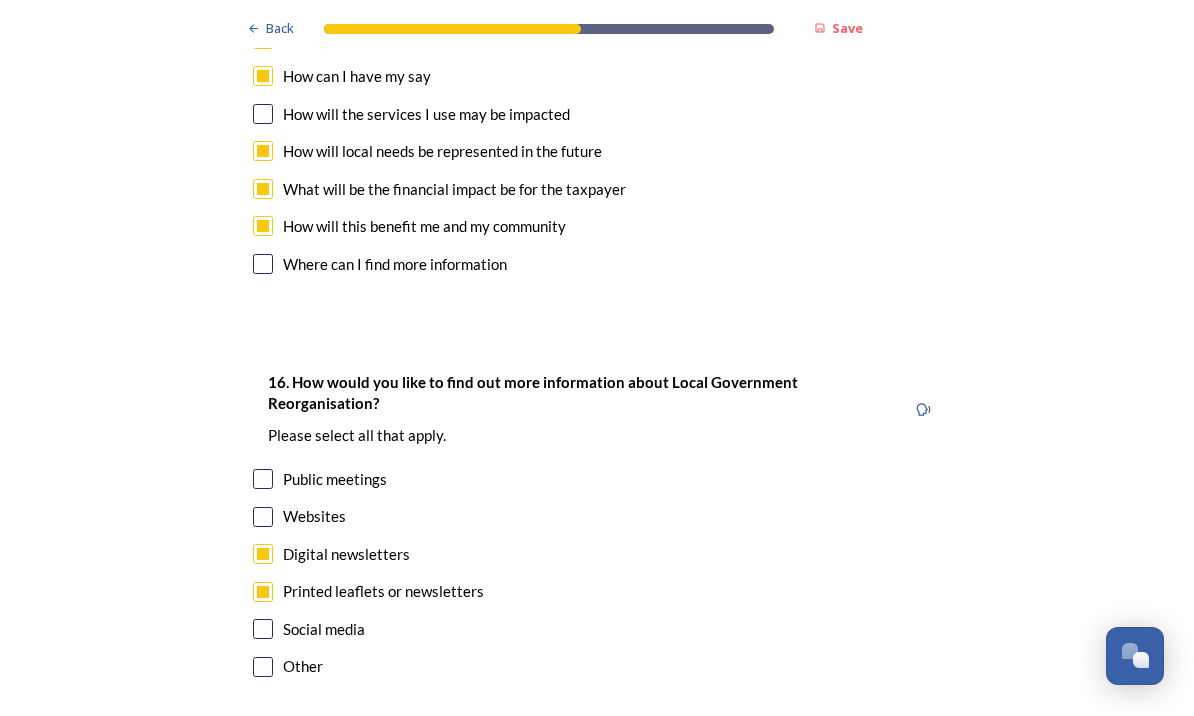 click at bounding box center [263, 518] 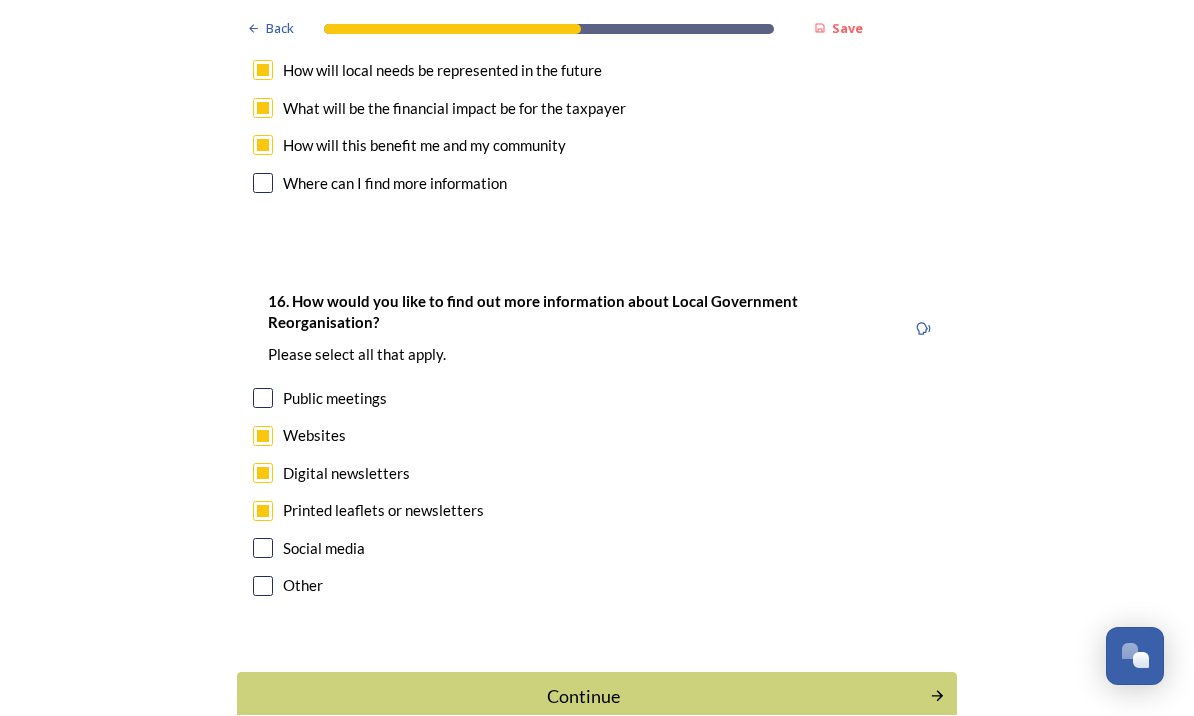 scroll, scrollTop: 6045, scrollLeft: 0, axis: vertical 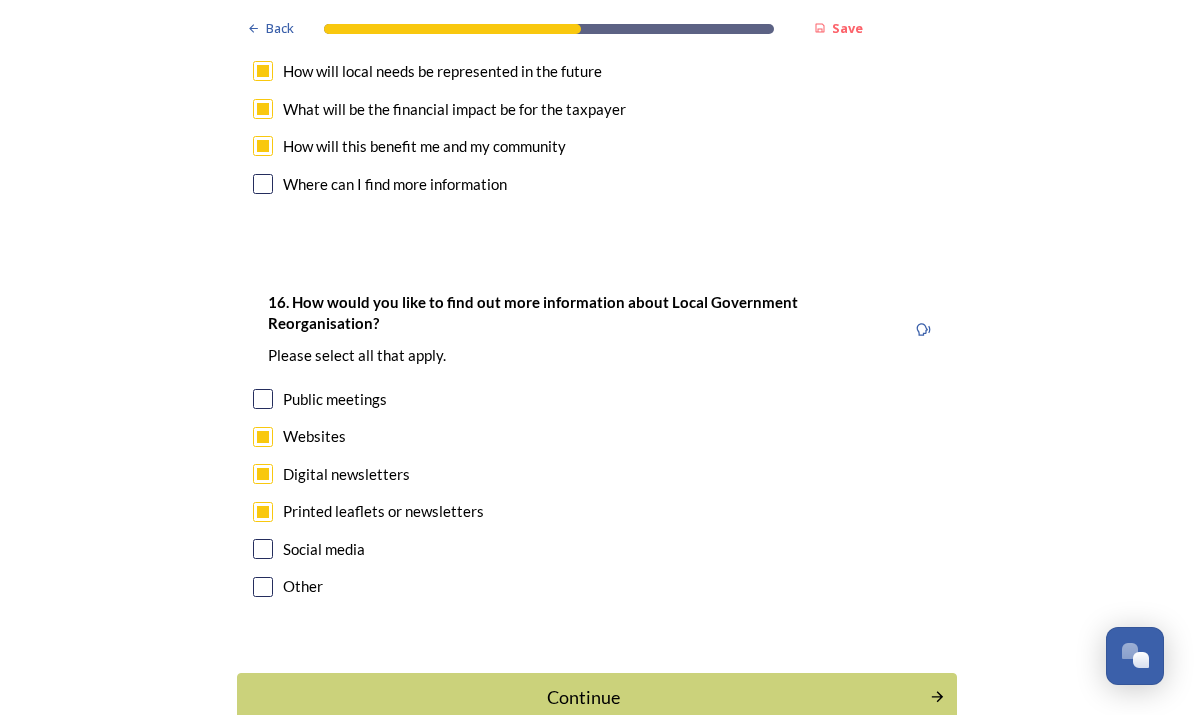 click on "Continue" at bounding box center [583, 698] 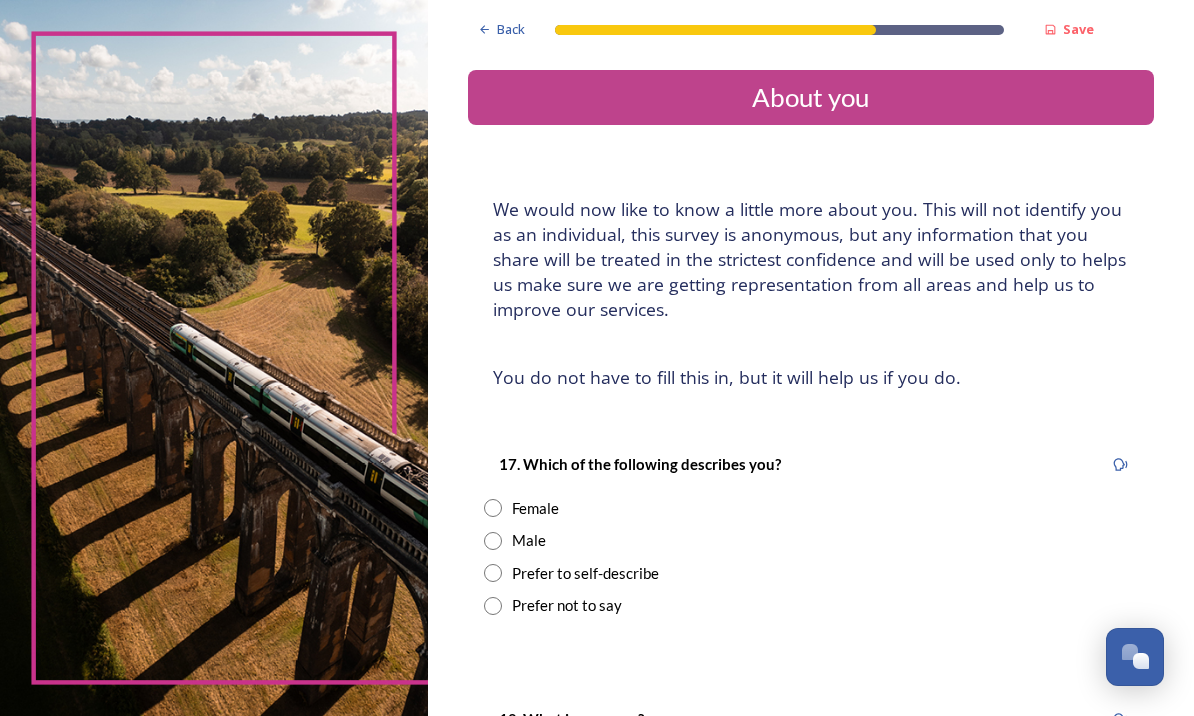 scroll, scrollTop: 0, scrollLeft: 0, axis: both 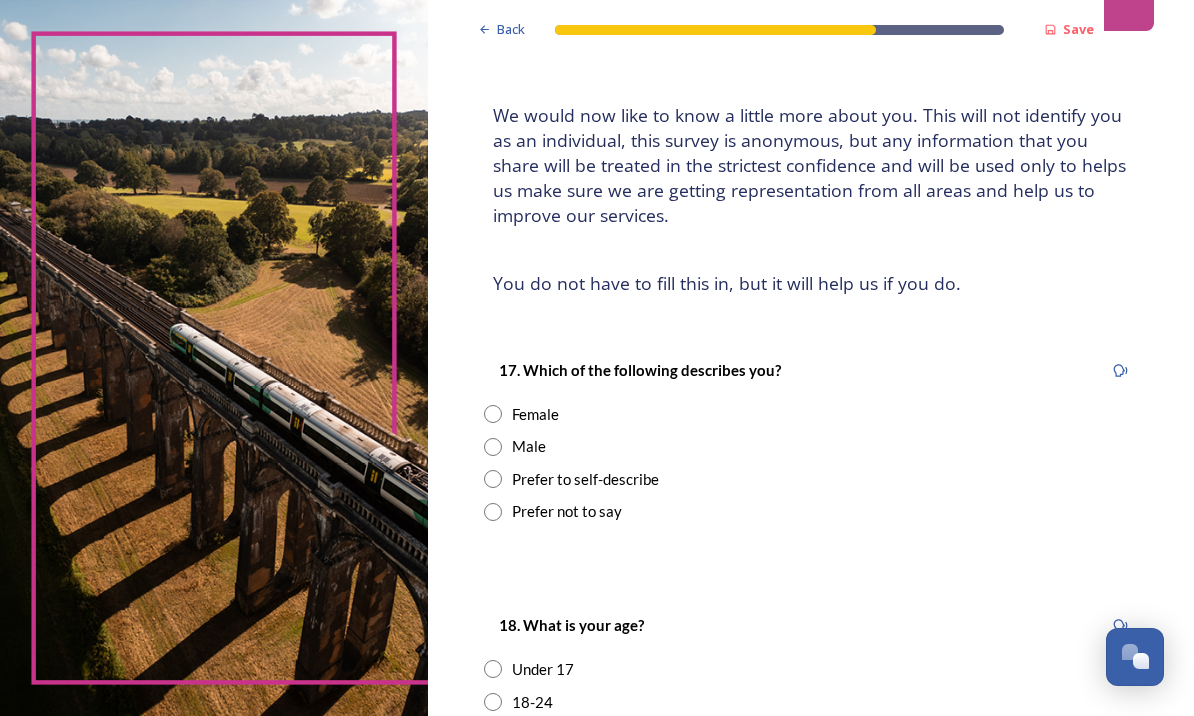 click at bounding box center [493, 447] 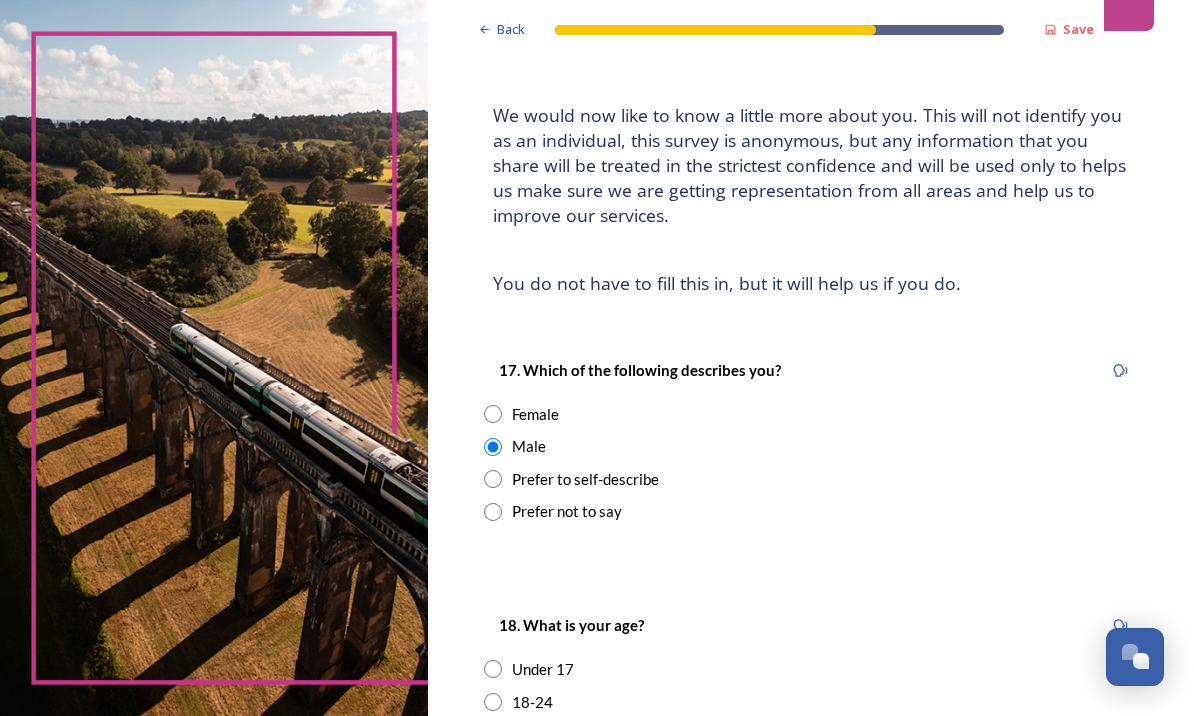scroll, scrollTop: 69, scrollLeft: 0, axis: vertical 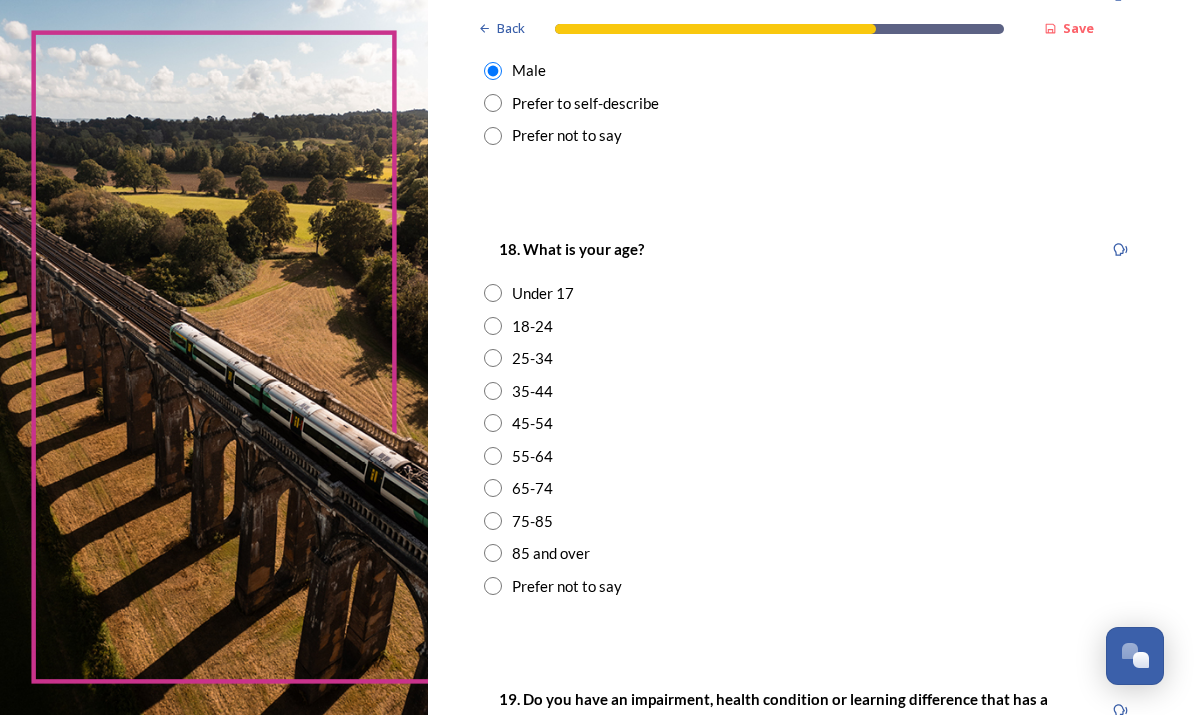 click at bounding box center (493, 457) 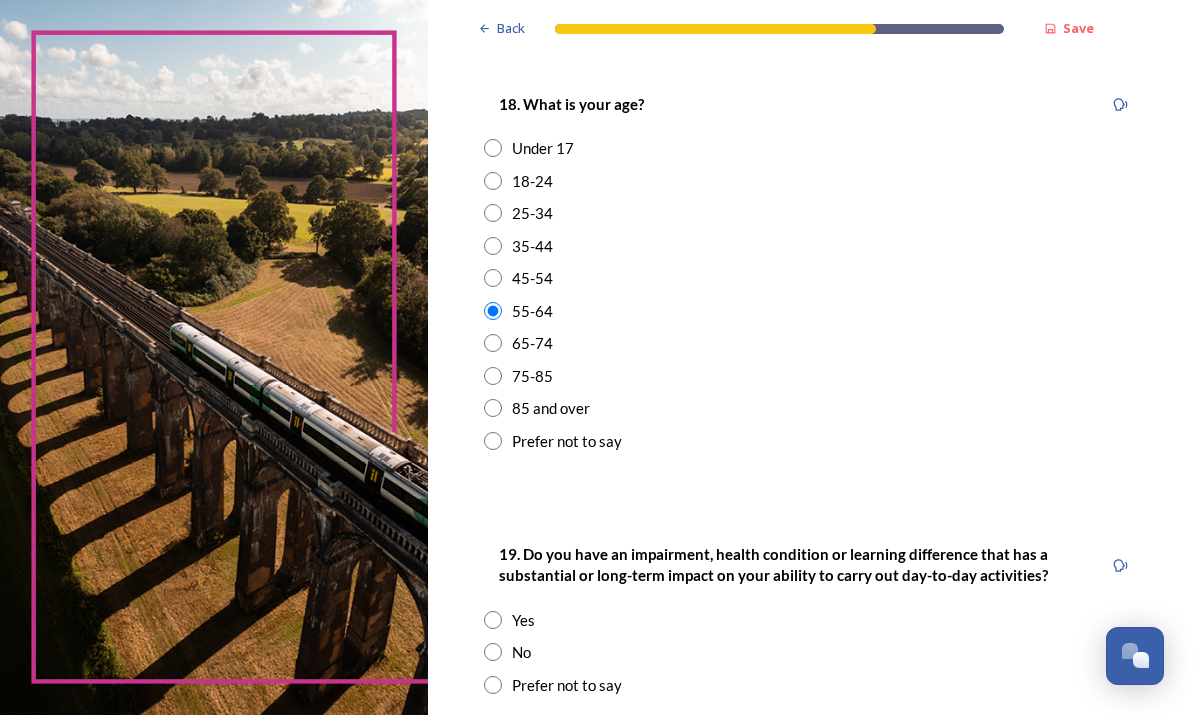 scroll, scrollTop: 614, scrollLeft: 0, axis: vertical 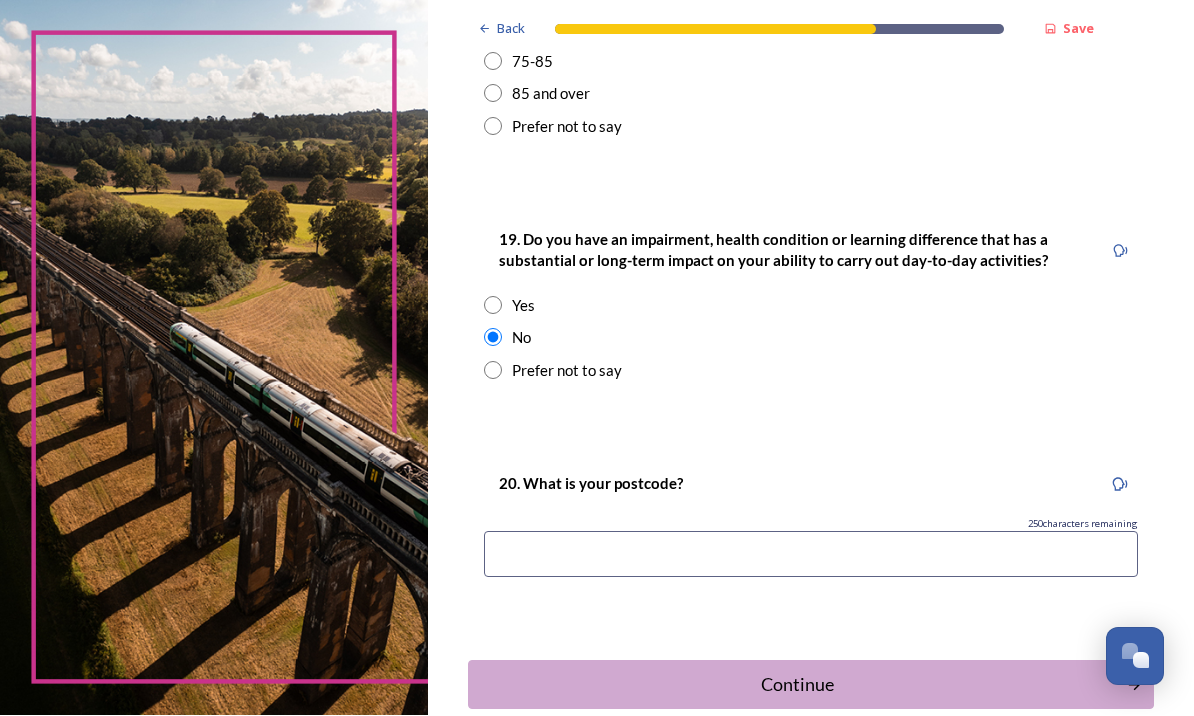 click at bounding box center [811, 555] 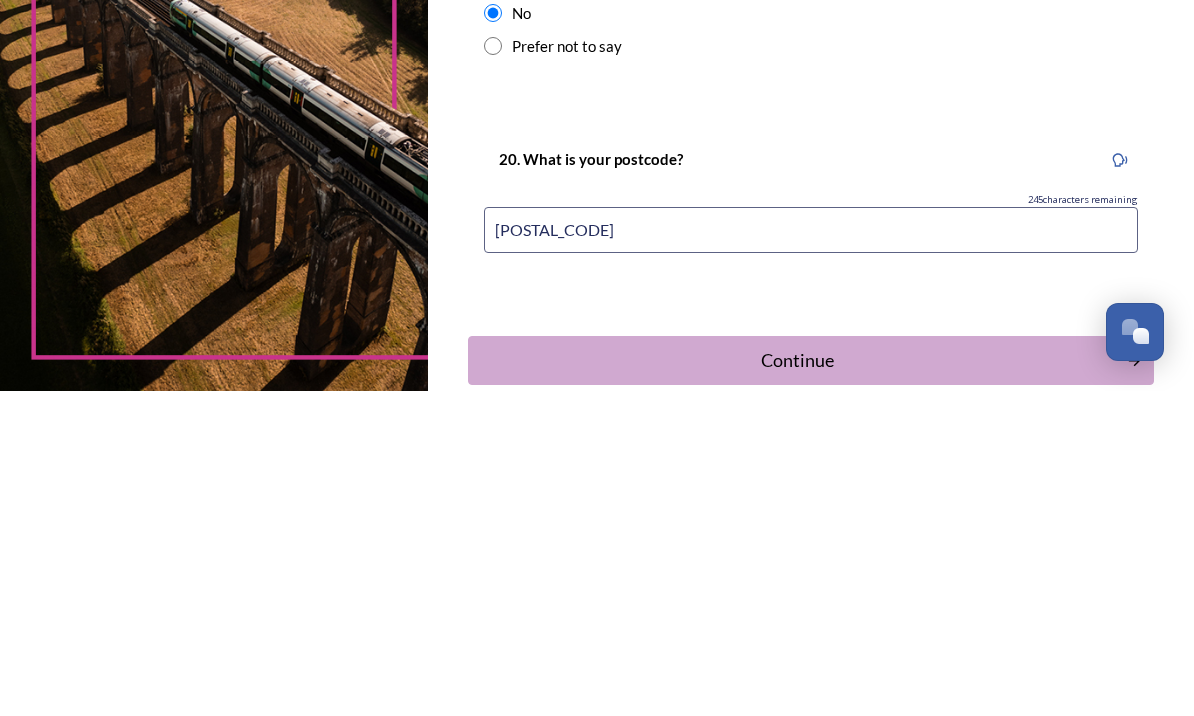 type on "[POSTAL_CODE]" 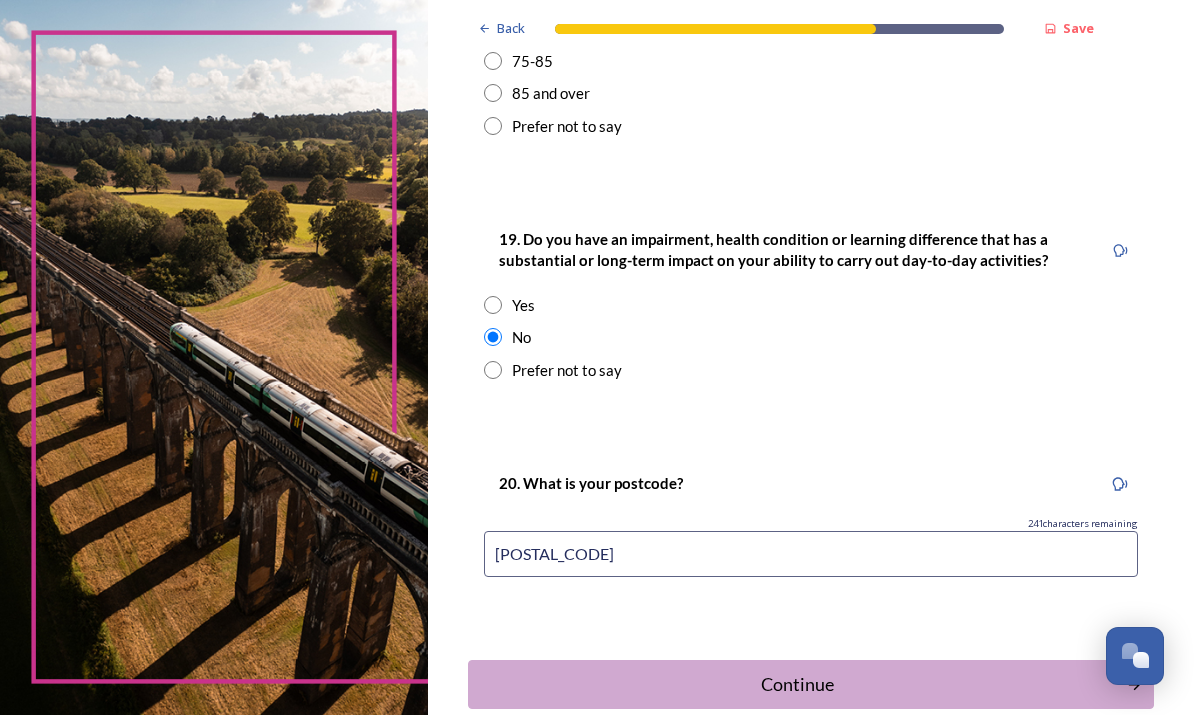 click on "Continue" at bounding box center (797, 685) 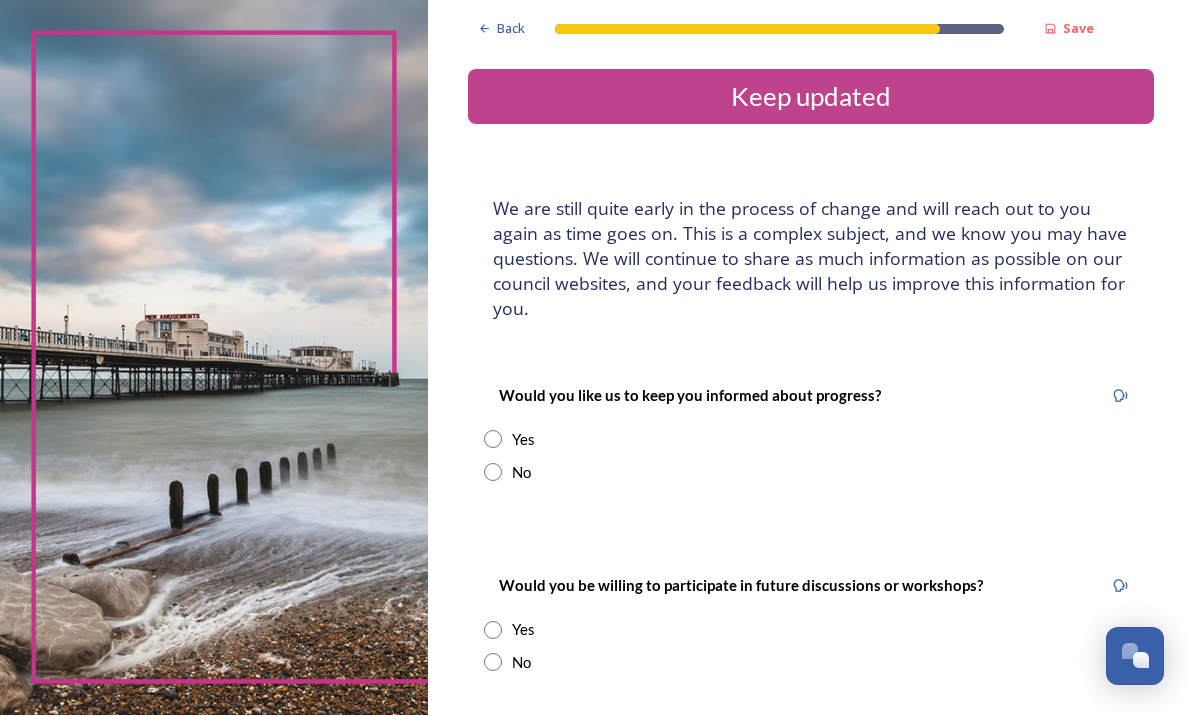 scroll, scrollTop: 23, scrollLeft: 0, axis: vertical 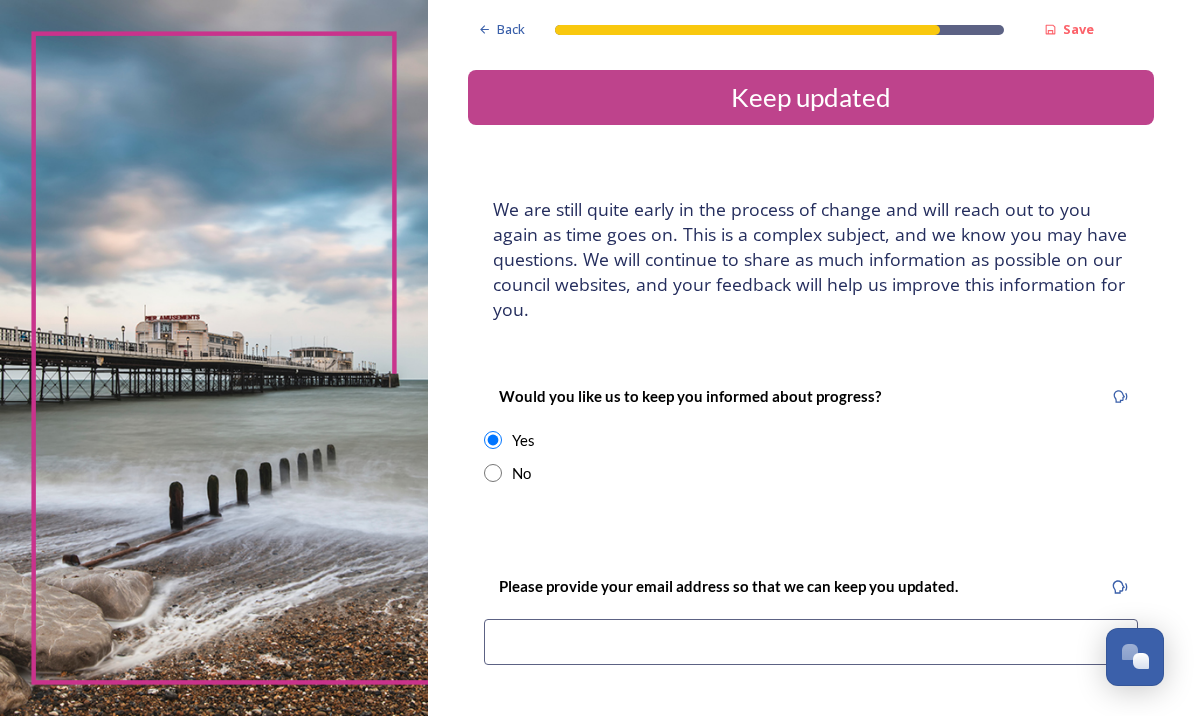 click at bounding box center (811, 642) 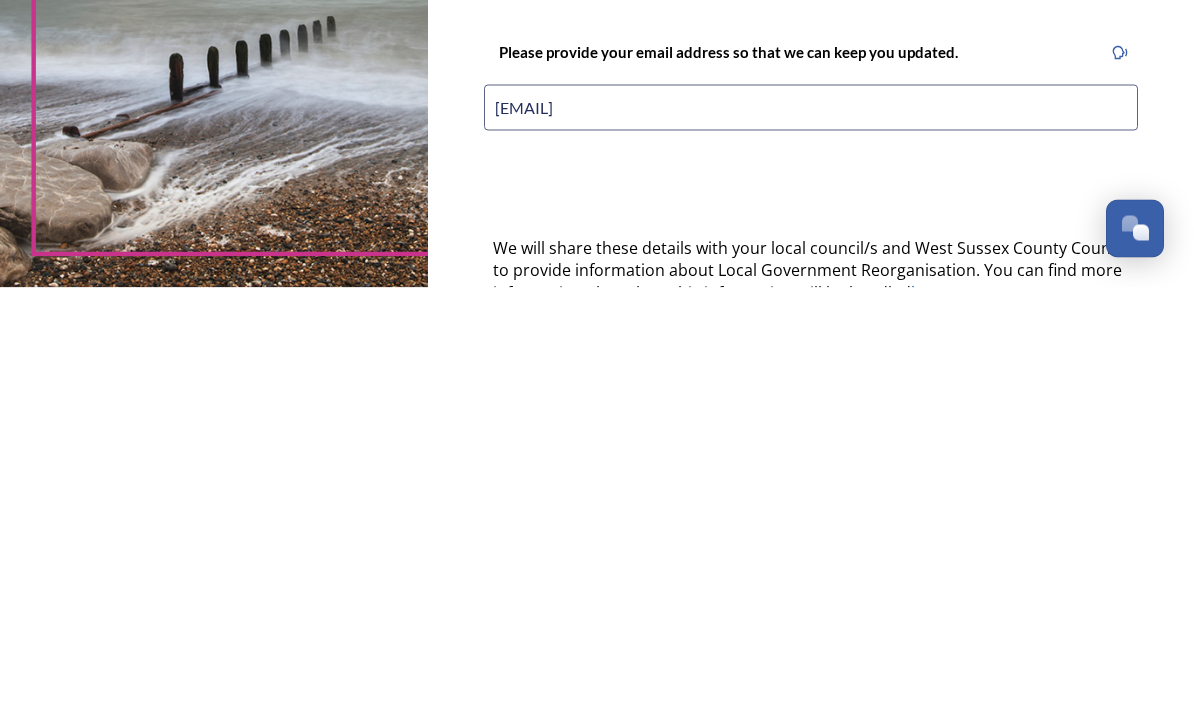 scroll, scrollTop: 110, scrollLeft: 0, axis: vertical 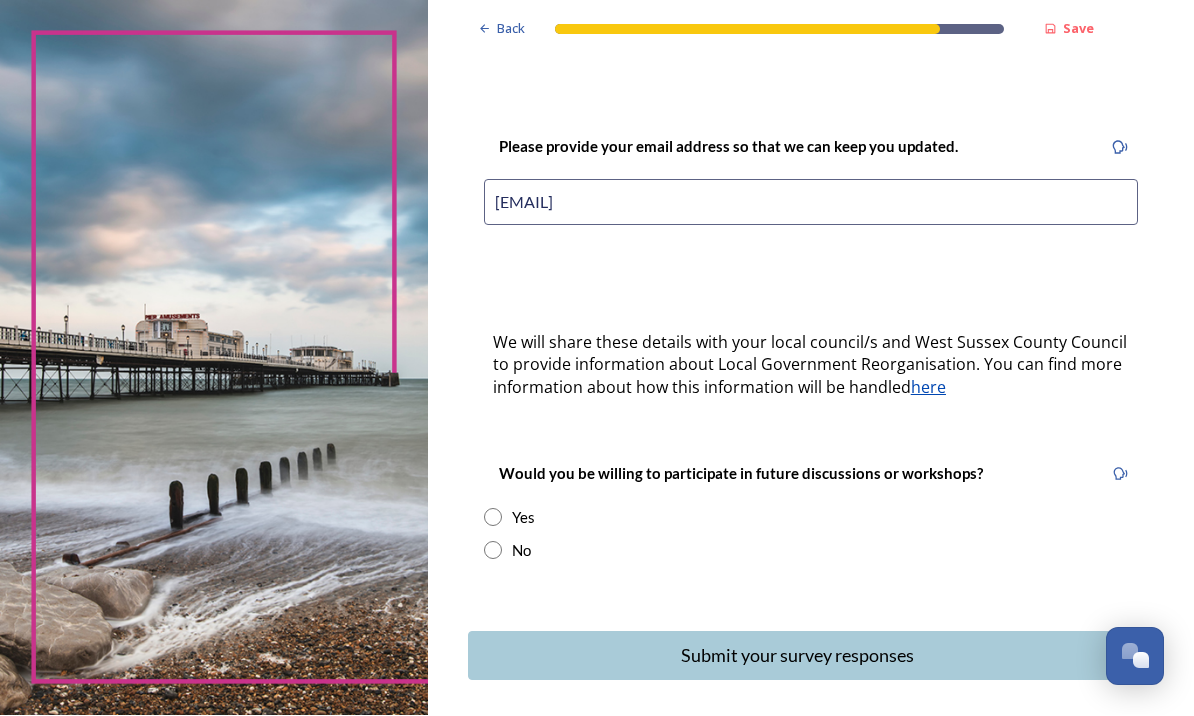 type on "[EMAIL]" 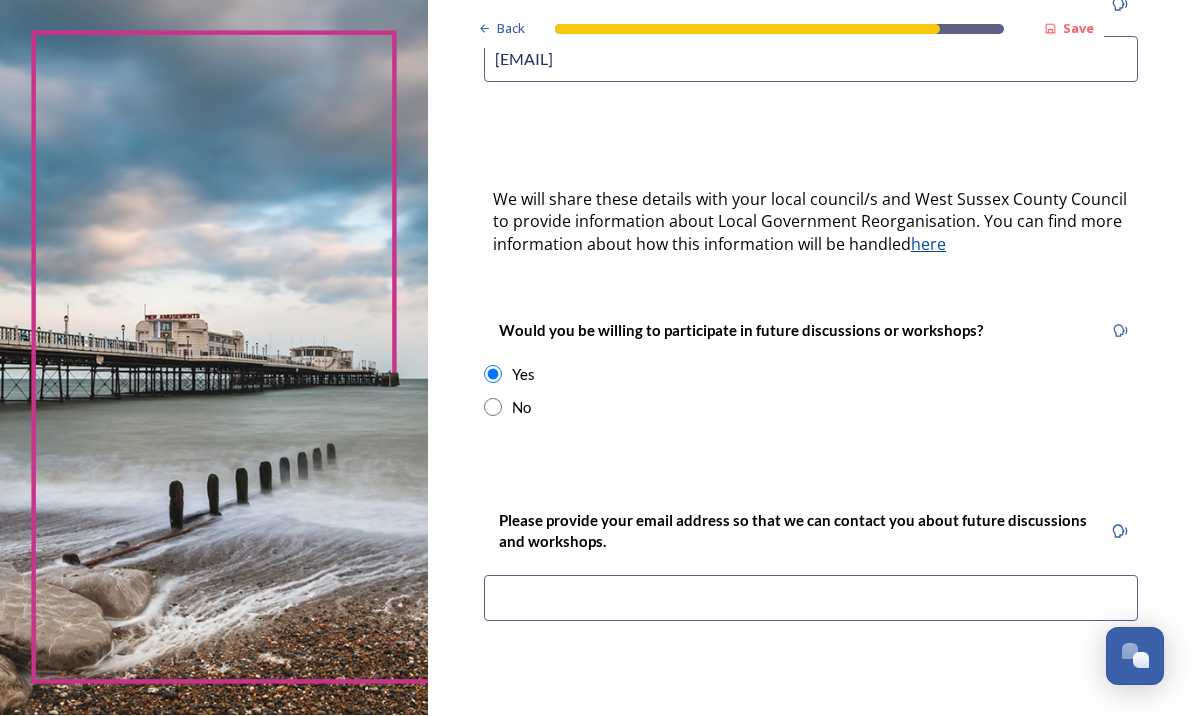 scroll, scrollTop: 582, scrollLeft: 0, axis: vertical 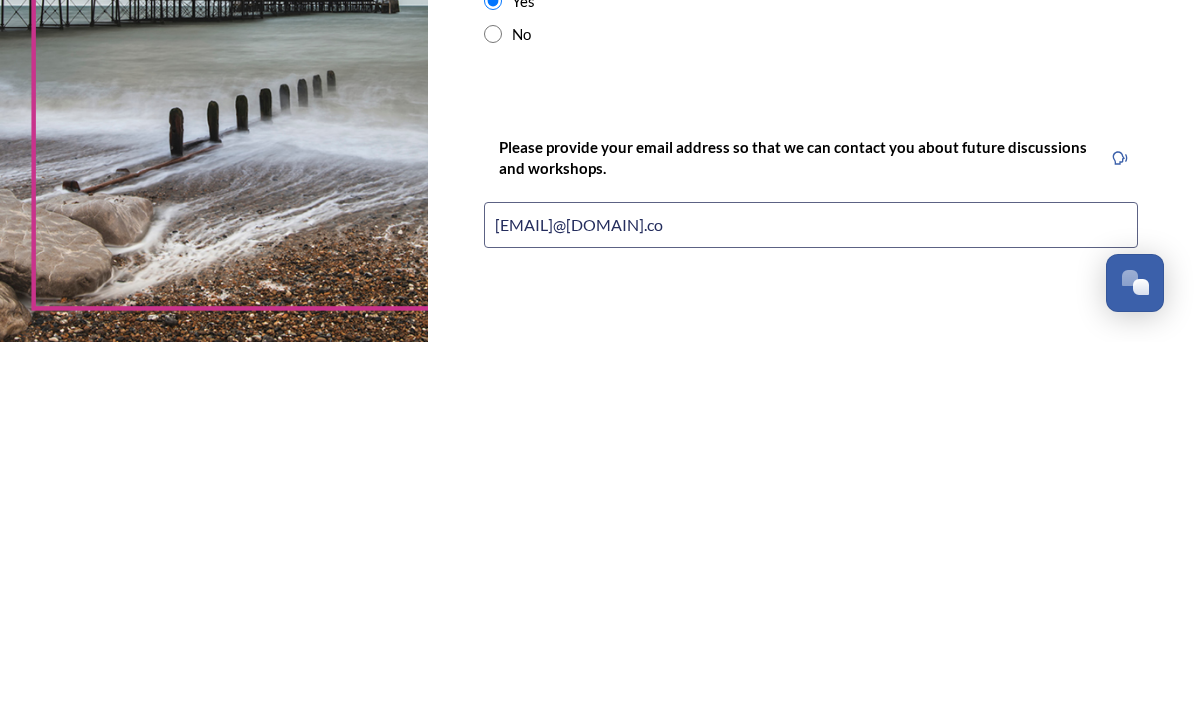 type on "[EMAIL]" 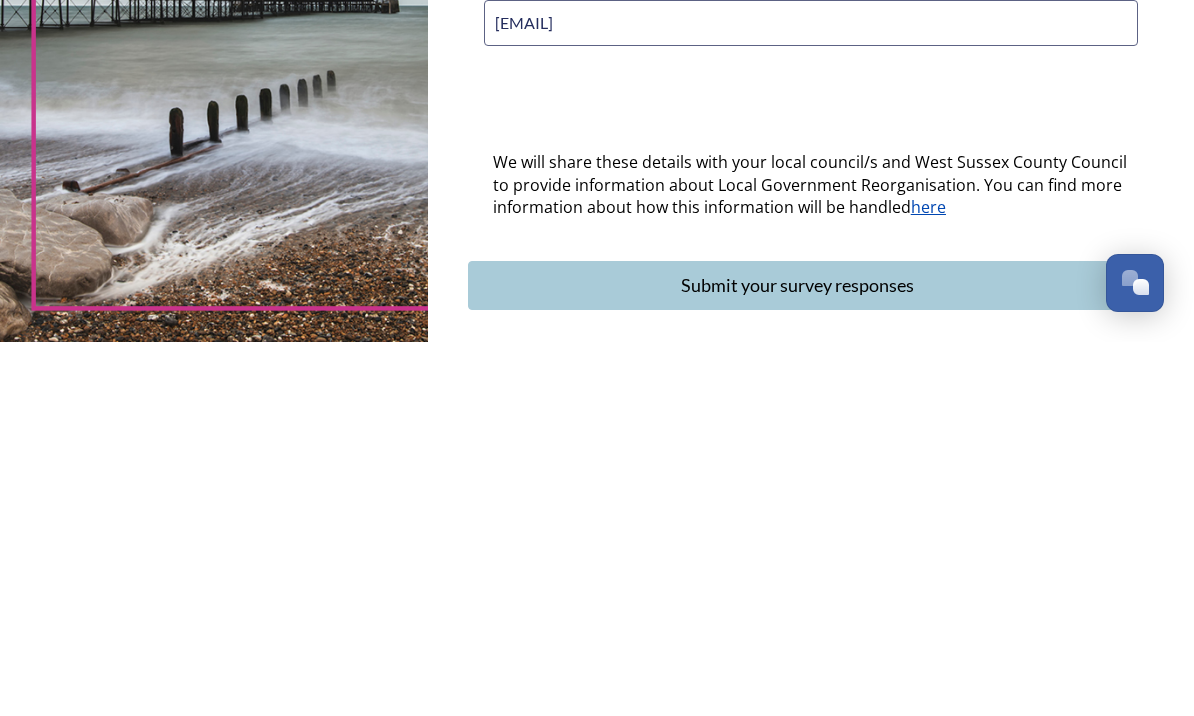scroll, scrollTop: 783, scrollLeft: 0, axis: vertical 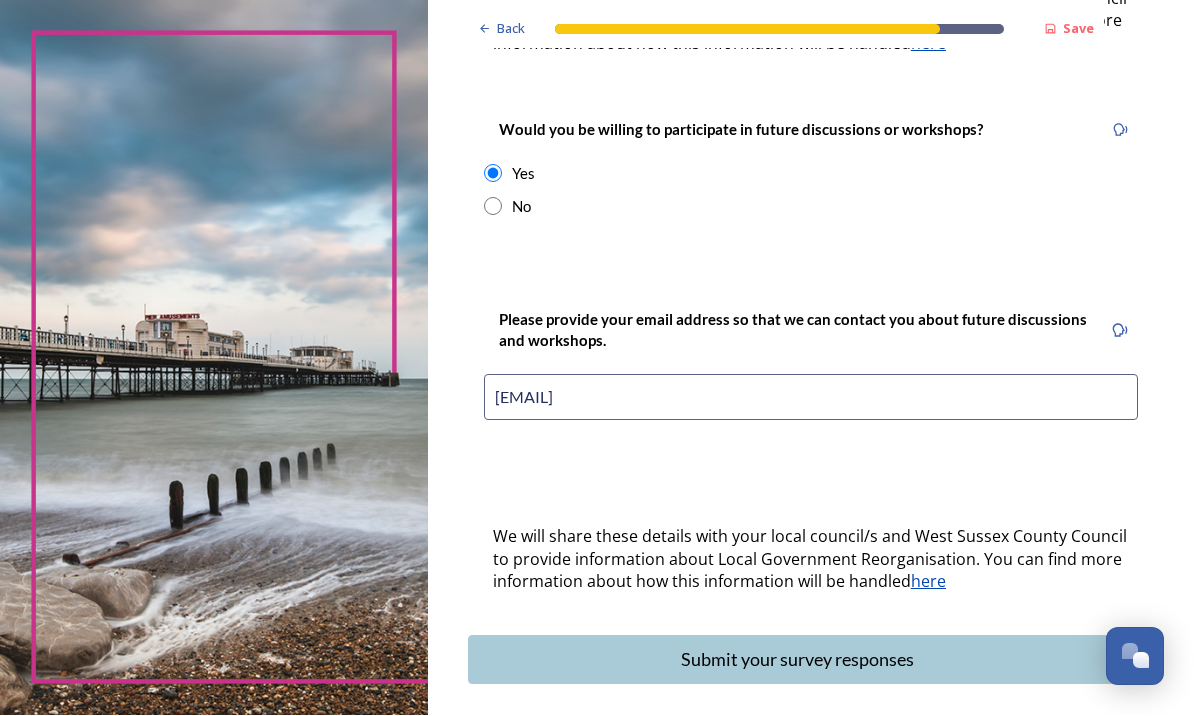 click on "Submit your survey responses" at bounding box center (797, 660) 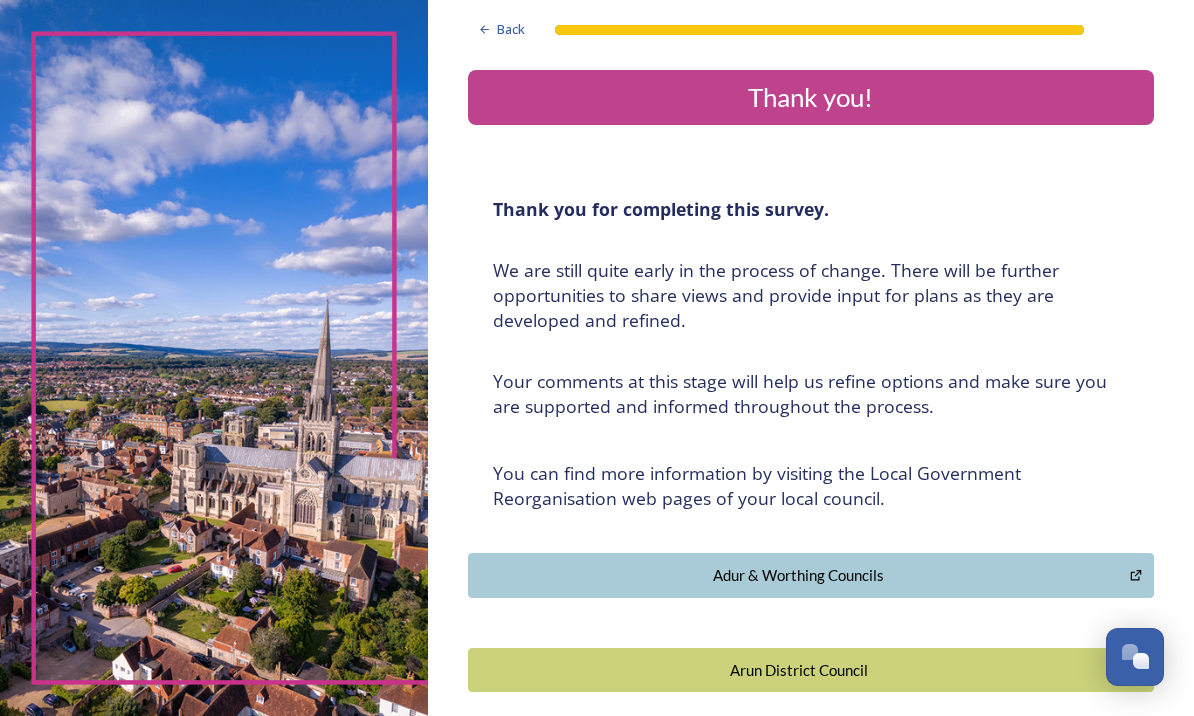 scroll, scrollTop: 69, scrollLeft: 0, axis: vertical 